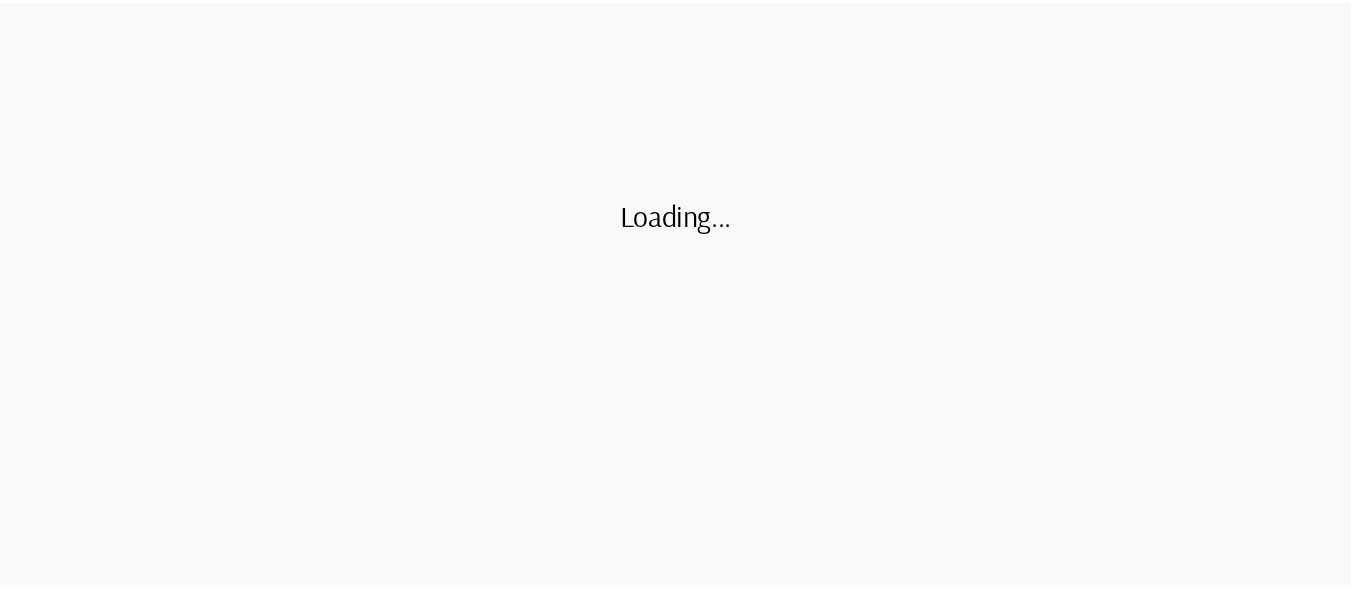 scroll, scrollTop: 0, scrollLeft: 0, axis: both 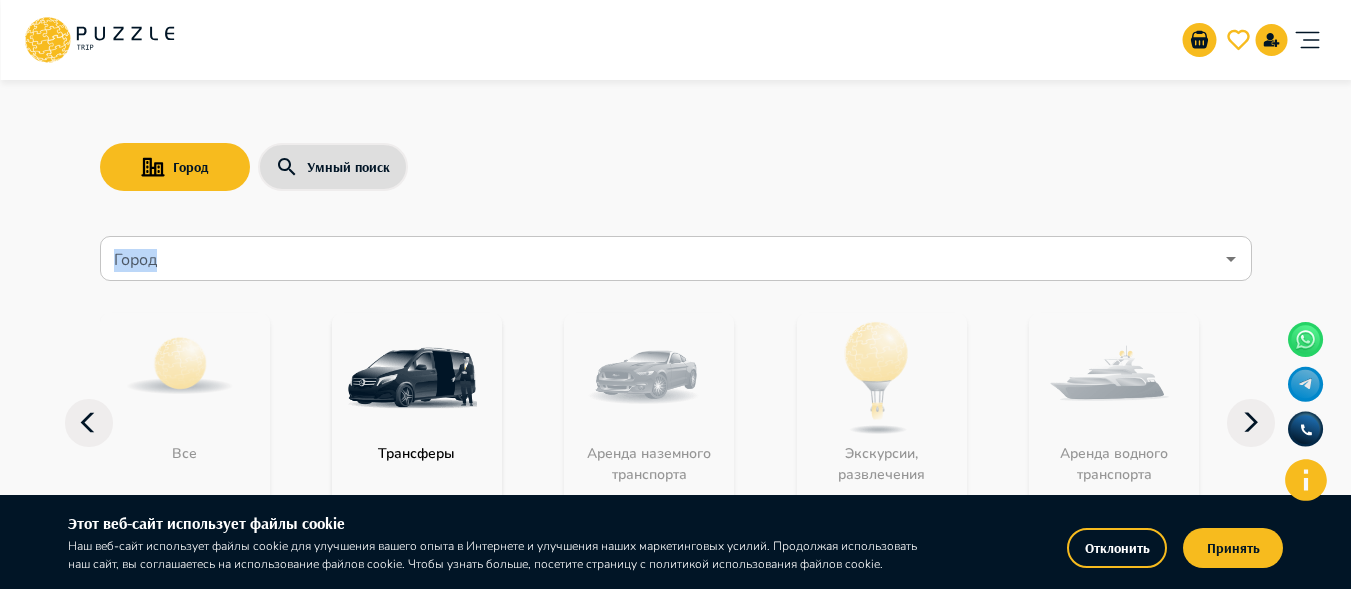 click on "Город Умный поиск" at bounding box center [676, 167] 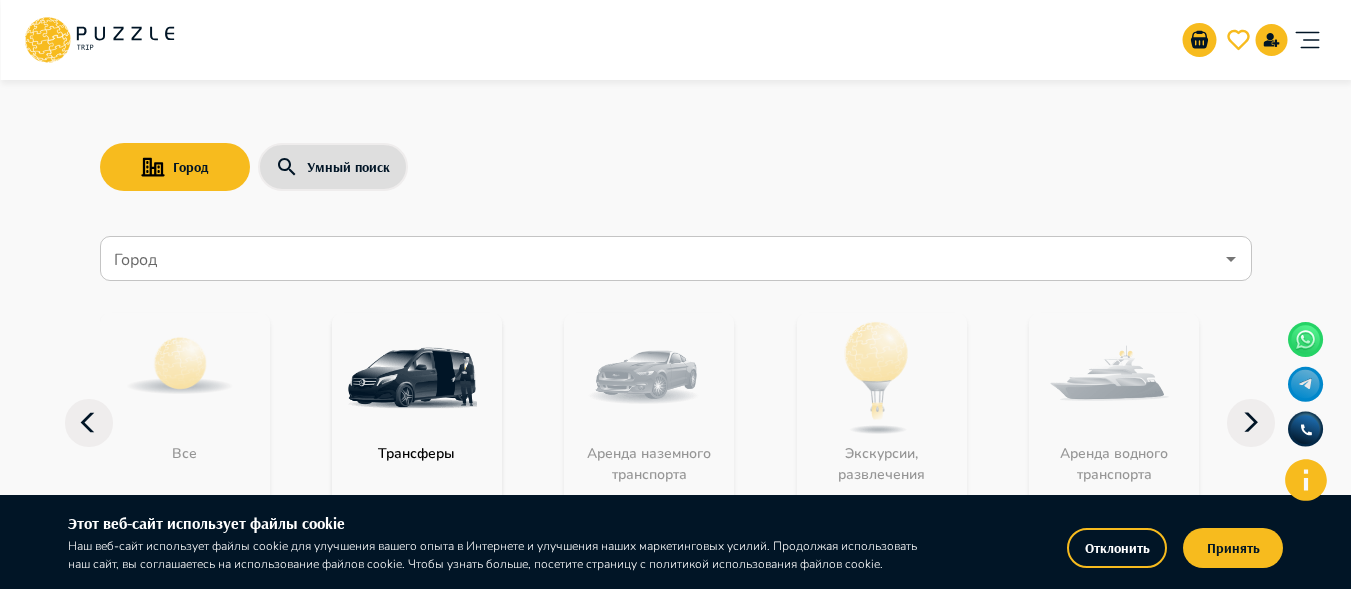 drag, startPoint x: 1346, startPoint y: 60, endPoint x: 1365, endPoint y: 174, distance: 115.57249 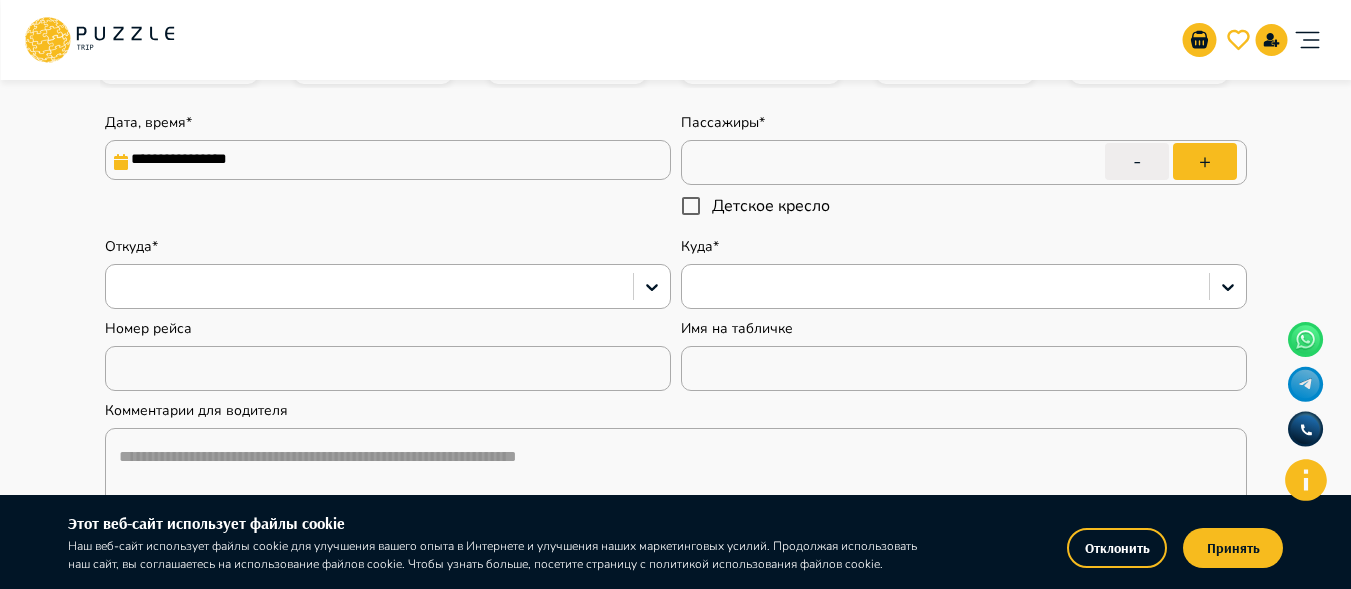 scroll, scrollTop: 283, scrollLeft: 0, axis: vertical 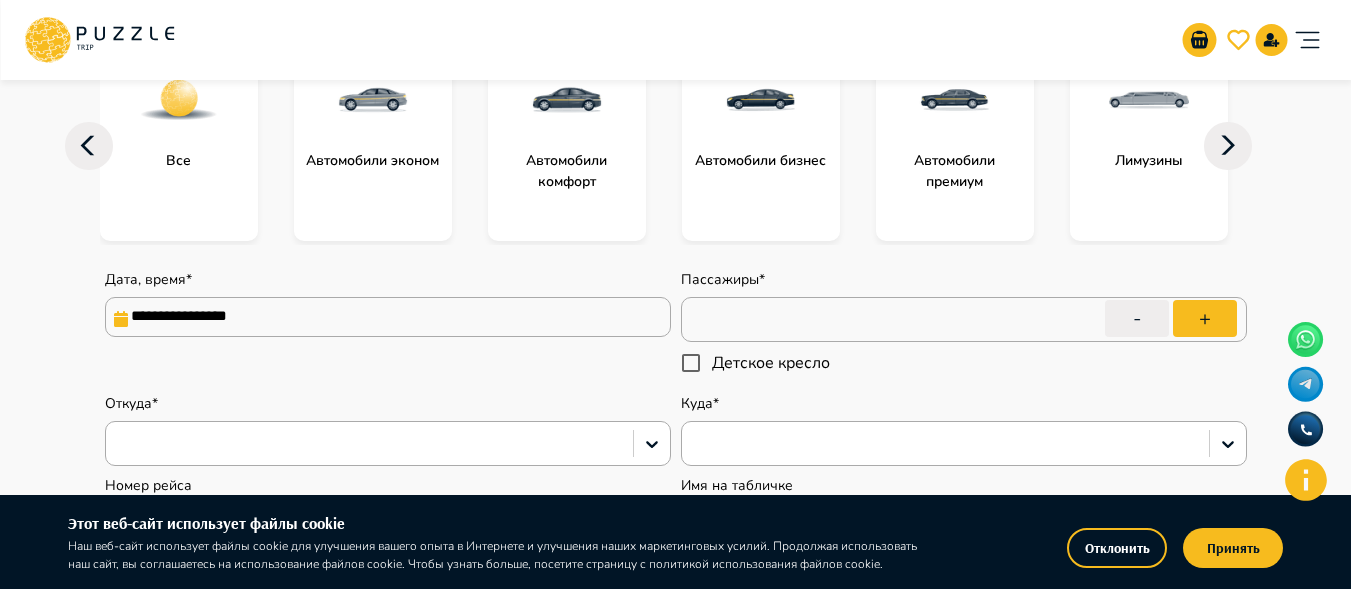 click on "**********" at bounding box center [388, 317] 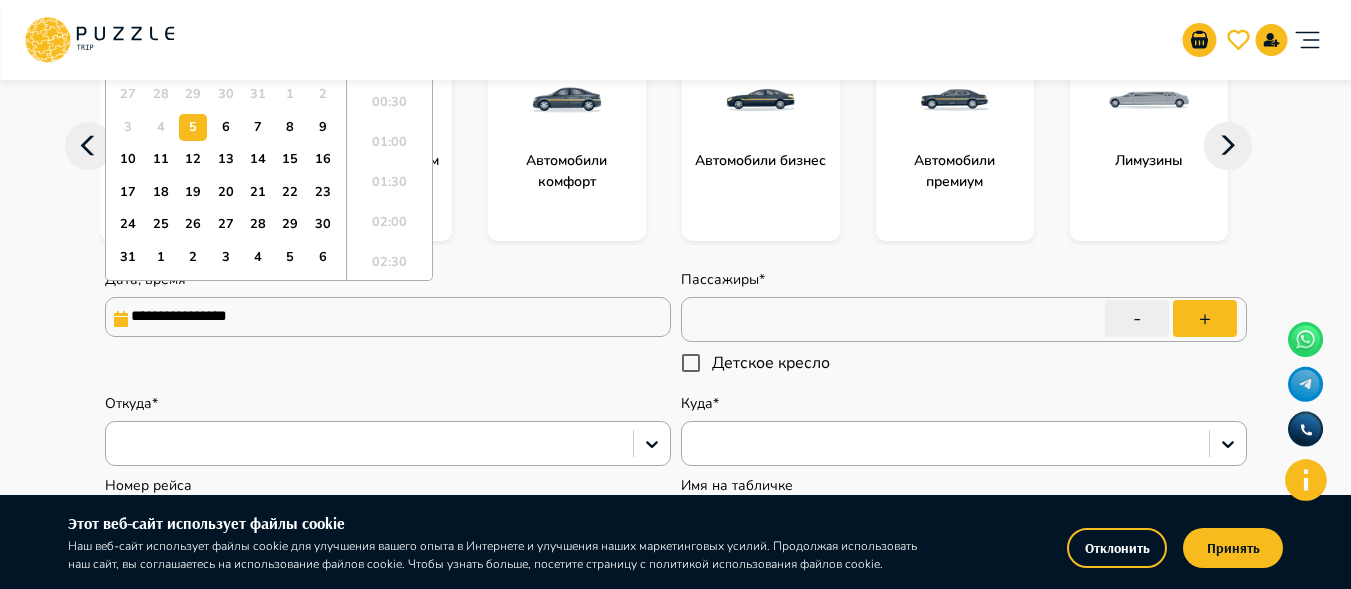 scroll, scrollTop: 1304, scrollLeft: 0, axis: vertical 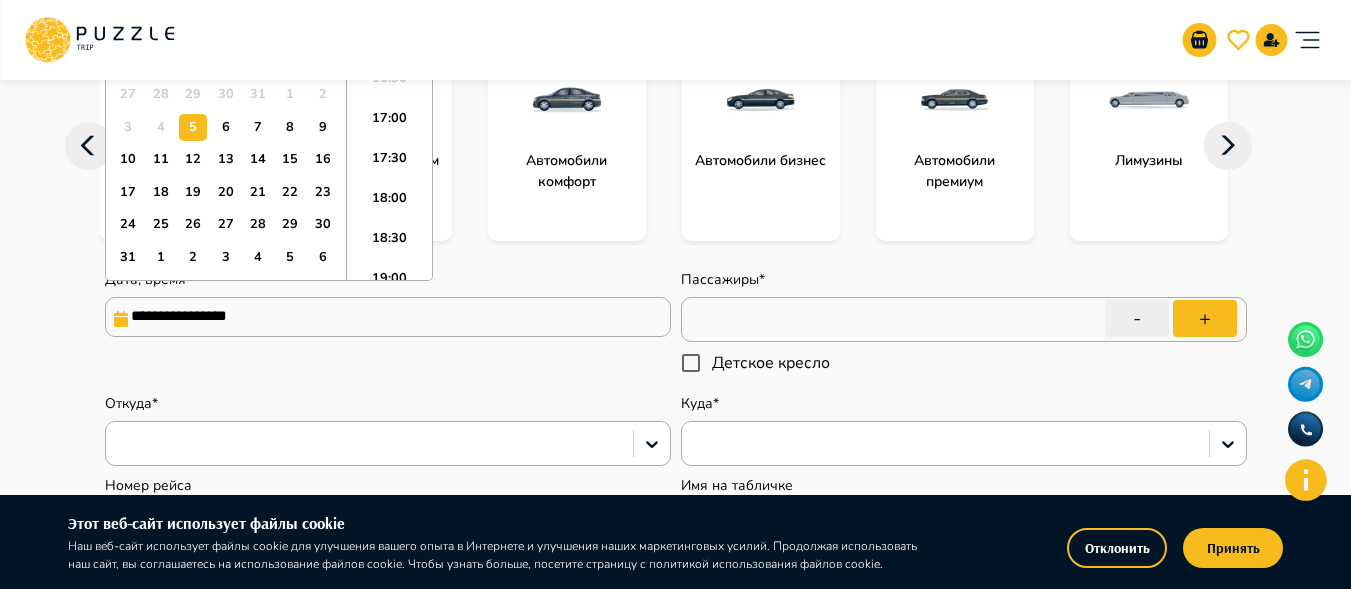 type on "*" 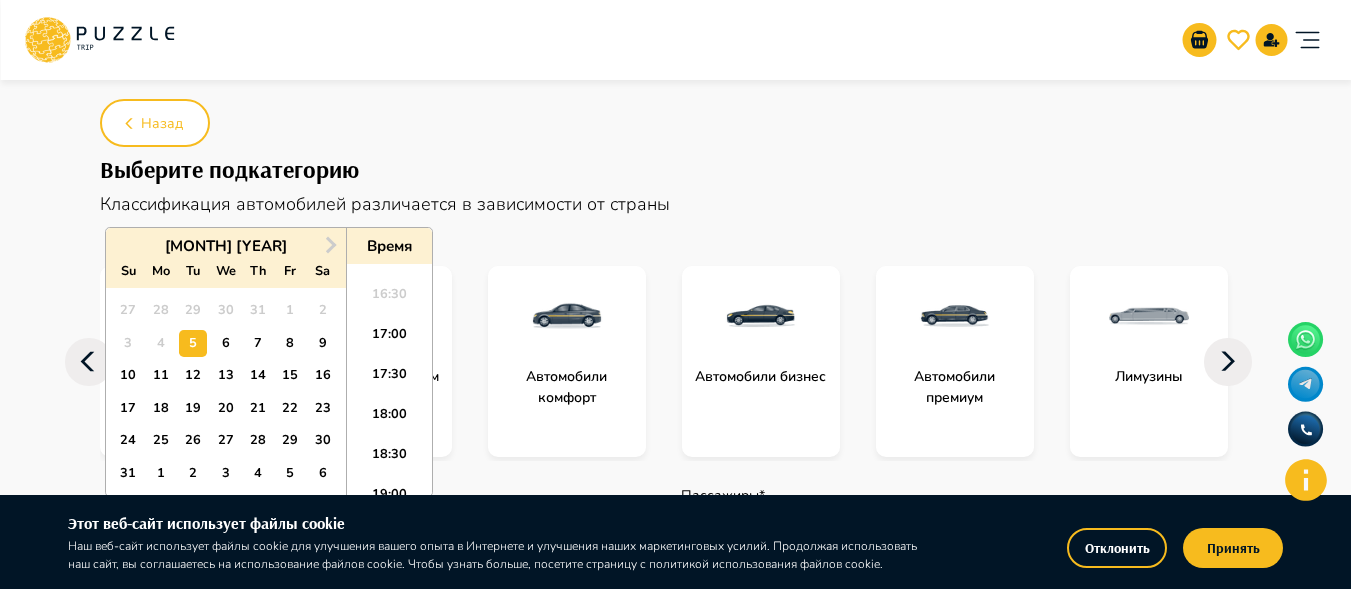 scroll, scrollTop: 106, scrollLeft: 0, axis: vertical 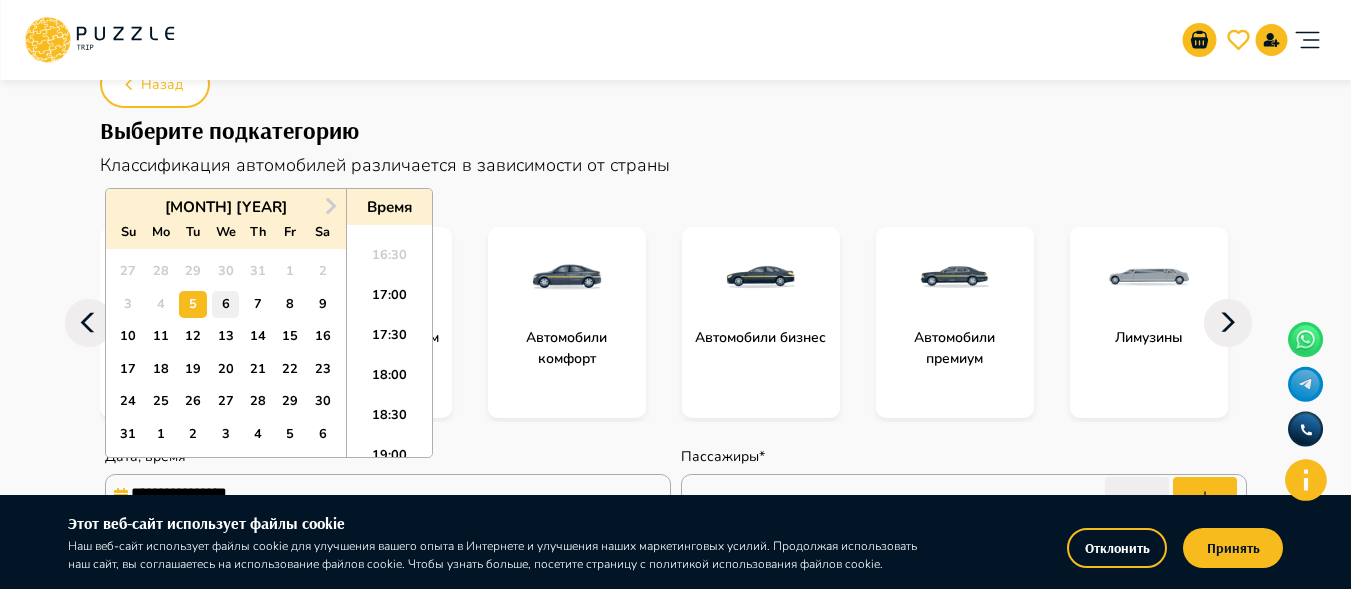 click on "6" at bounding box center (225, 304) 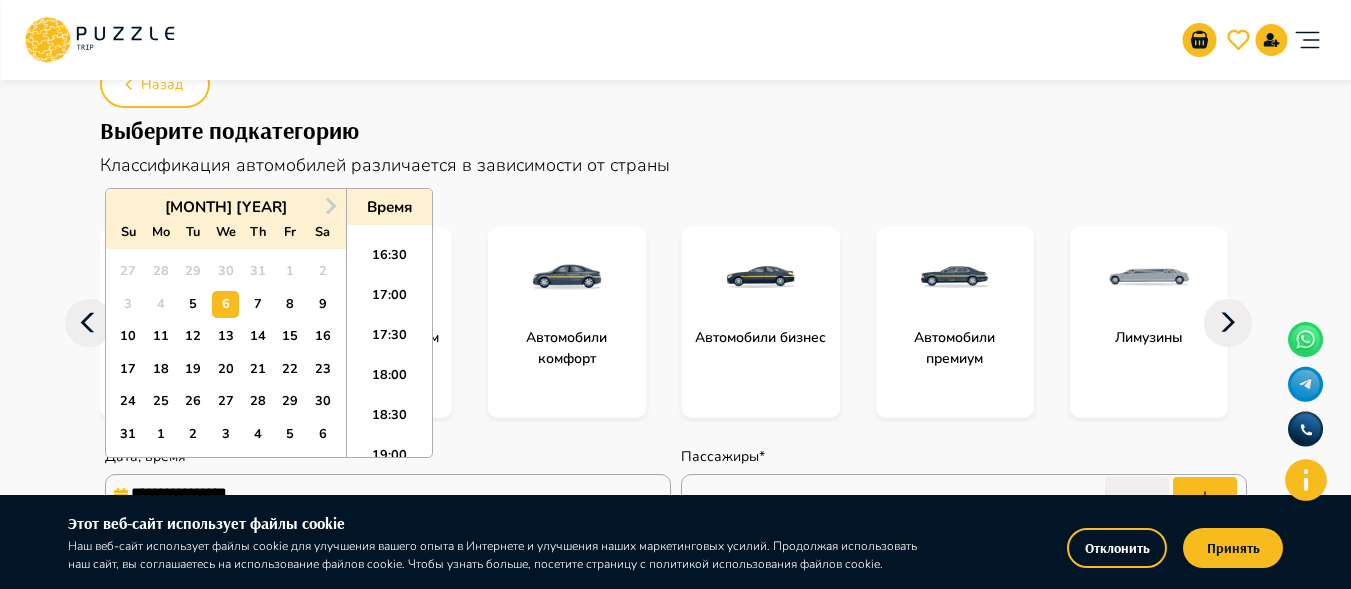 type on "*" 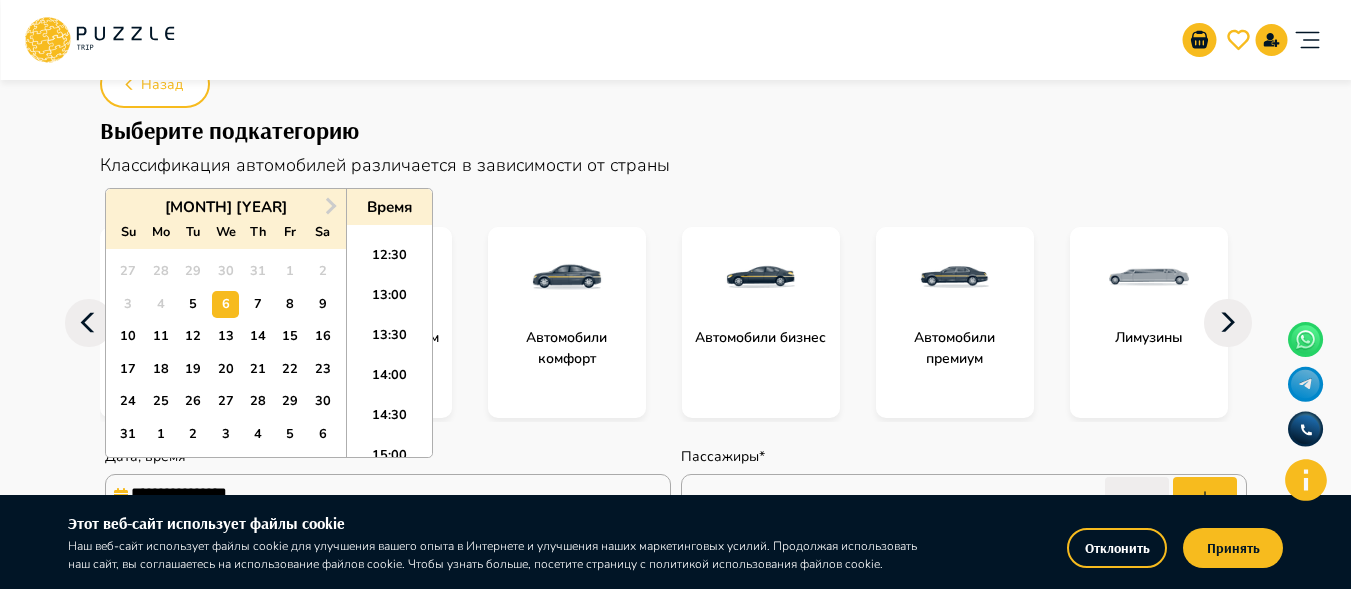 scroll, scrollTop: 944, scrollLeft: 0, axis: vertical 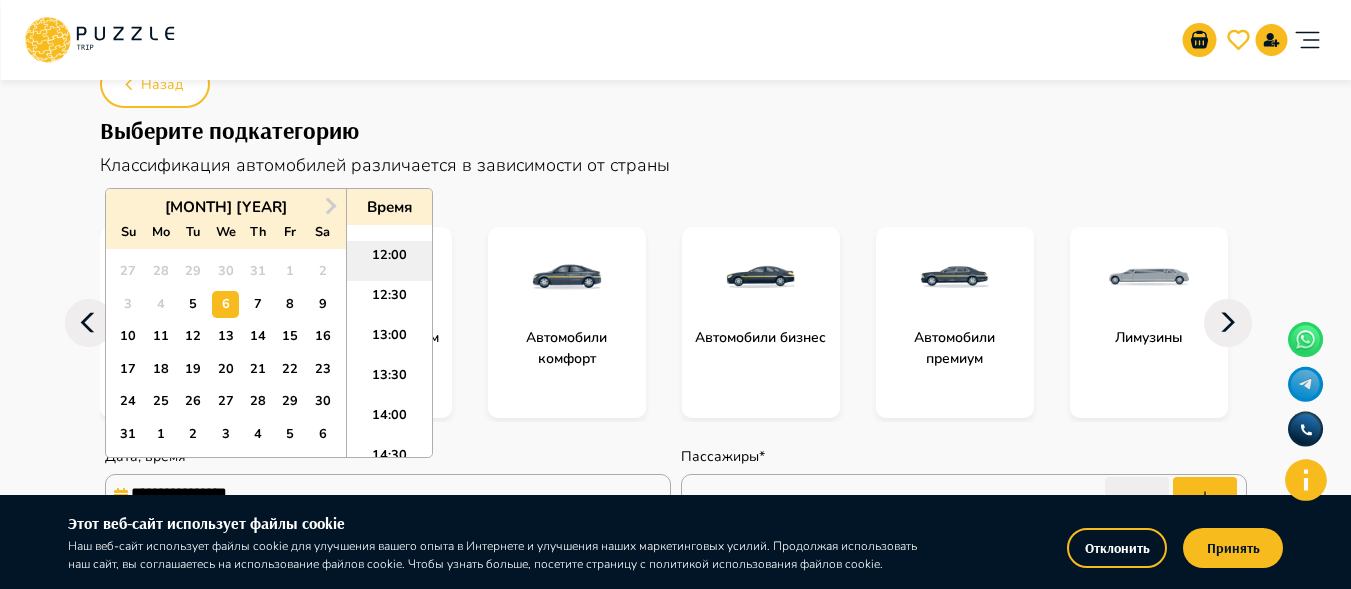 click on "12:00" at bounding box center [389, 261] 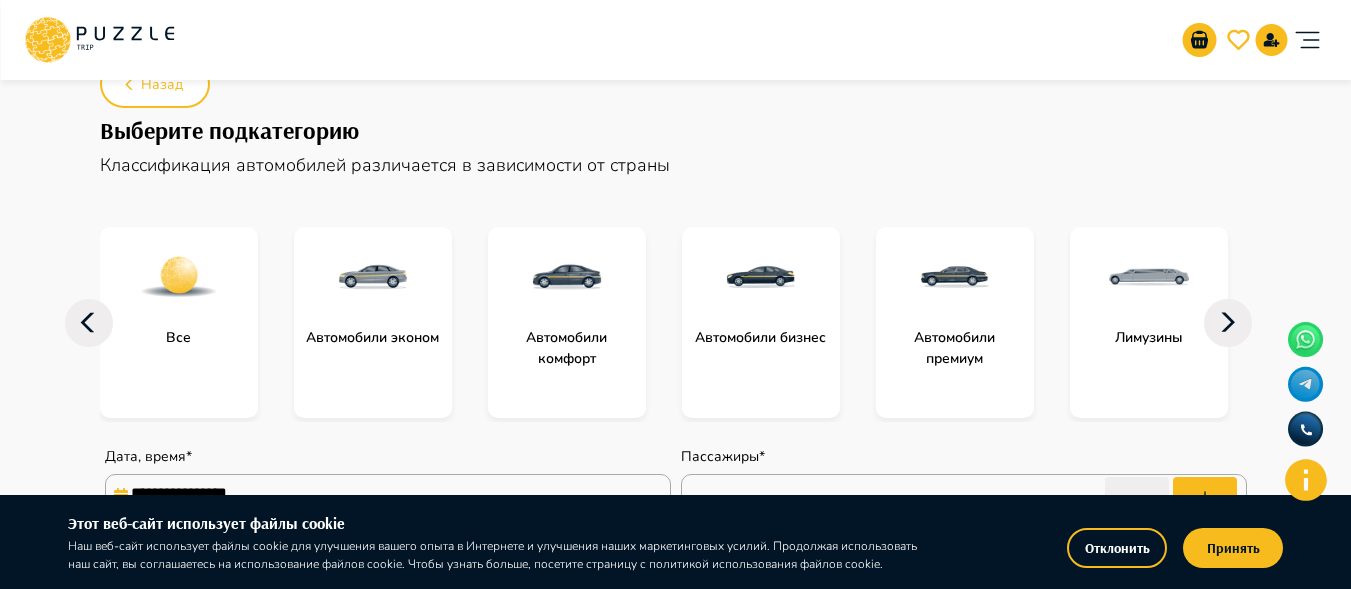 click 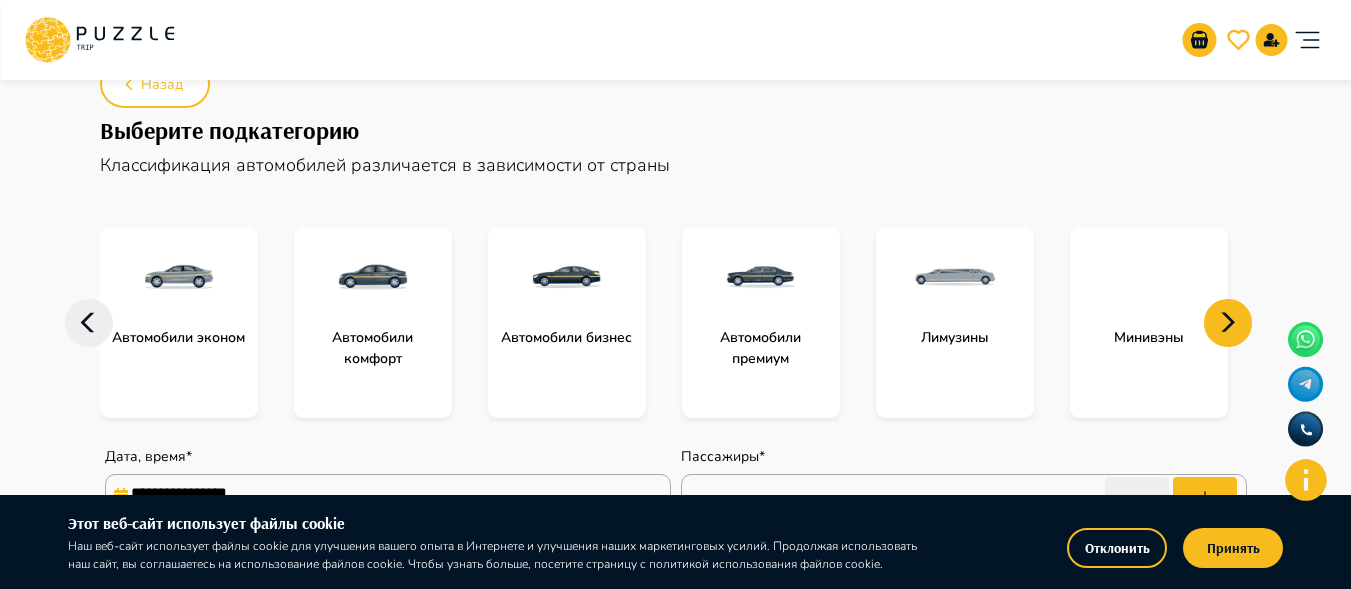 click 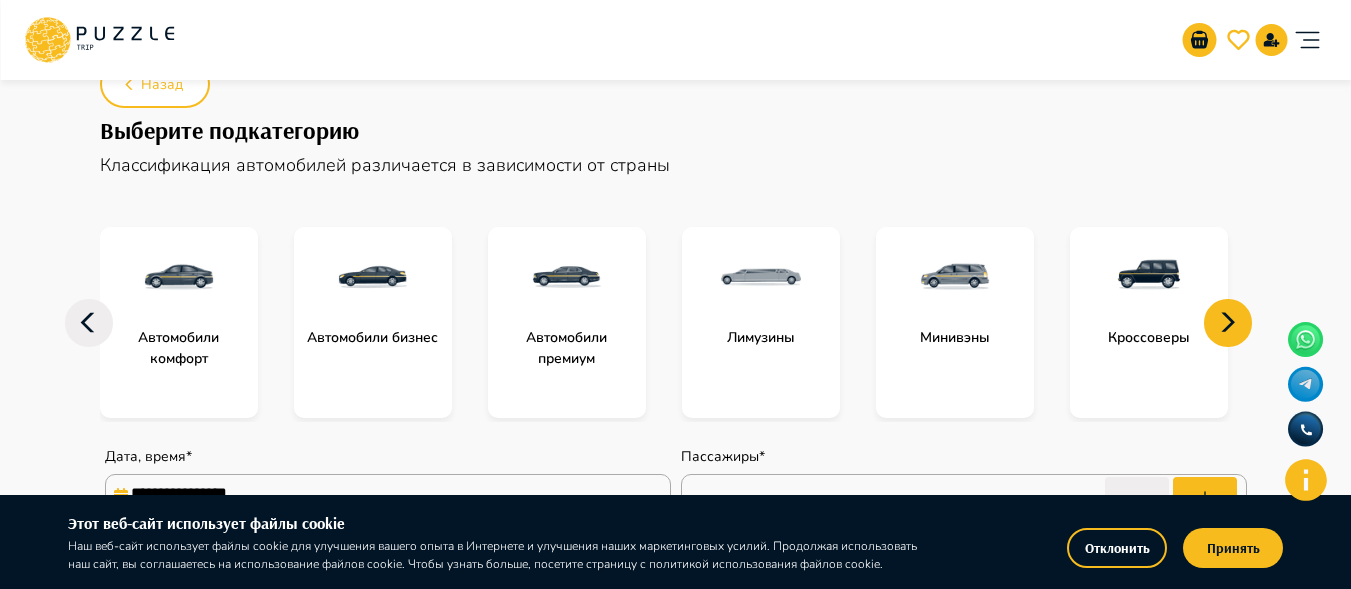 click 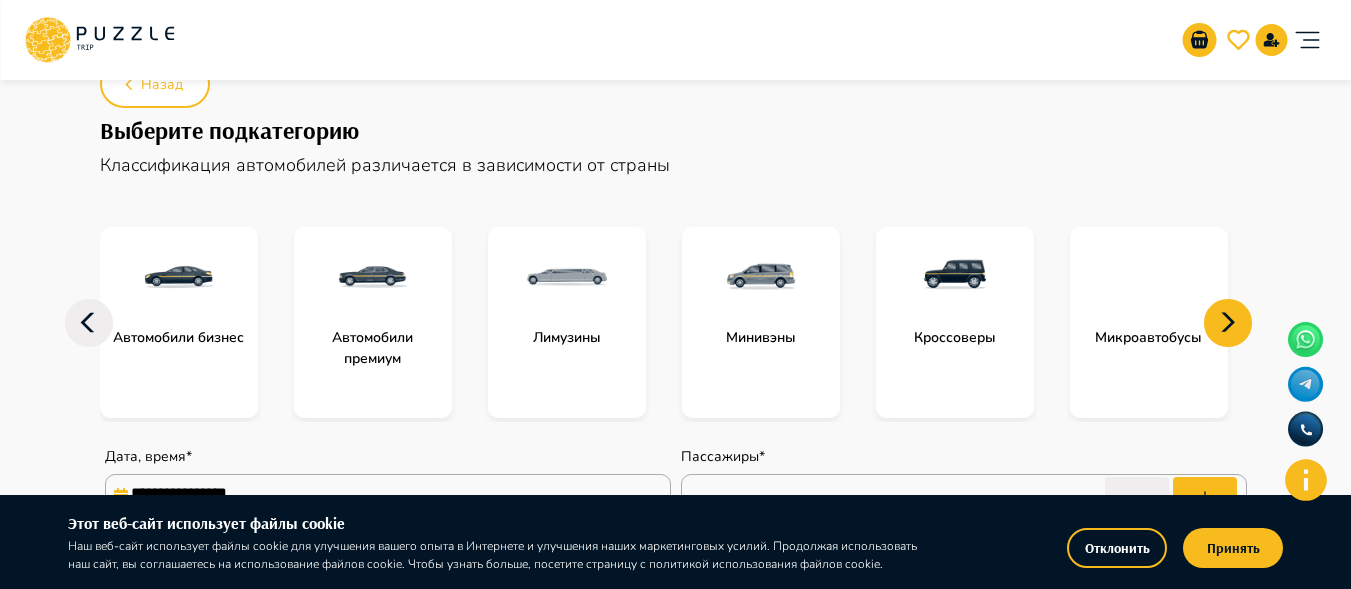 click 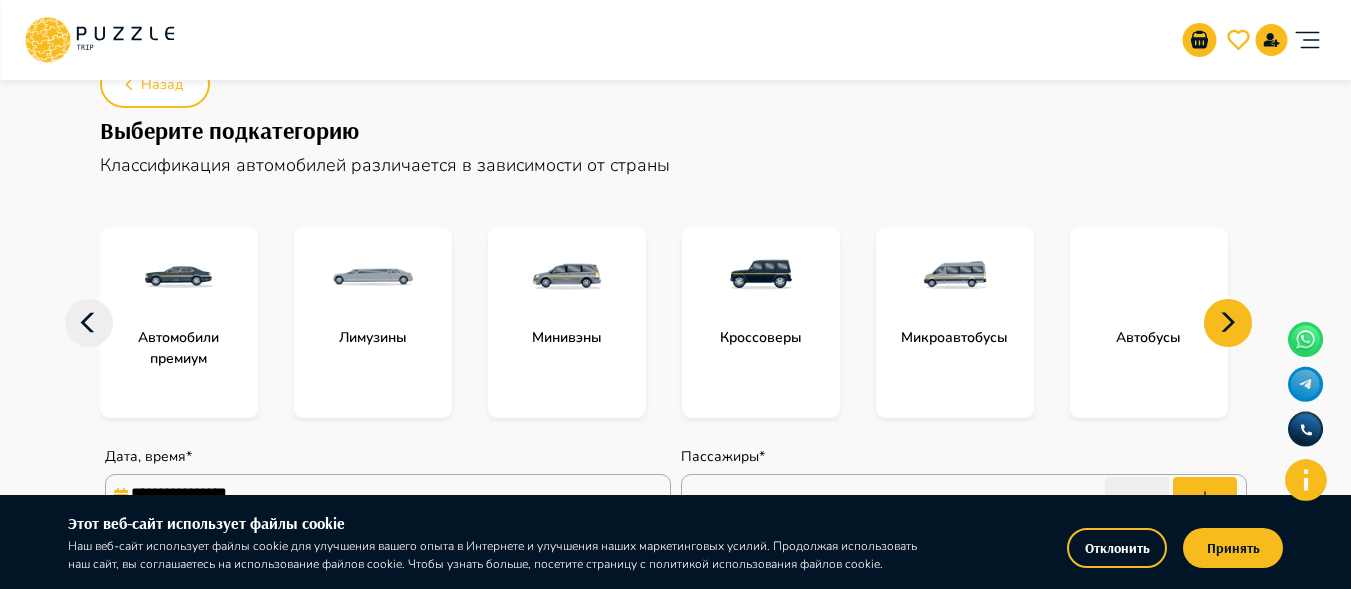 click 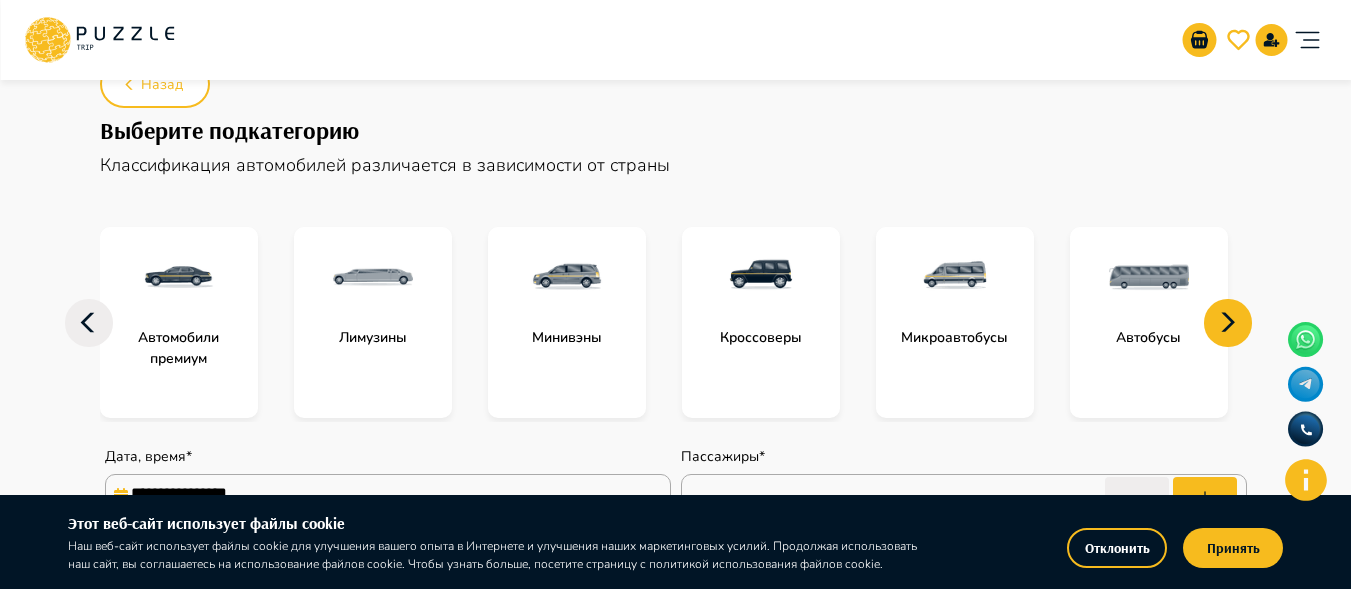click at bounding box center (1149, 277) 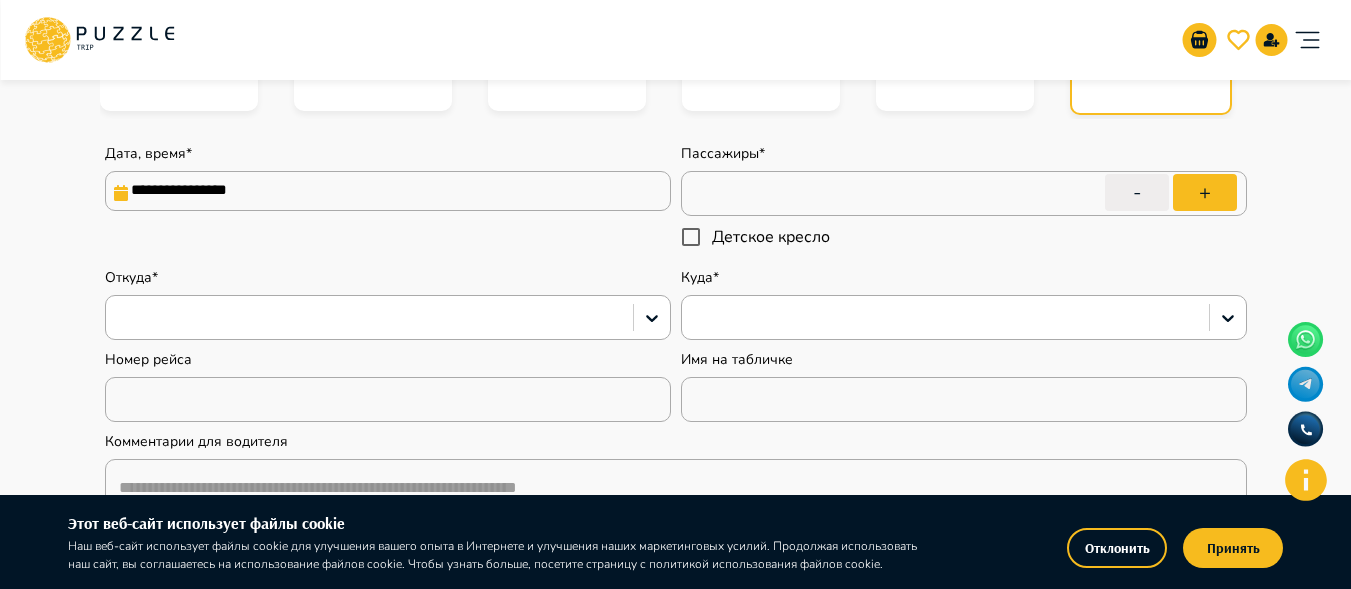 type on "*" 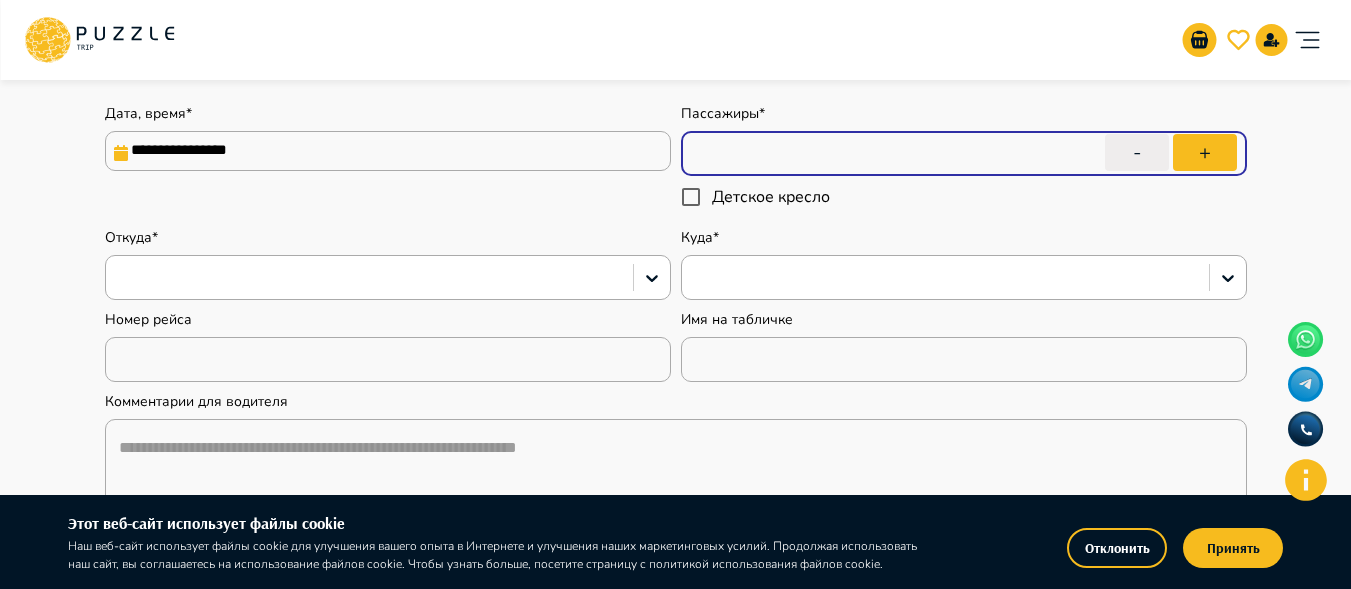 click on "*" at bounding box center (964, 154) 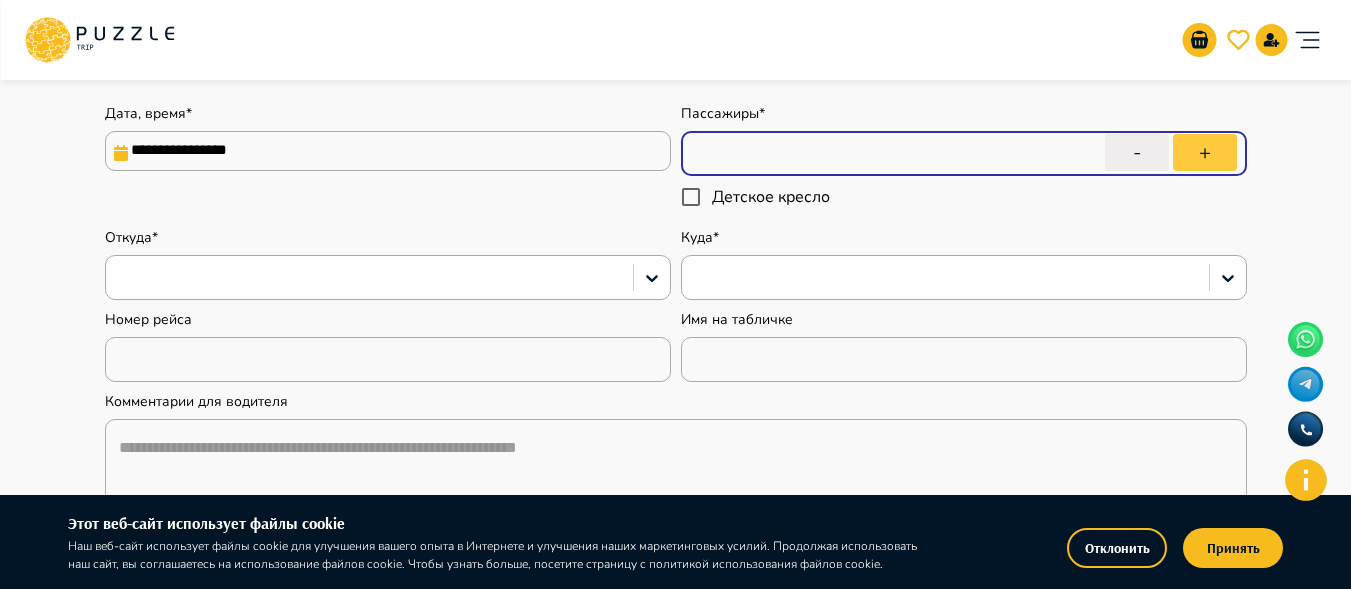type on "*" 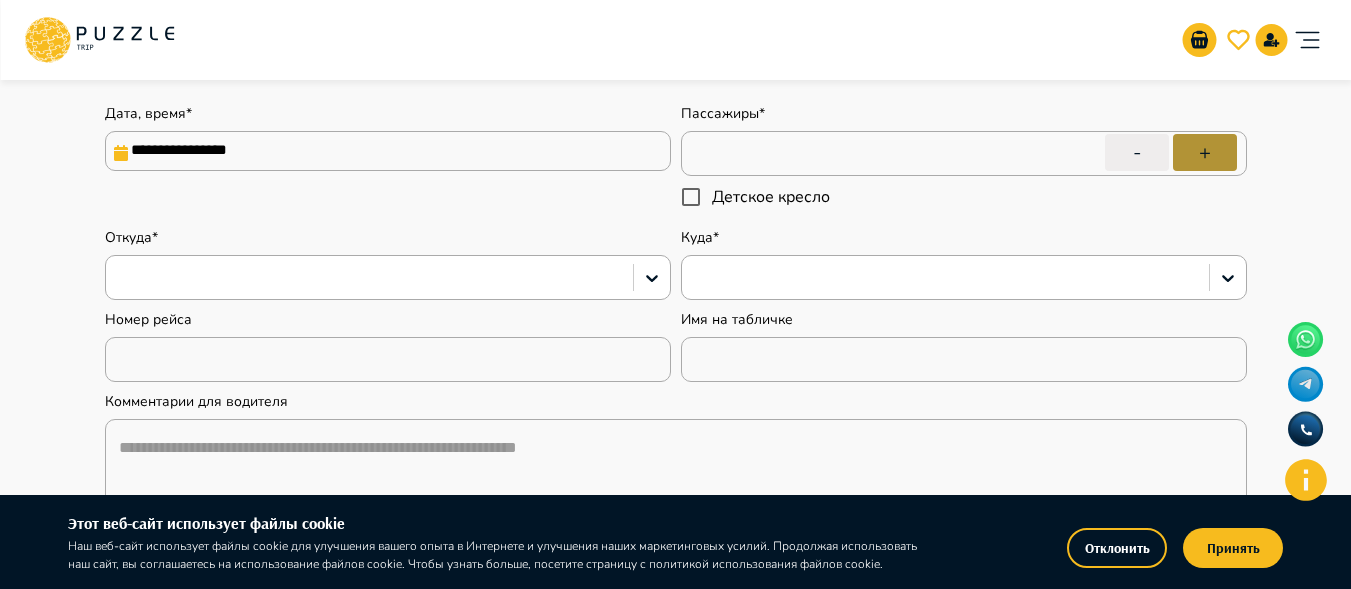 click on "+" at bounding box center (1205, 152) 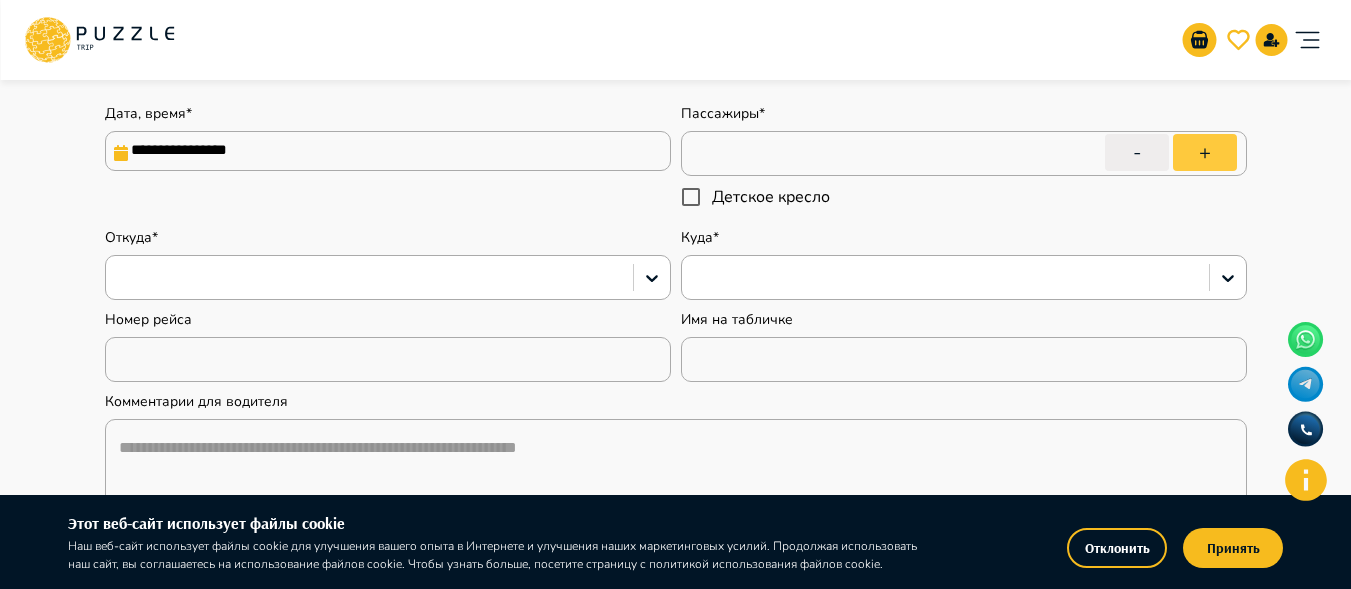 type on "*" 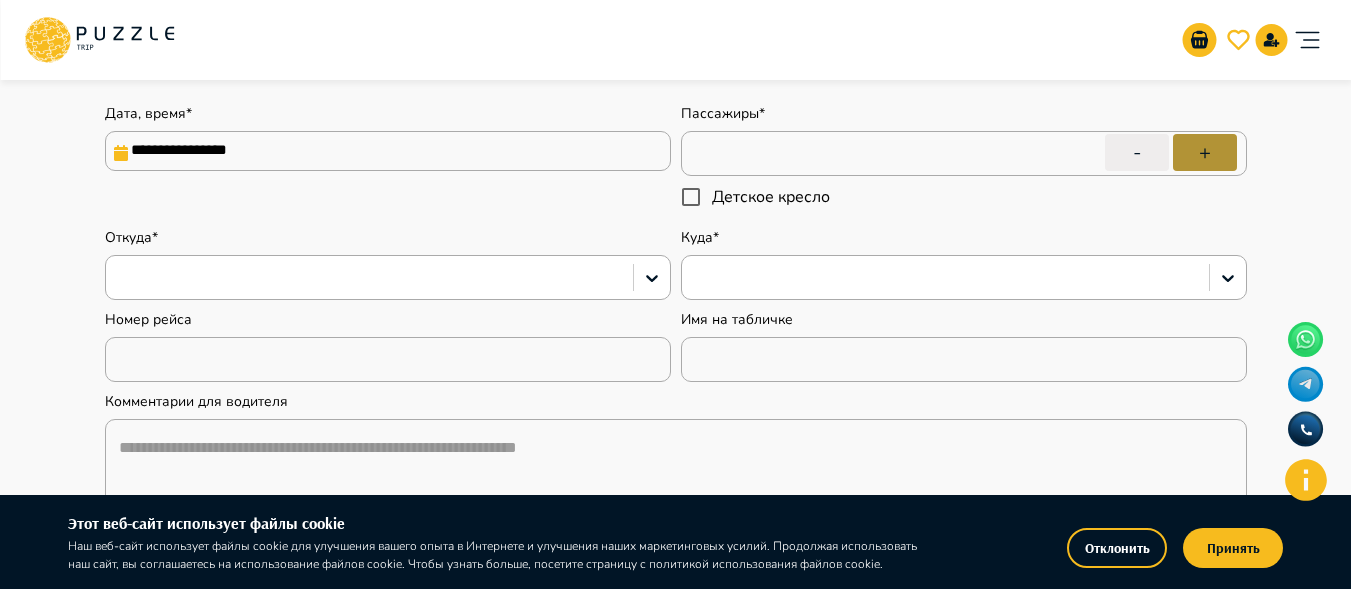 click on "+" at bounding box center [1205, 152] 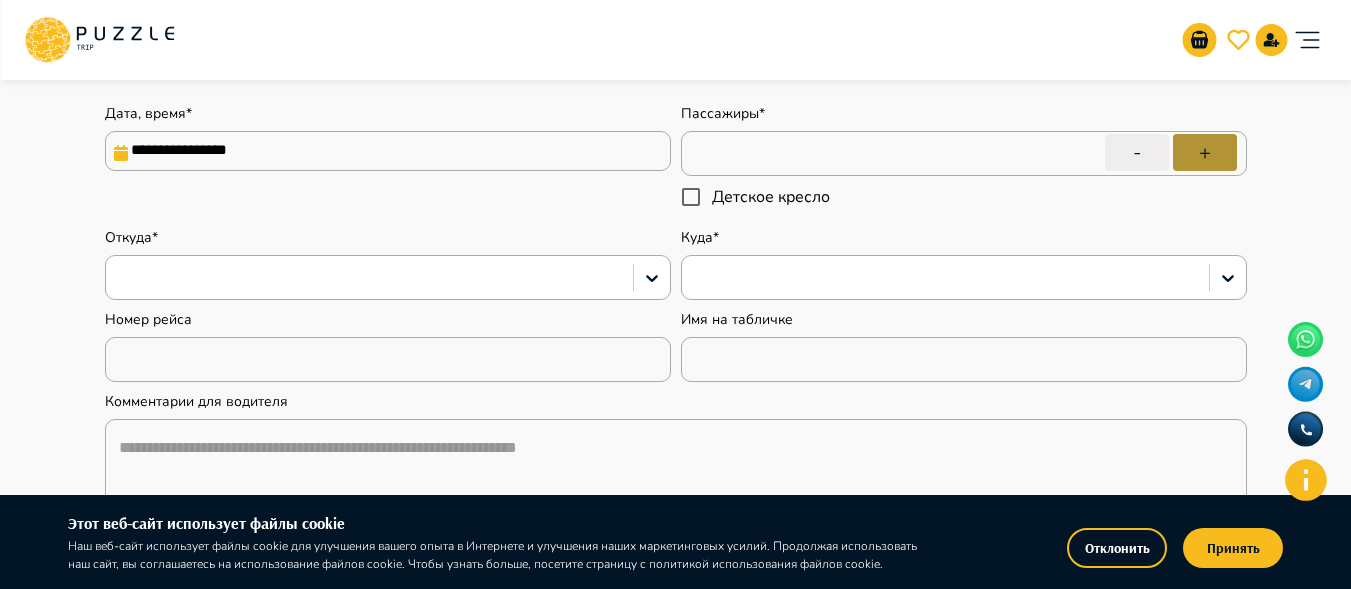 click on "+" at bounding box center (1205, 152) 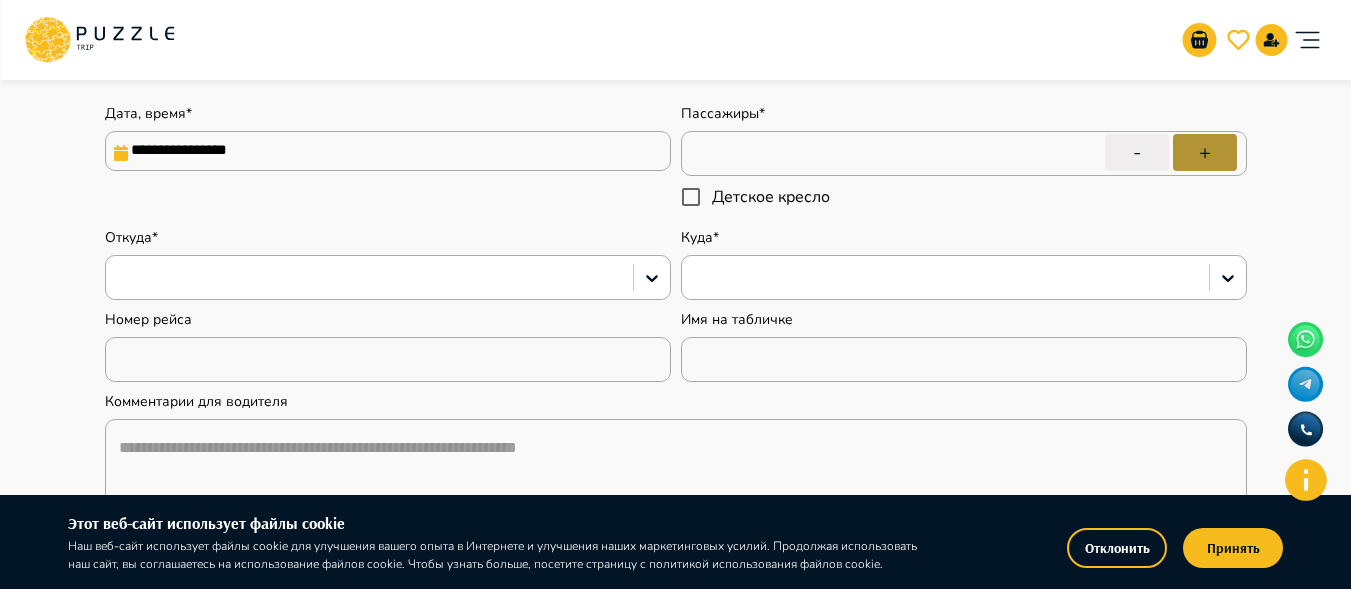 click on "+" at bounding box center [1205, 152] 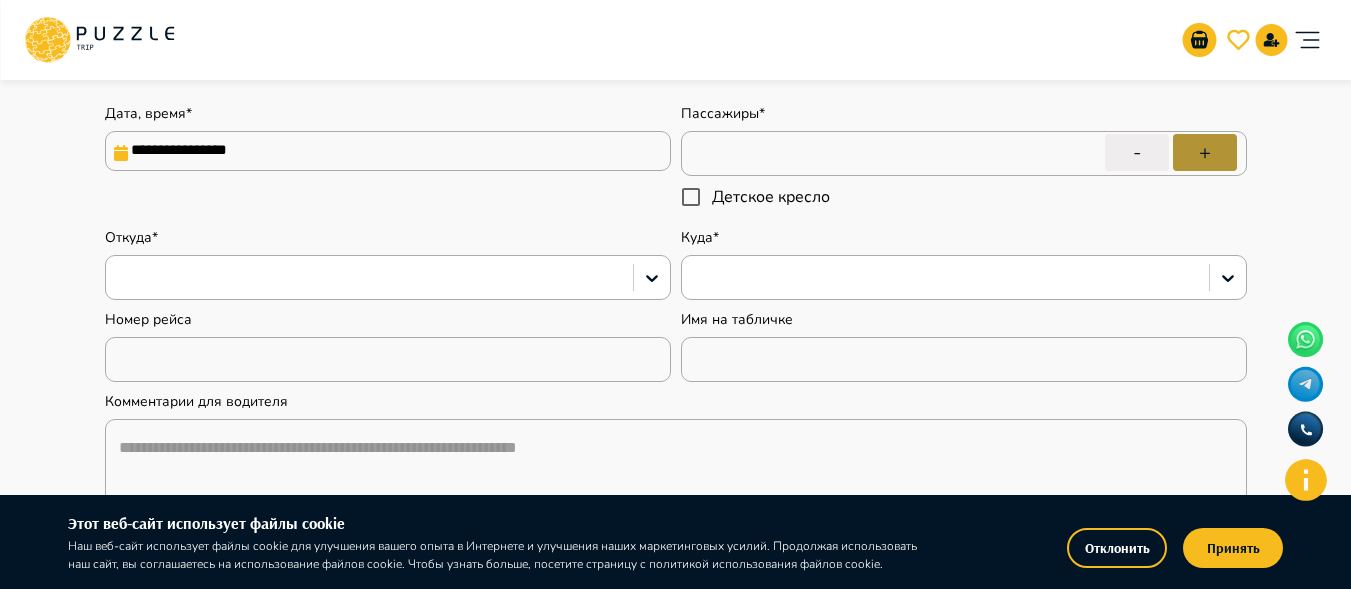 click on "+" at bounding box center (1205, 152) 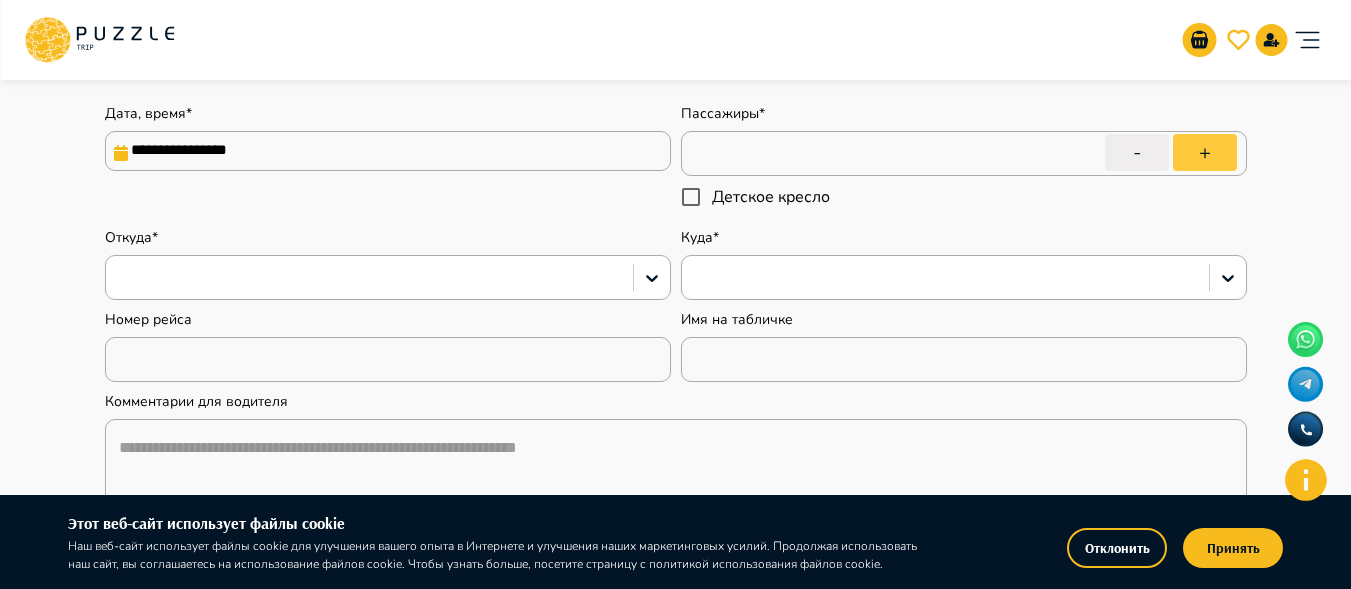 click on "+" at bounding box center (1205, 152) 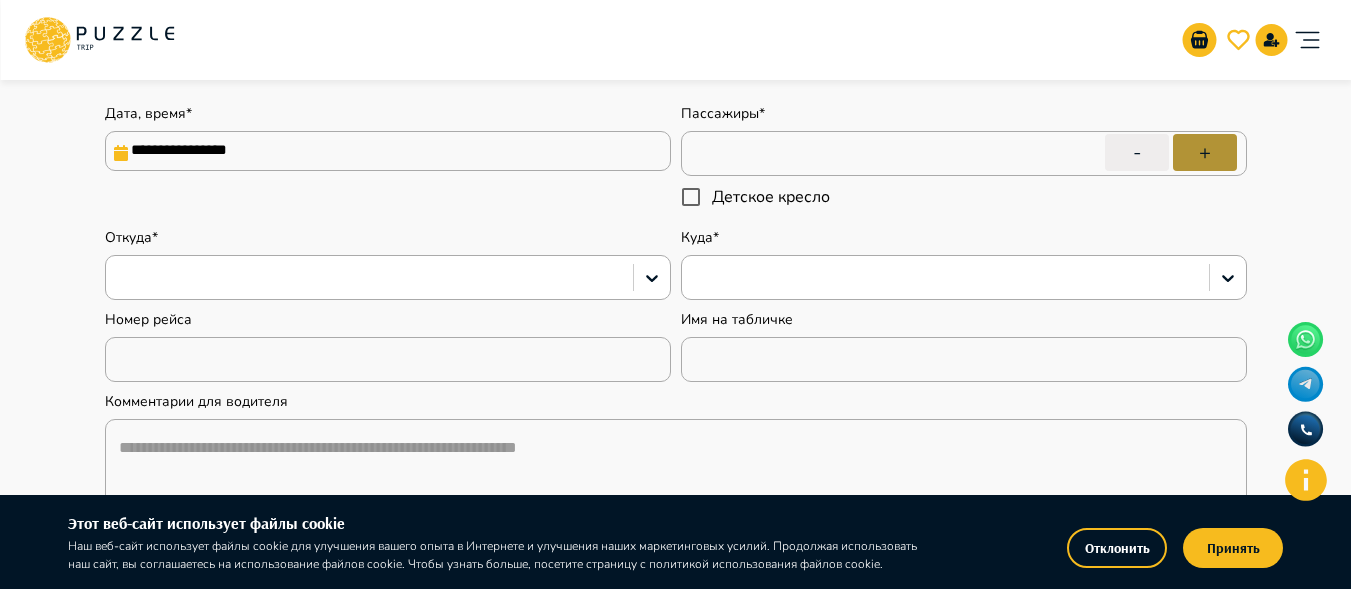click on "+" at bounding box center (1205, 152) 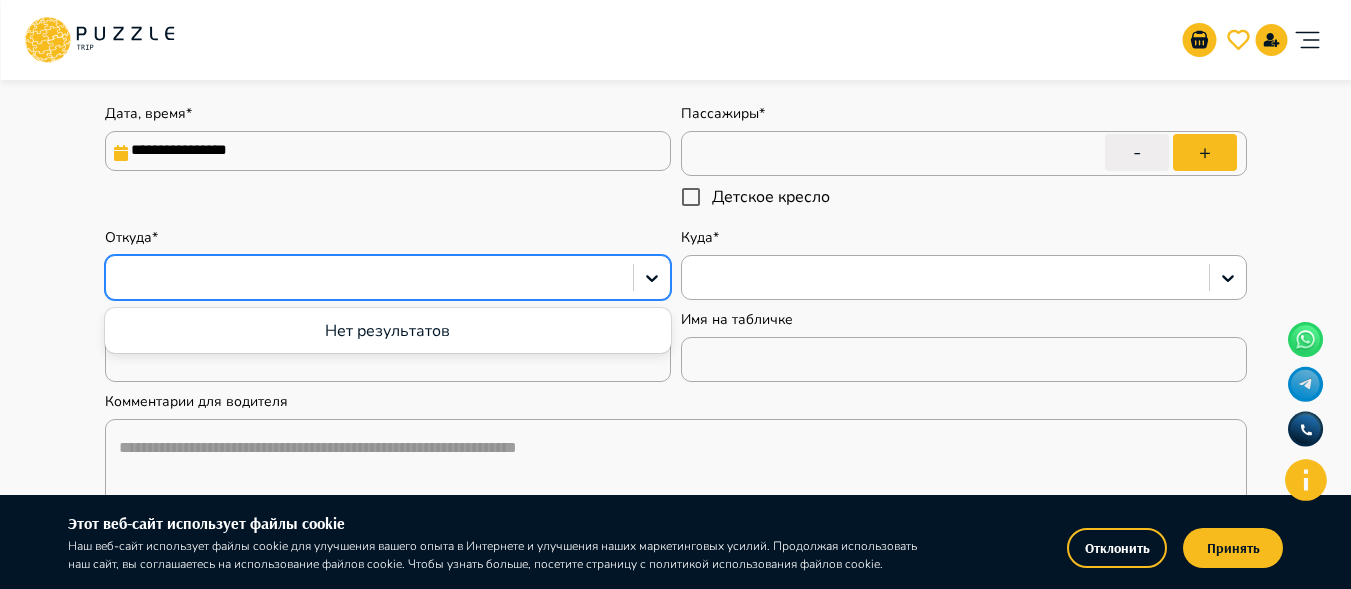 click at bounding box center [369, 278] 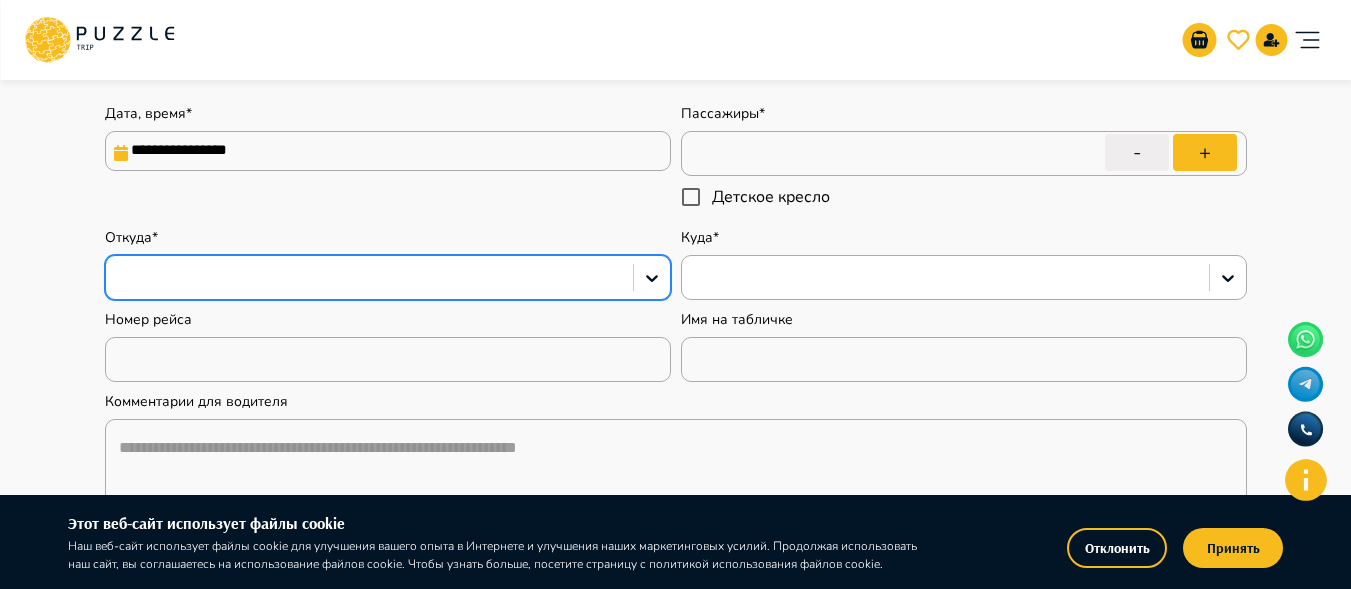 click at bounding box center (369, 278) 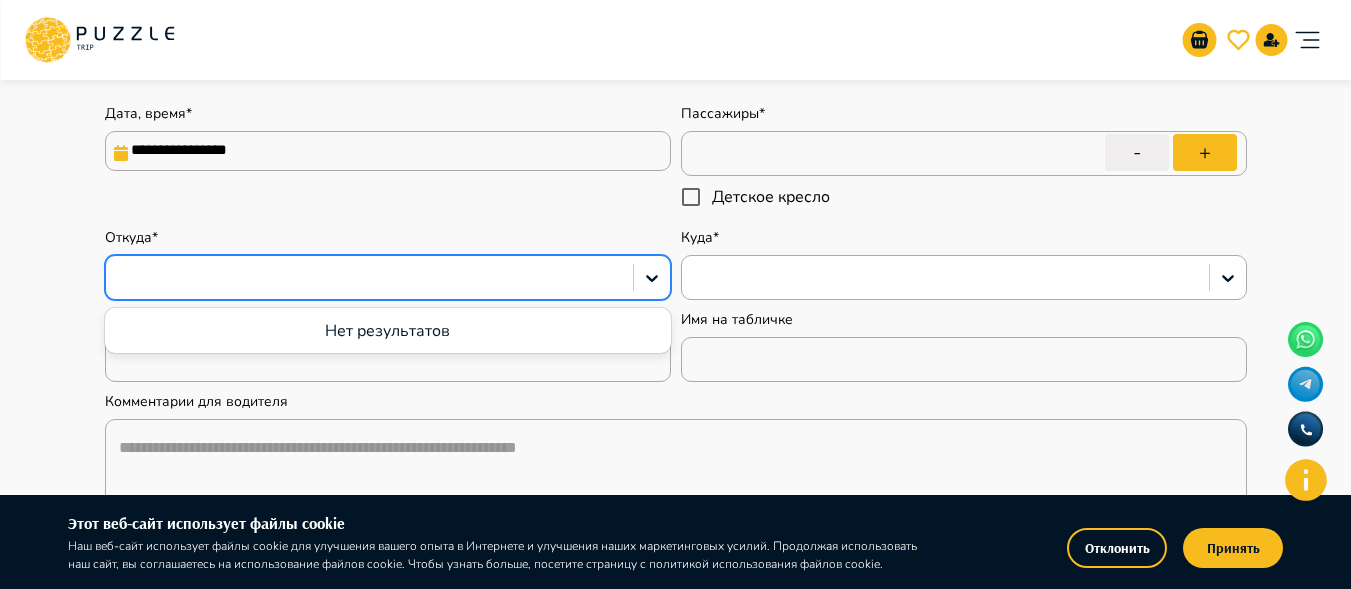 type on "*" 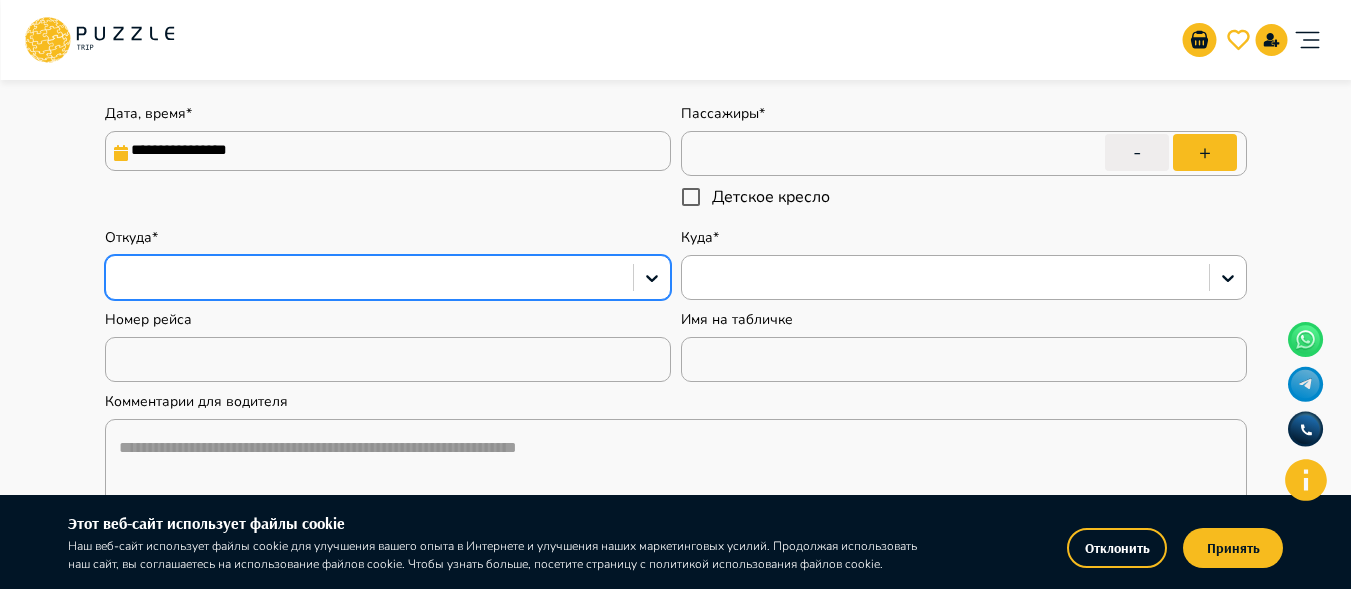 click at bounding box center [369, 278] 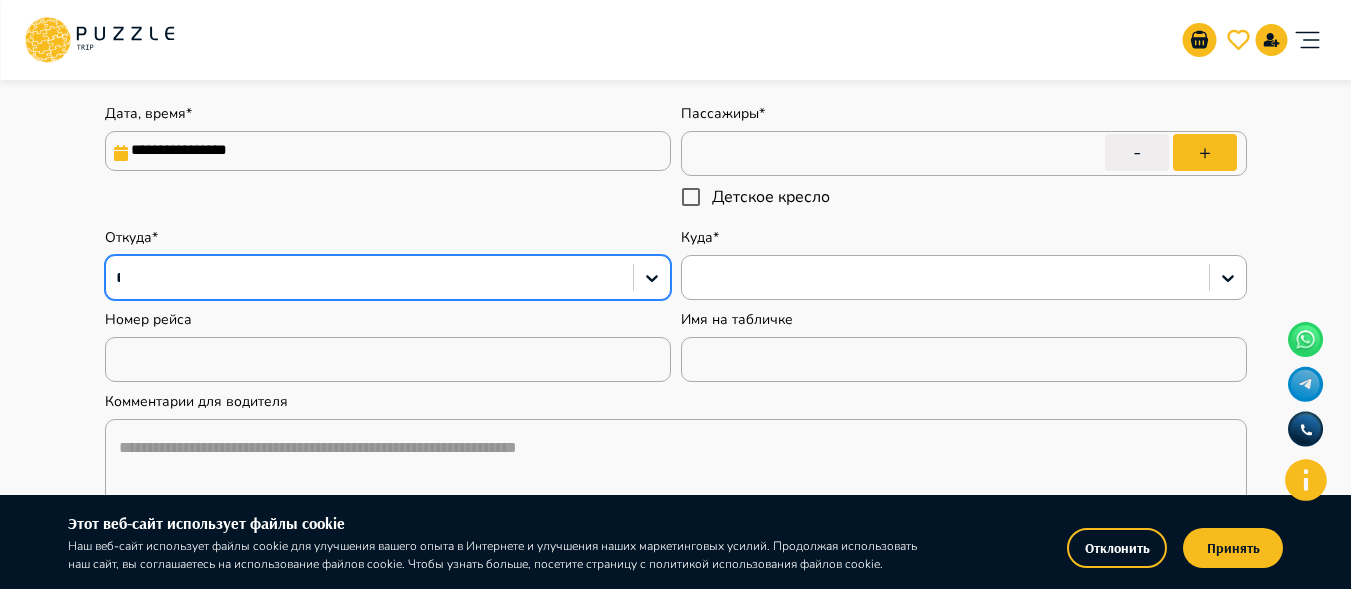 type on "*" 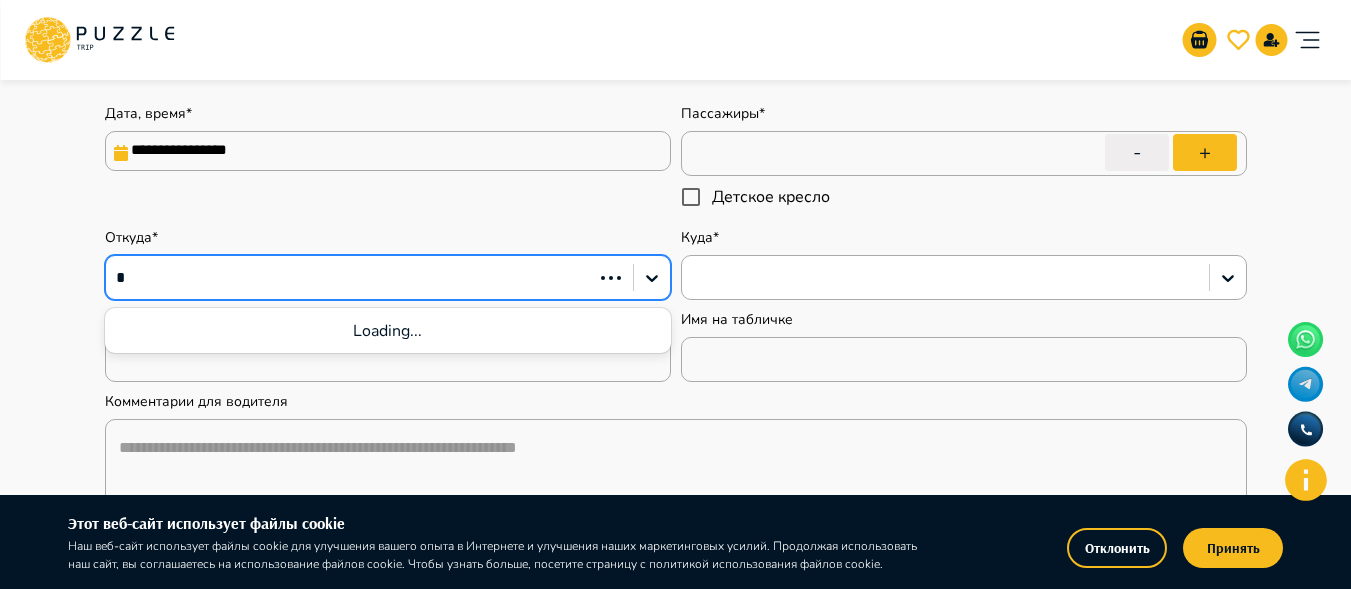 type on "**" 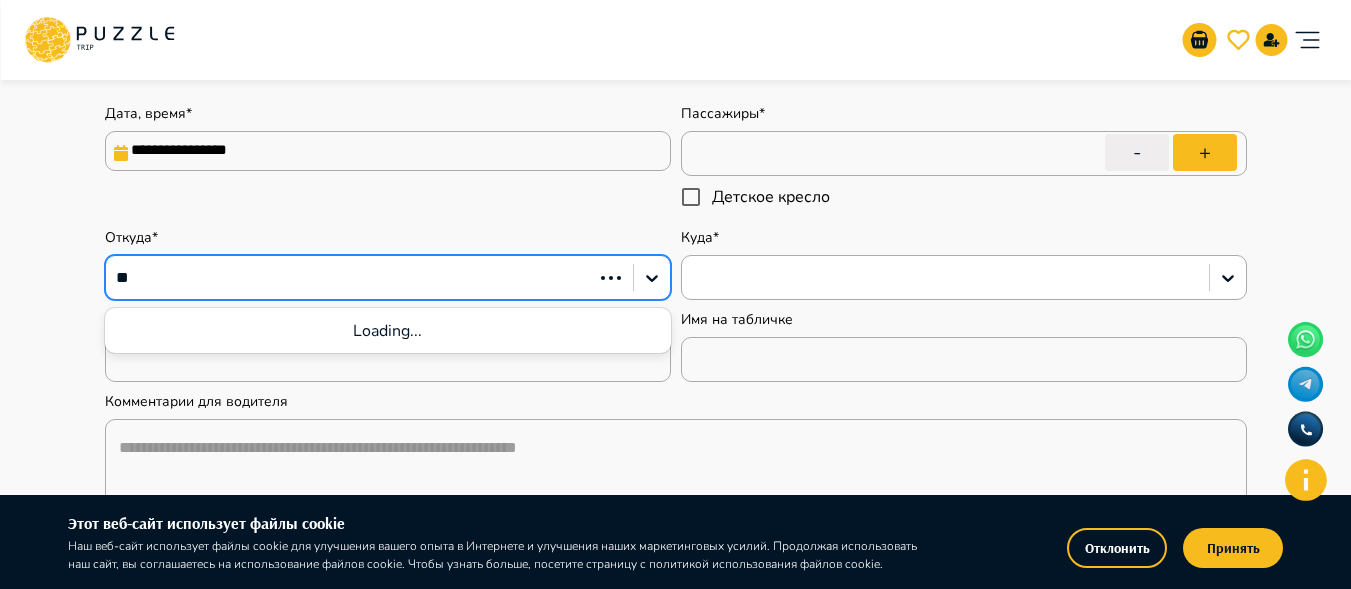 type on "*" 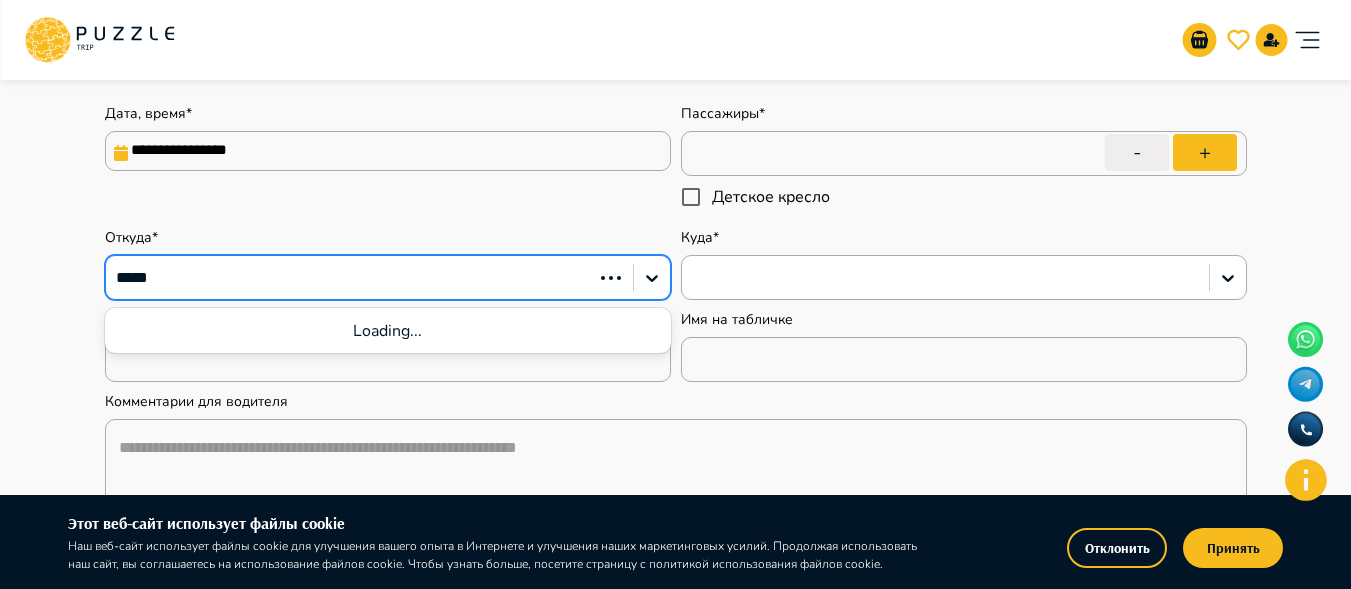 type on "******" 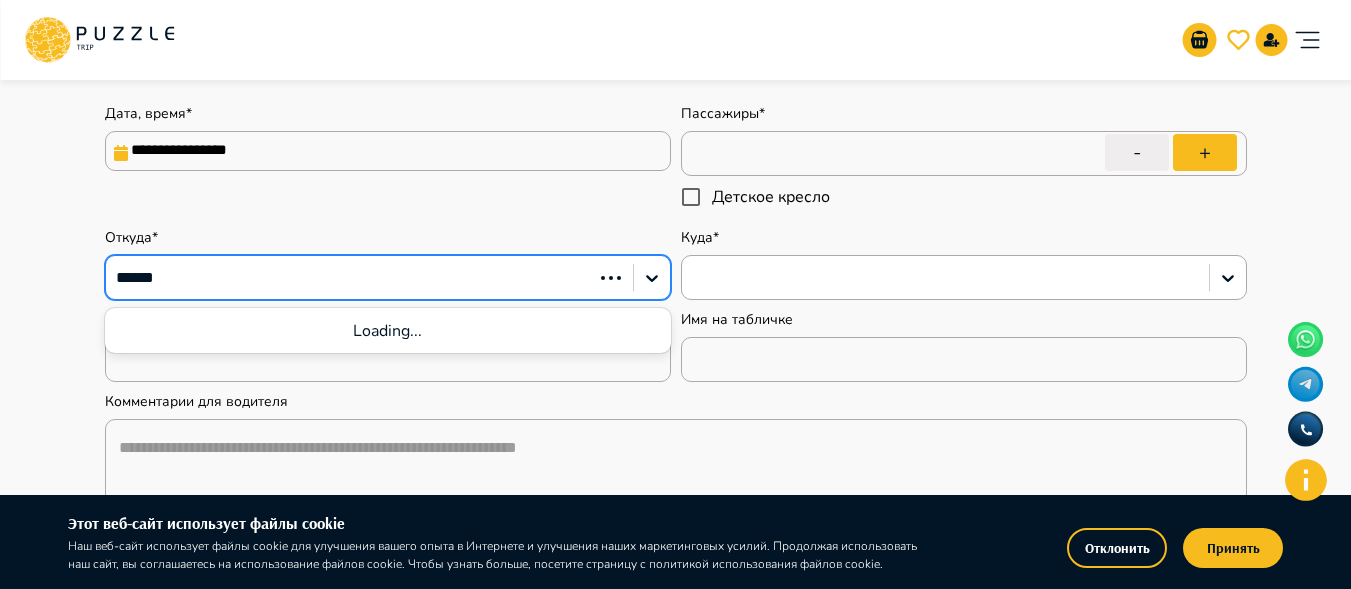 type on "*" 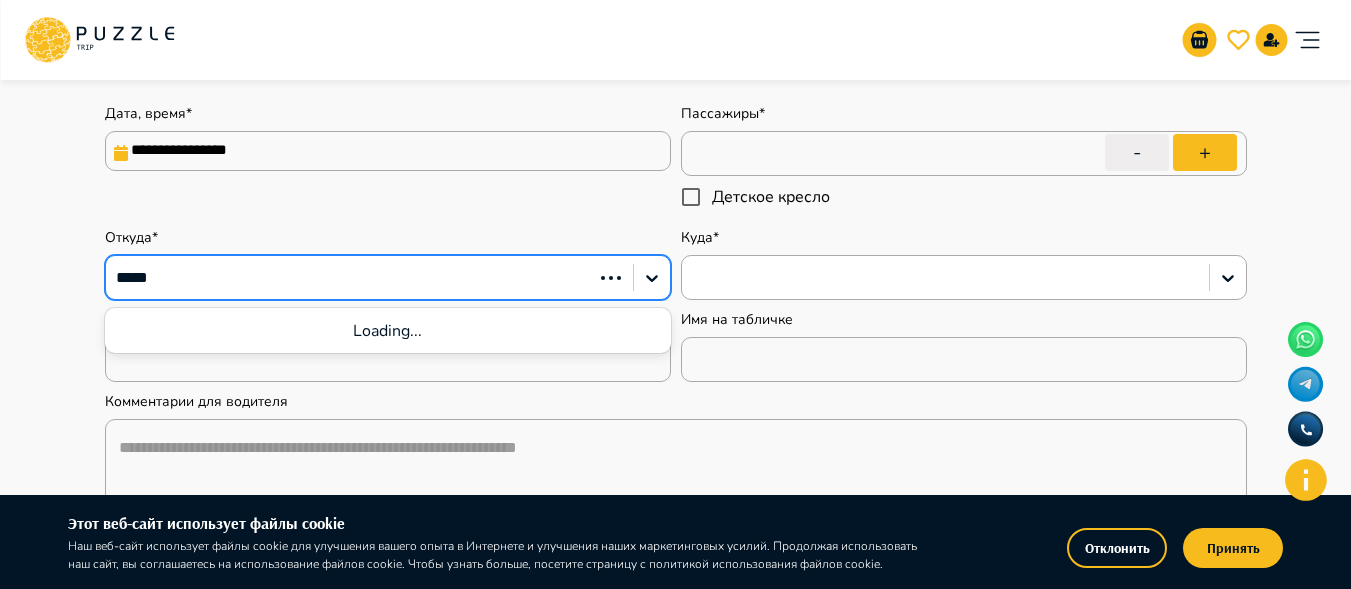 type on "*" 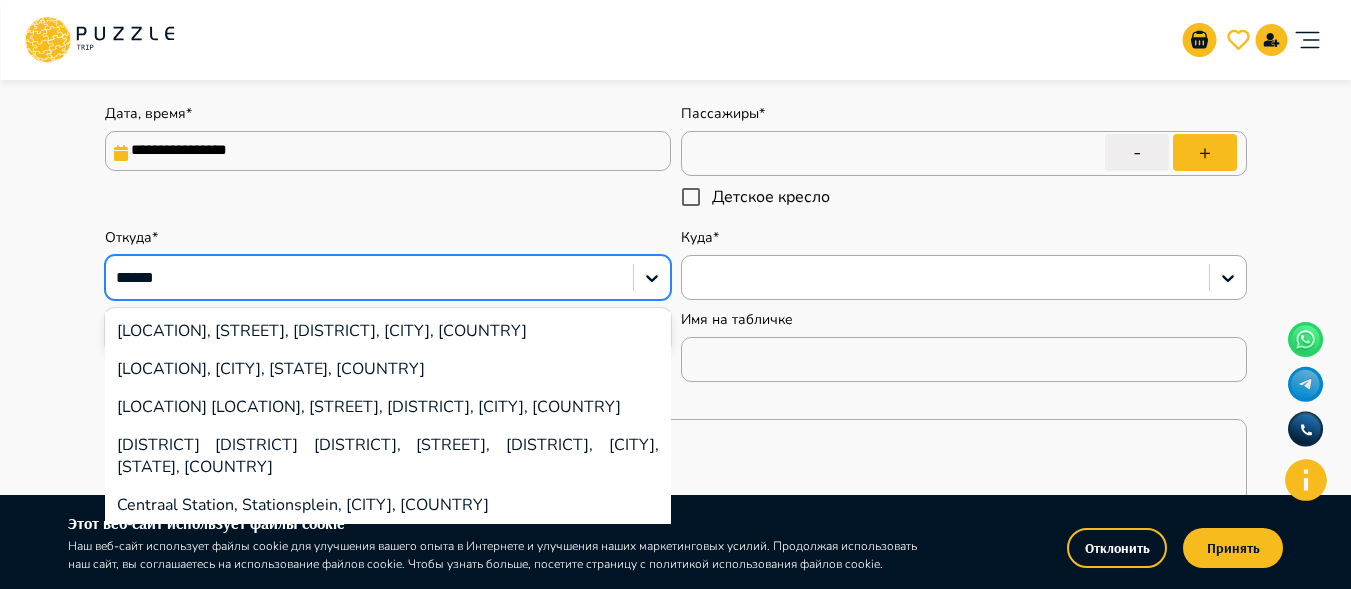 type on "*******" 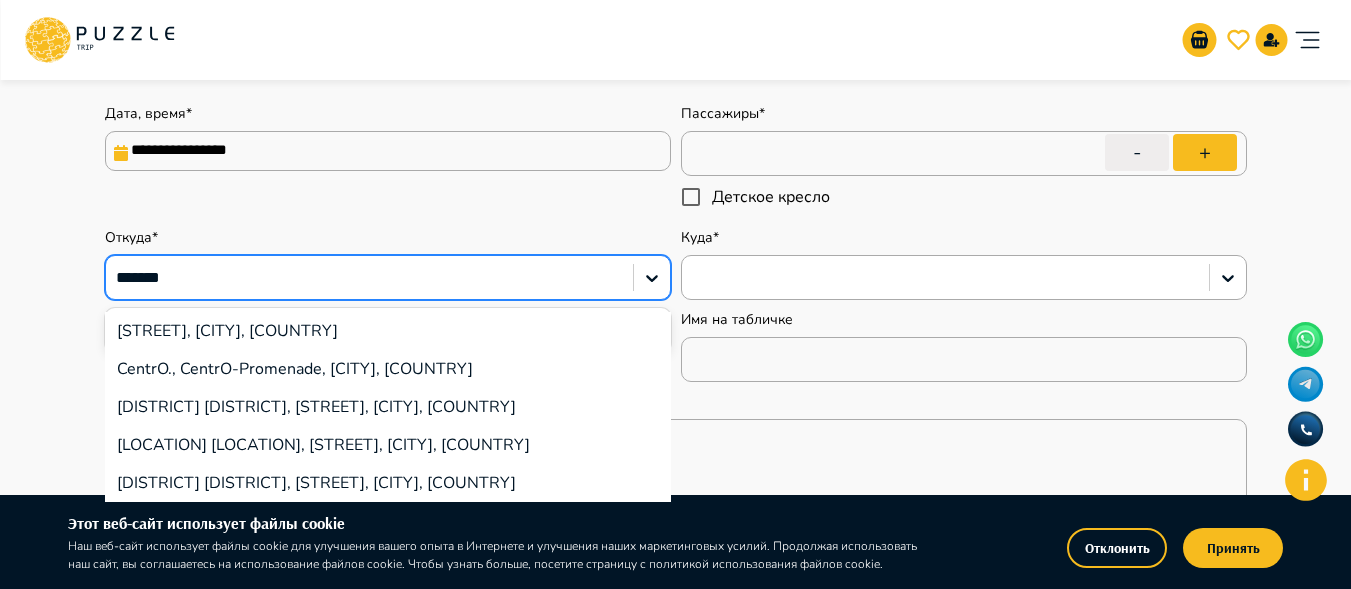 type on "*" 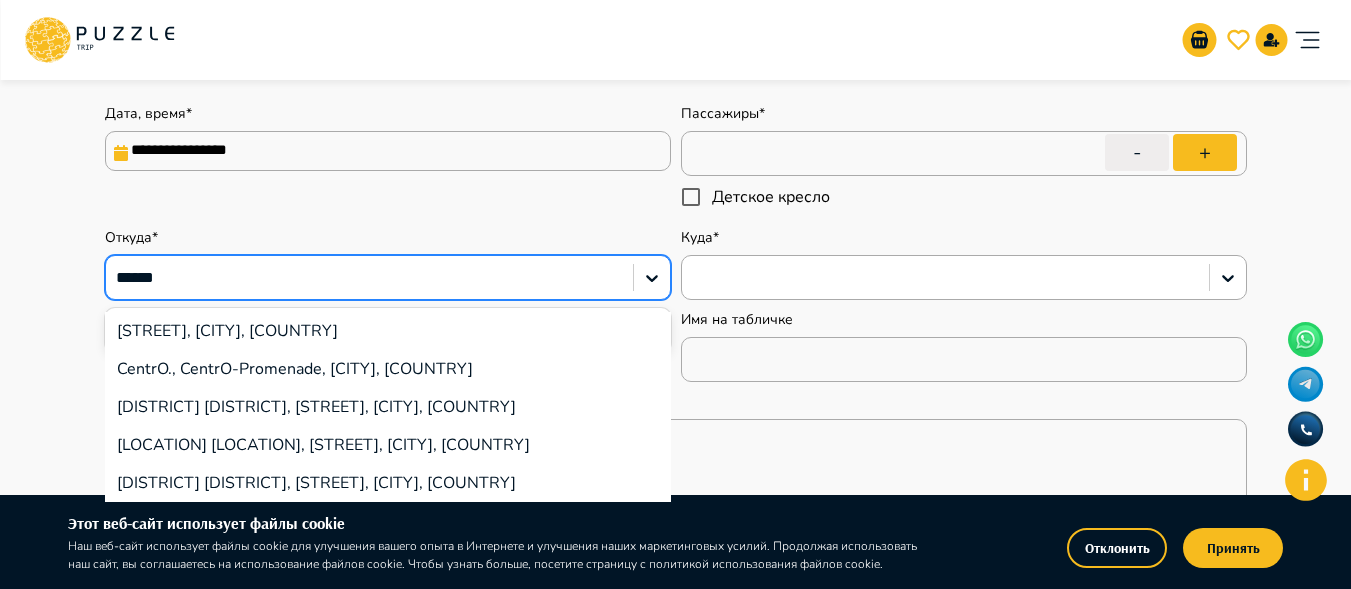 type on "*" 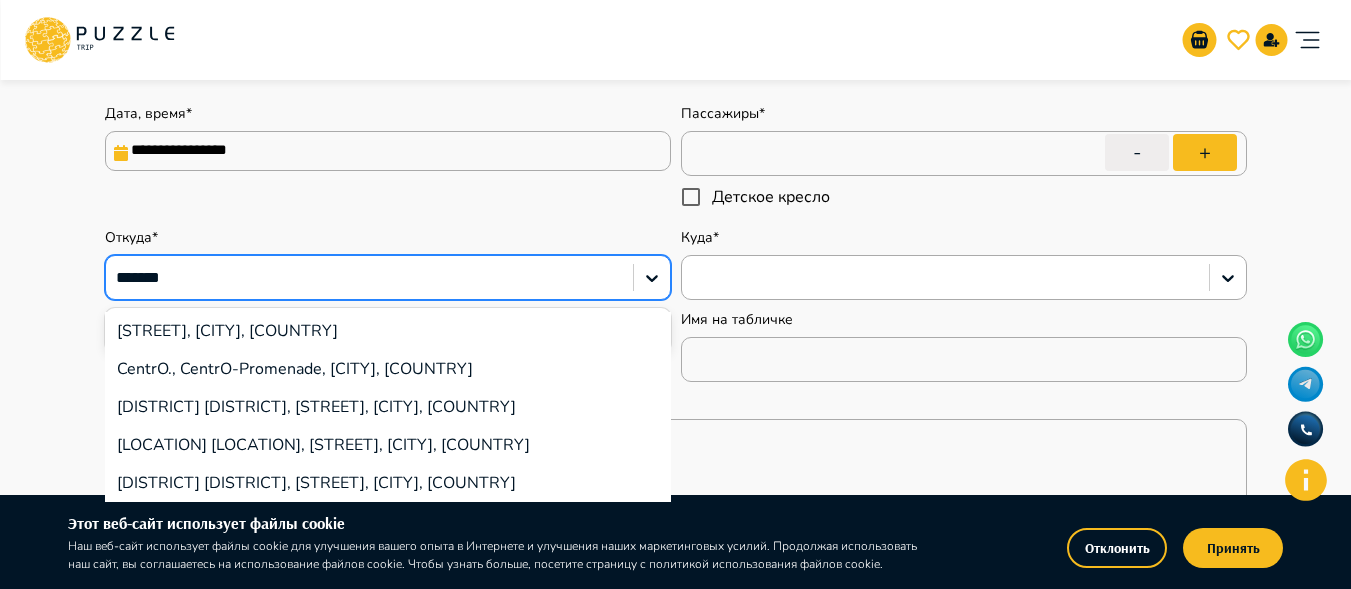 type on "*" 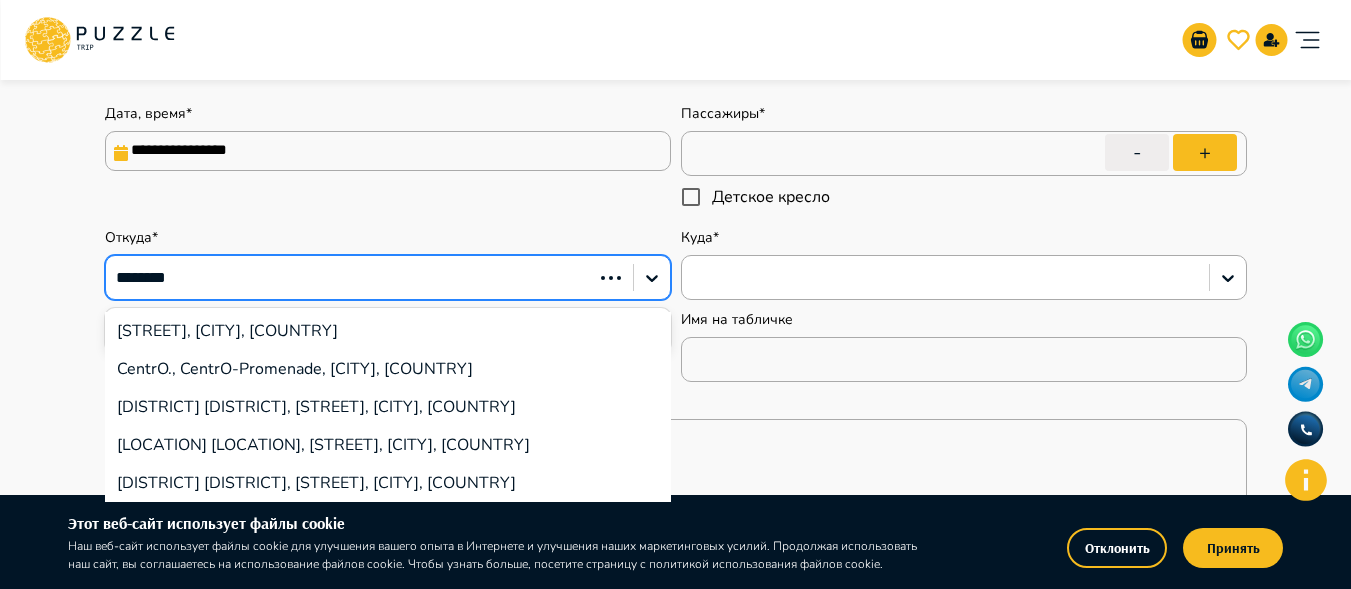 type on "*********" 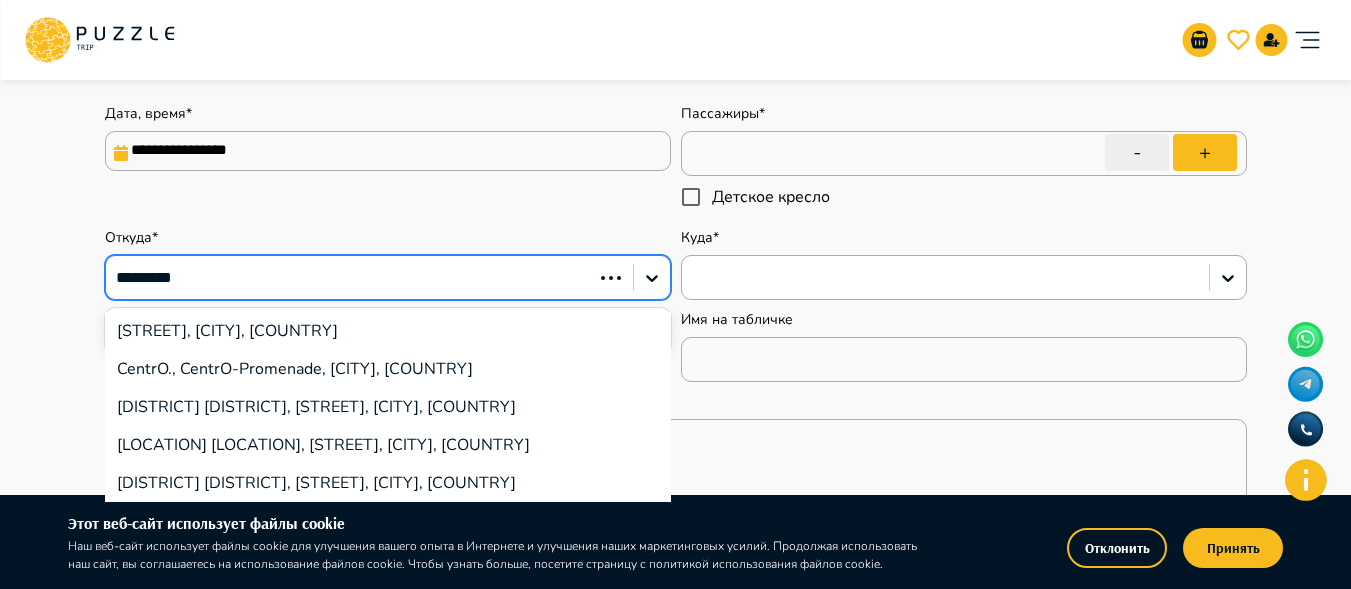 type on "*" 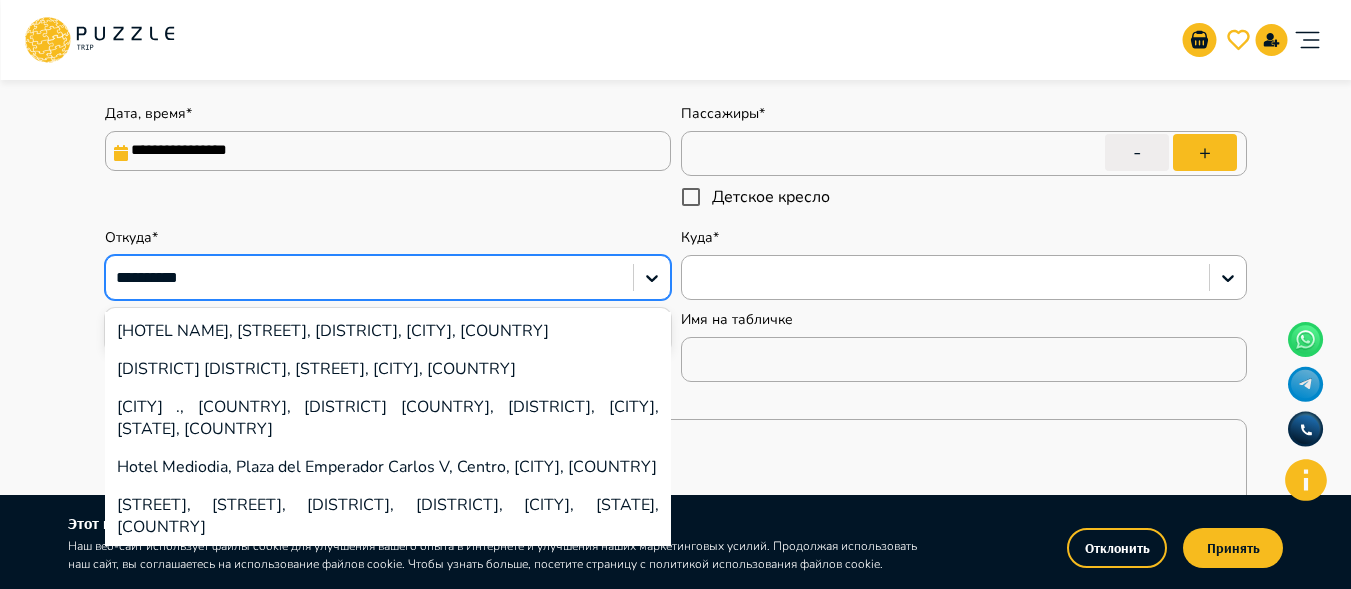 type on "*" 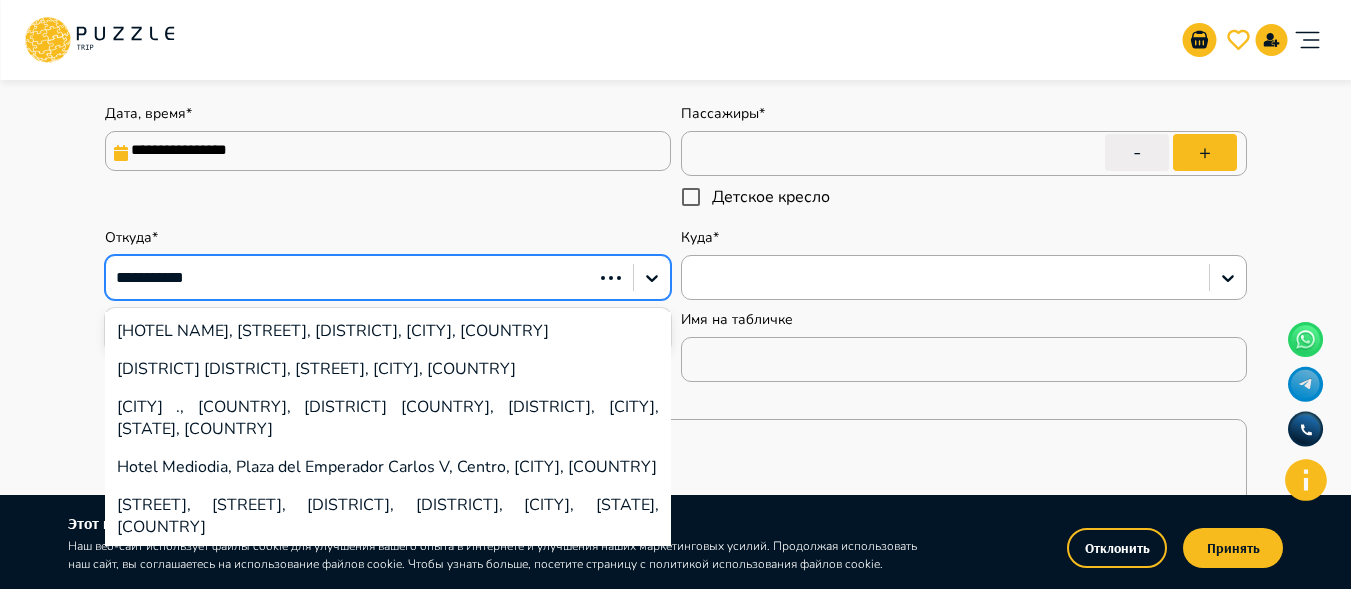 type on "**********" 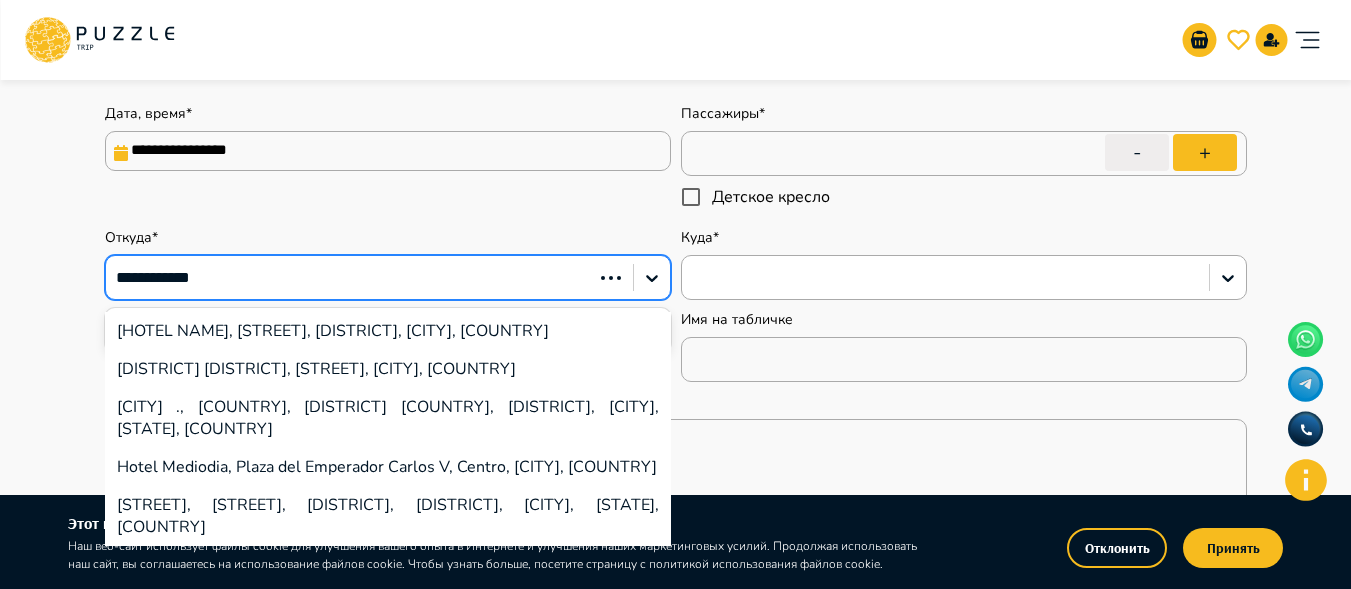 type on "*" 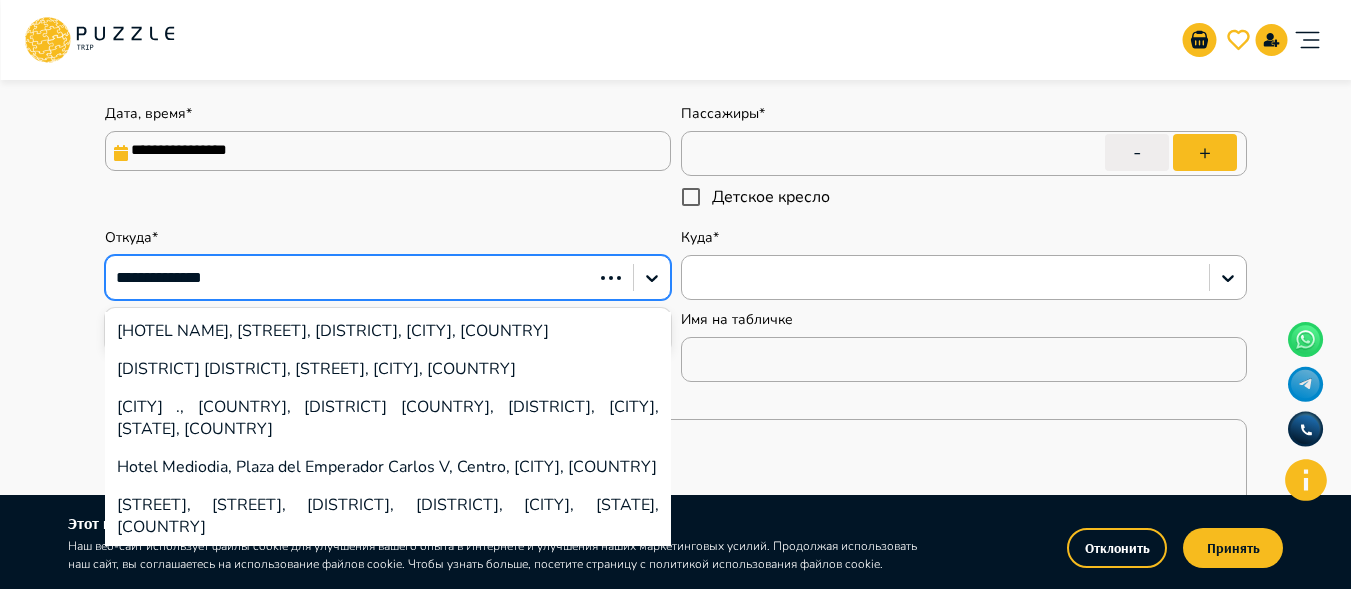 type on "**********" 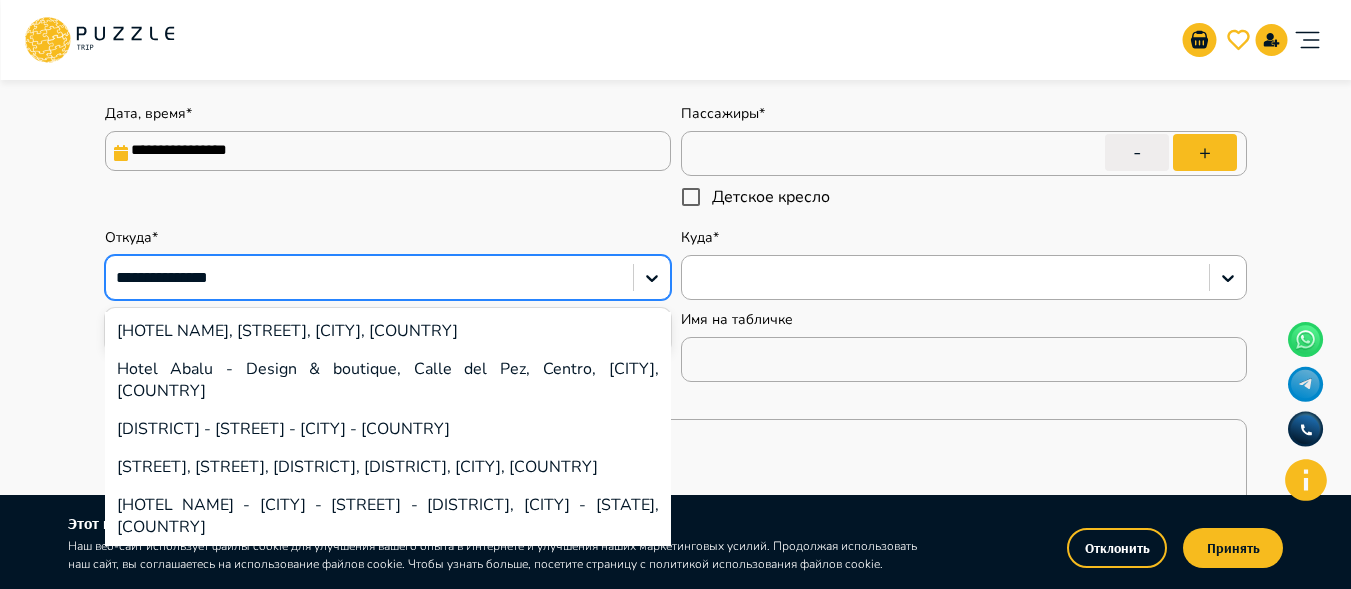 type on "*" 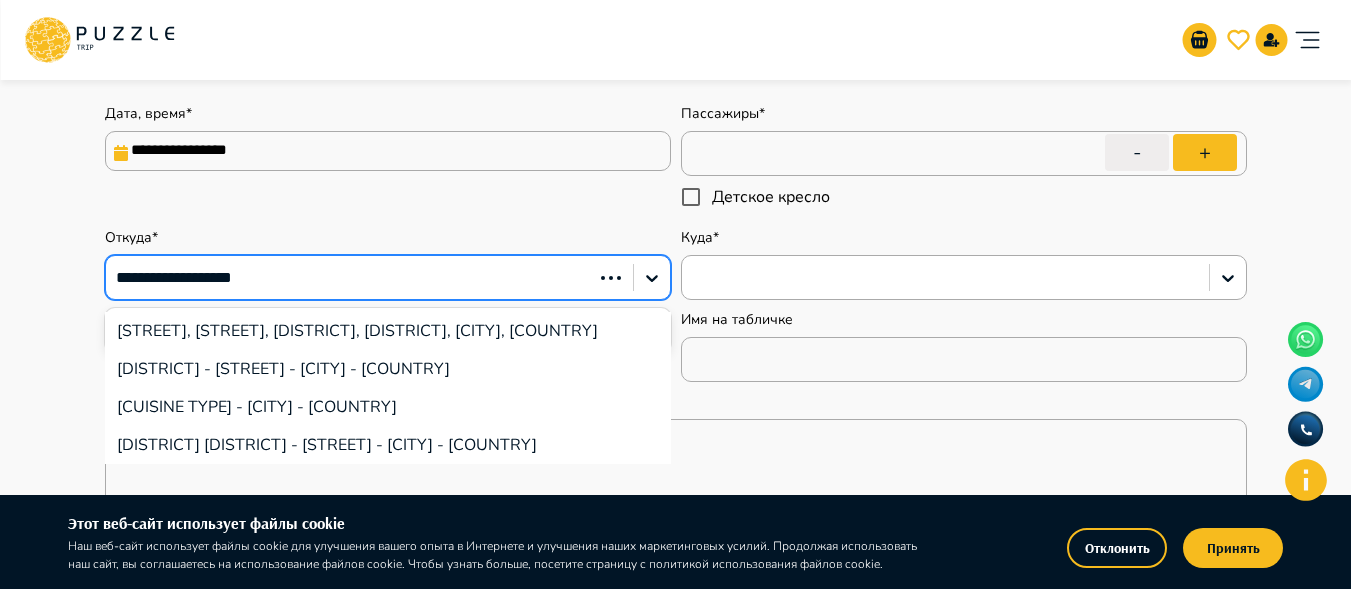 type on "**********" 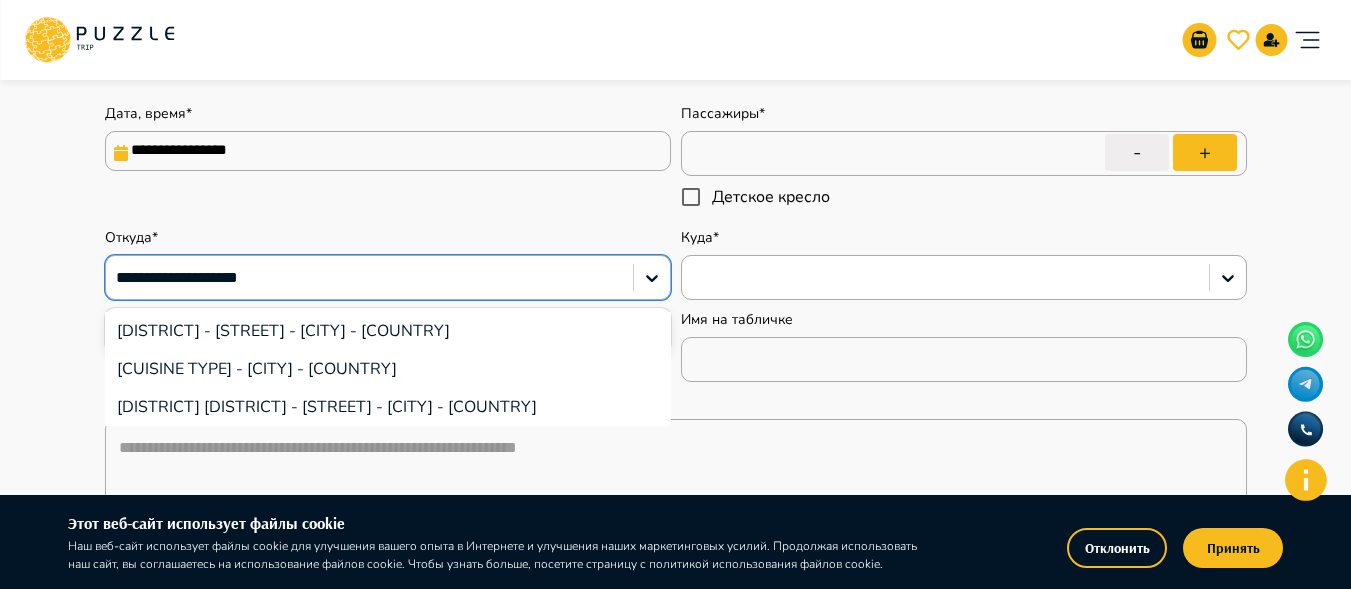 click on "[DISTRICT] - [STREET] - [CITY] - [COUNTRY]" at bounding box center (388, 331) 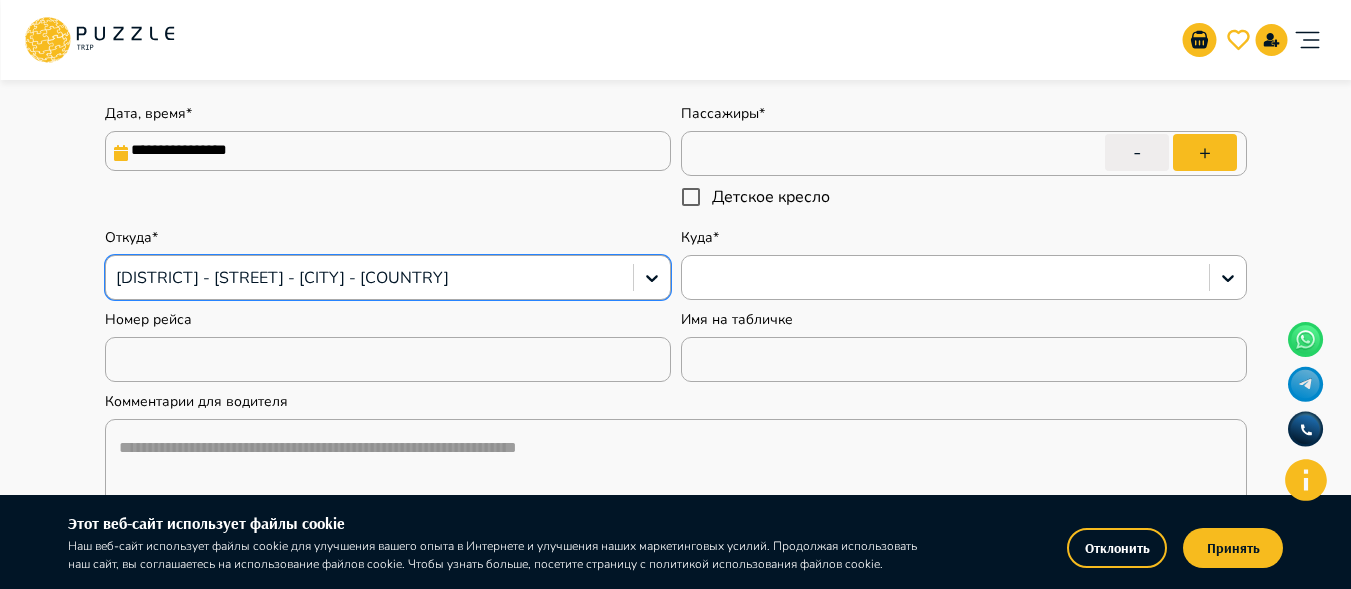 type on "*" 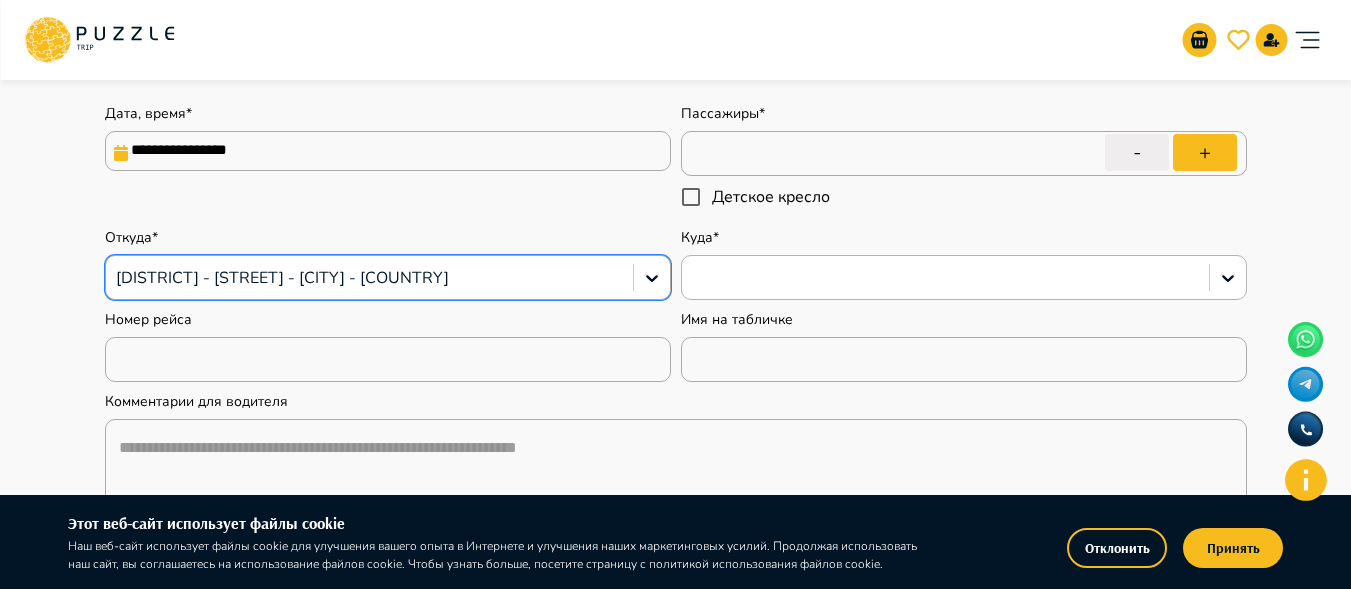 click at bounding box center (945, 278) 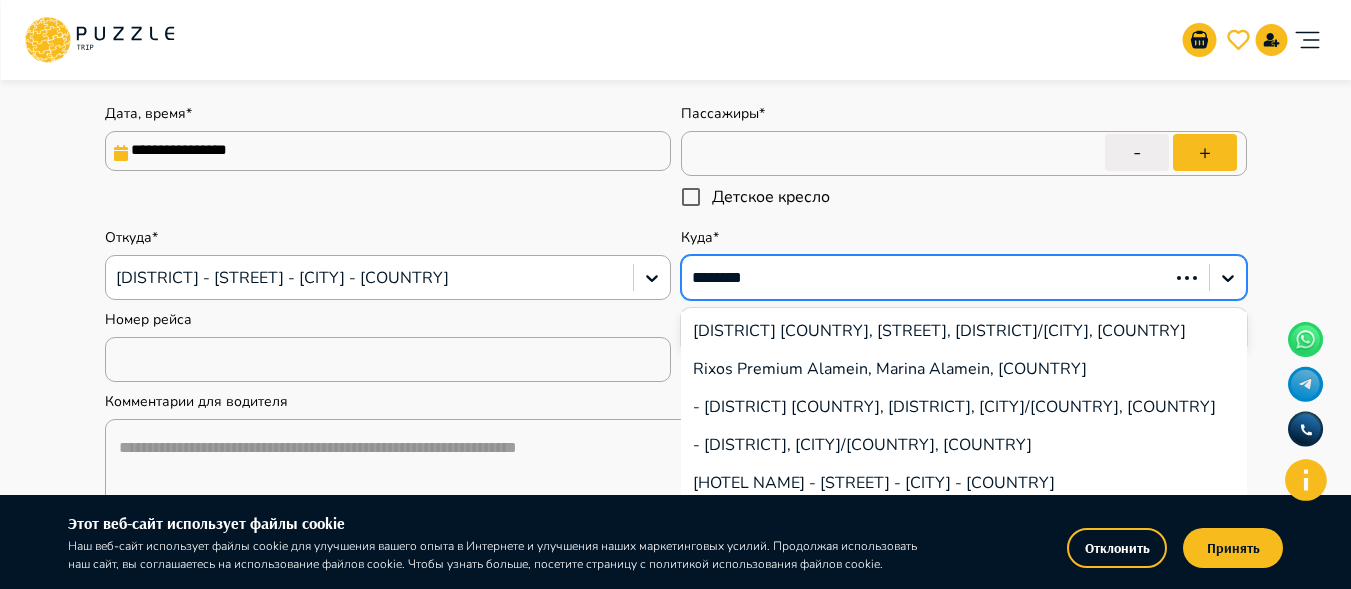 type on "*********" 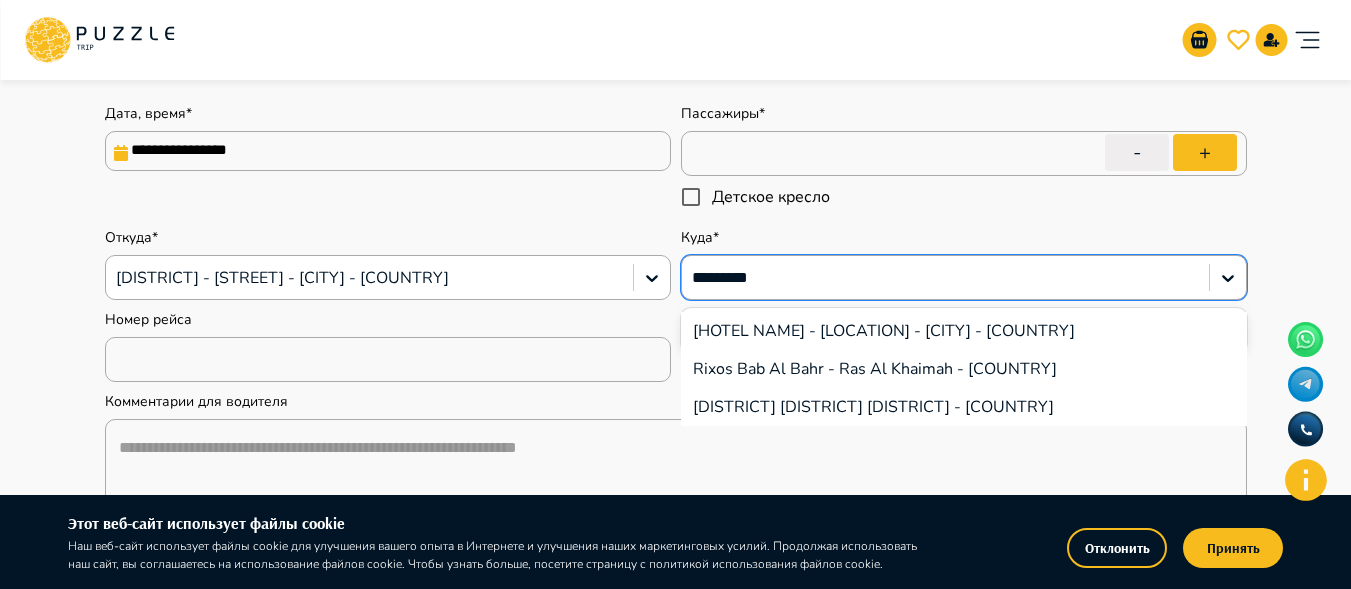 click on "[HOTEL NAME] - [LOCATION] - [CITY] - [COUNTRY]" at bounding box center [964, 331] 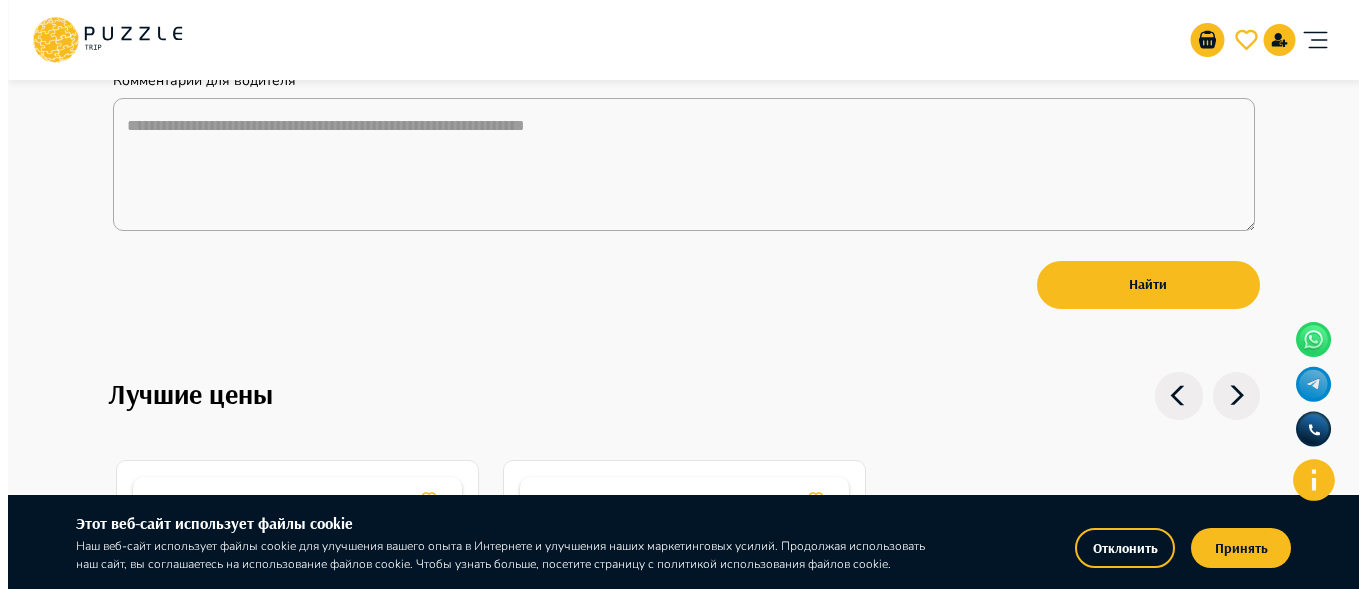 scroll, scrollTop: 789, scrollLeft: 0, axis: vertical 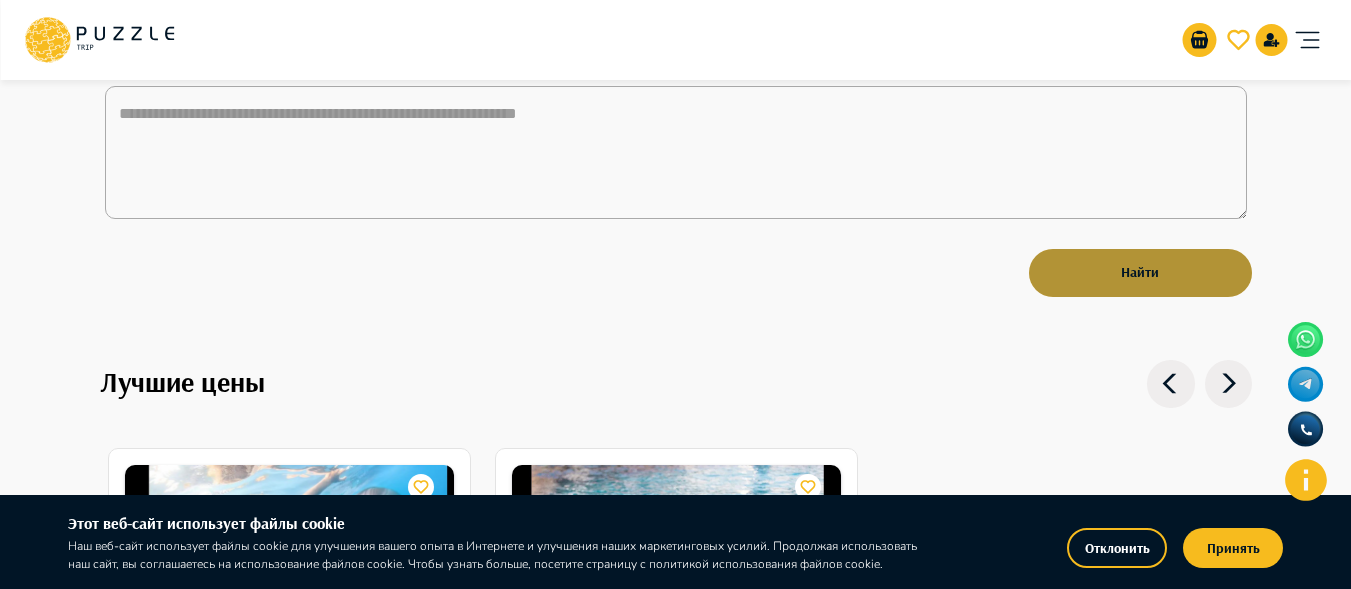click on "Найти" at bounding box center [1140, 273] 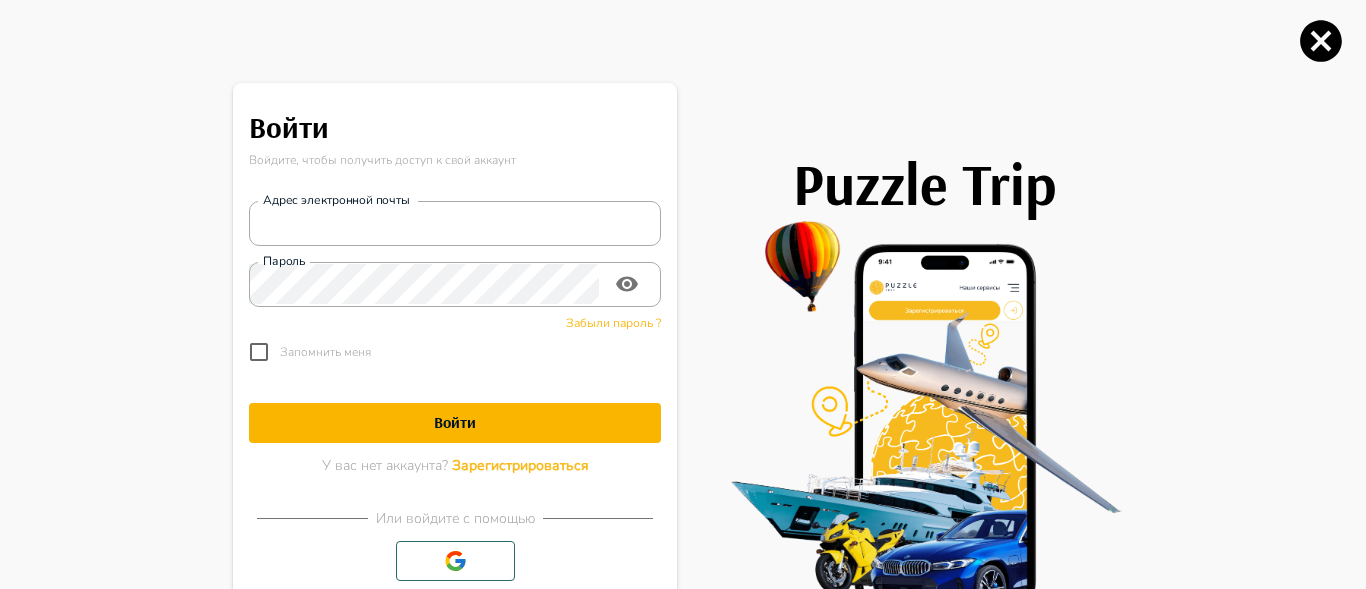 click on "Зарегистрироваться" at bounding box center (520, 465) 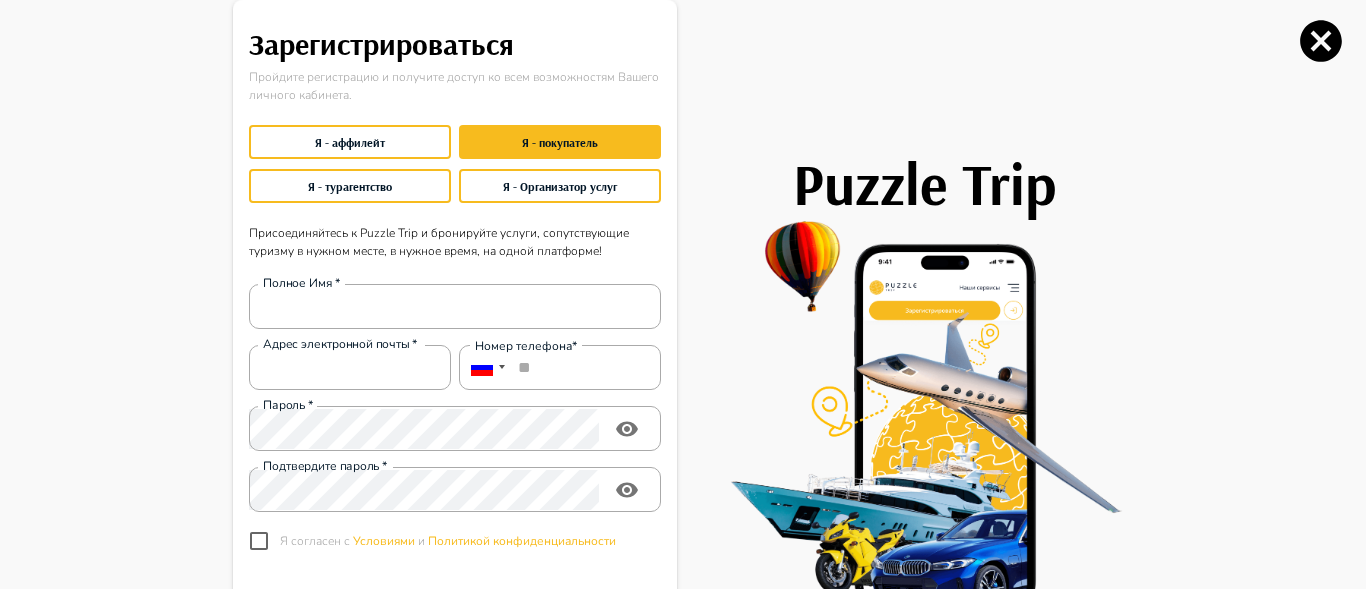 type on "*" 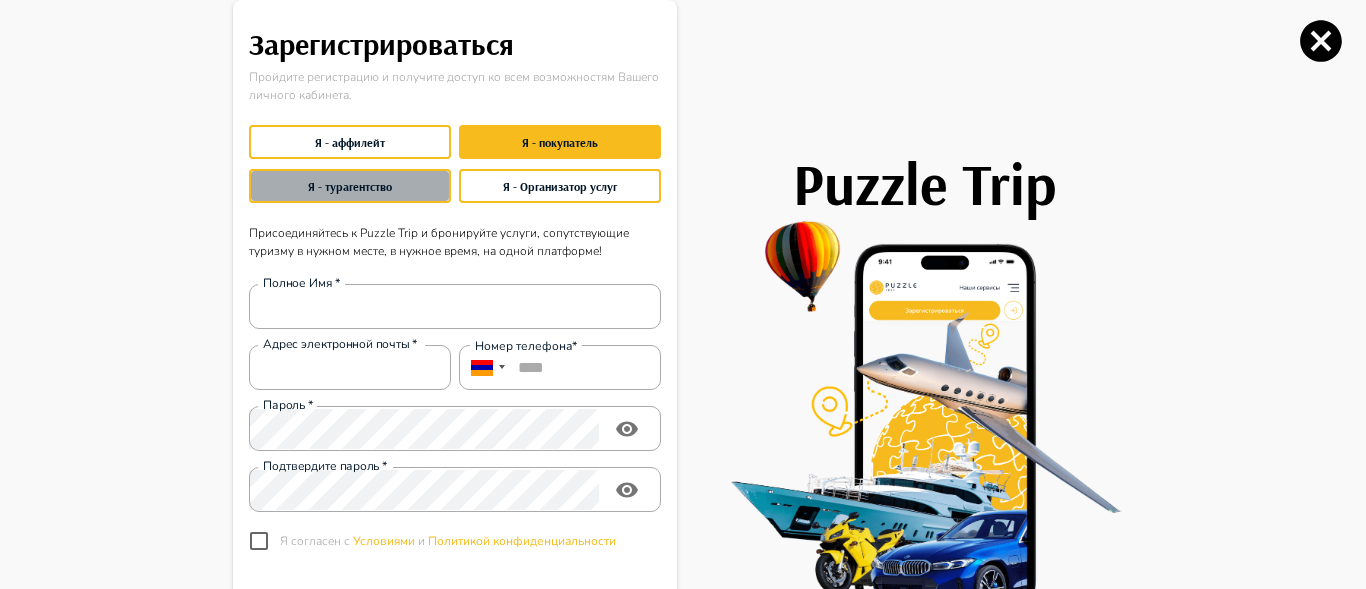 click on "Я - турагентство" at bounding box center (350, 186) 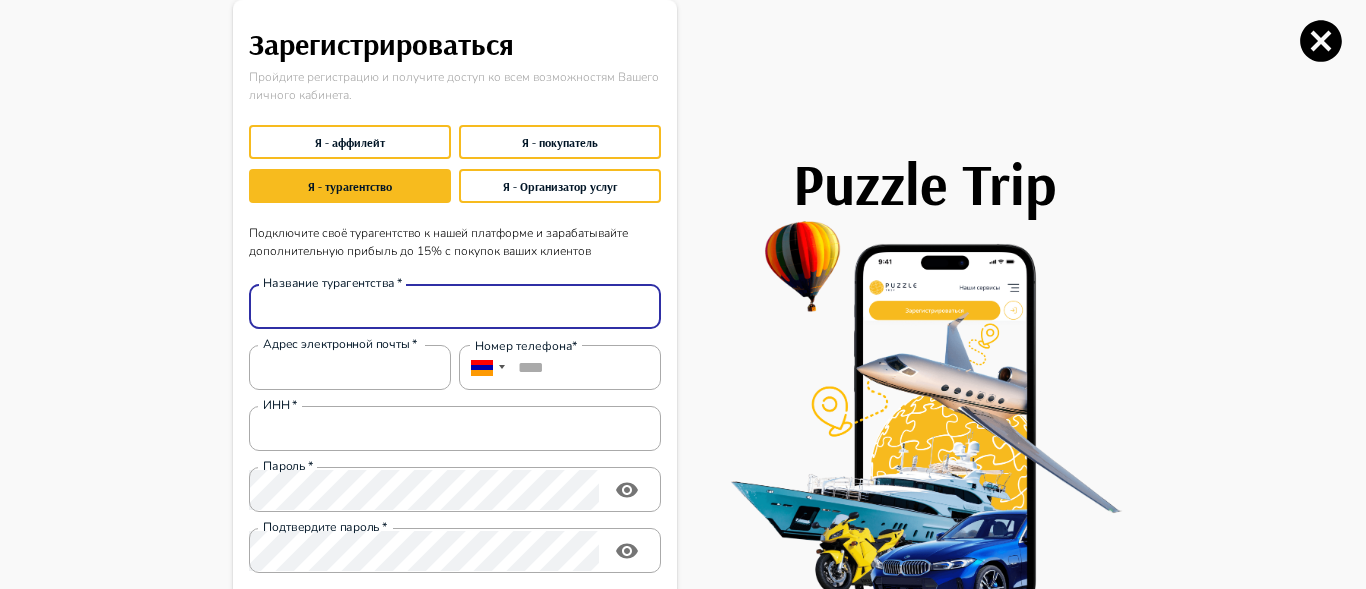 click on "Название турагентства   *" at bounding box center (455, 307) 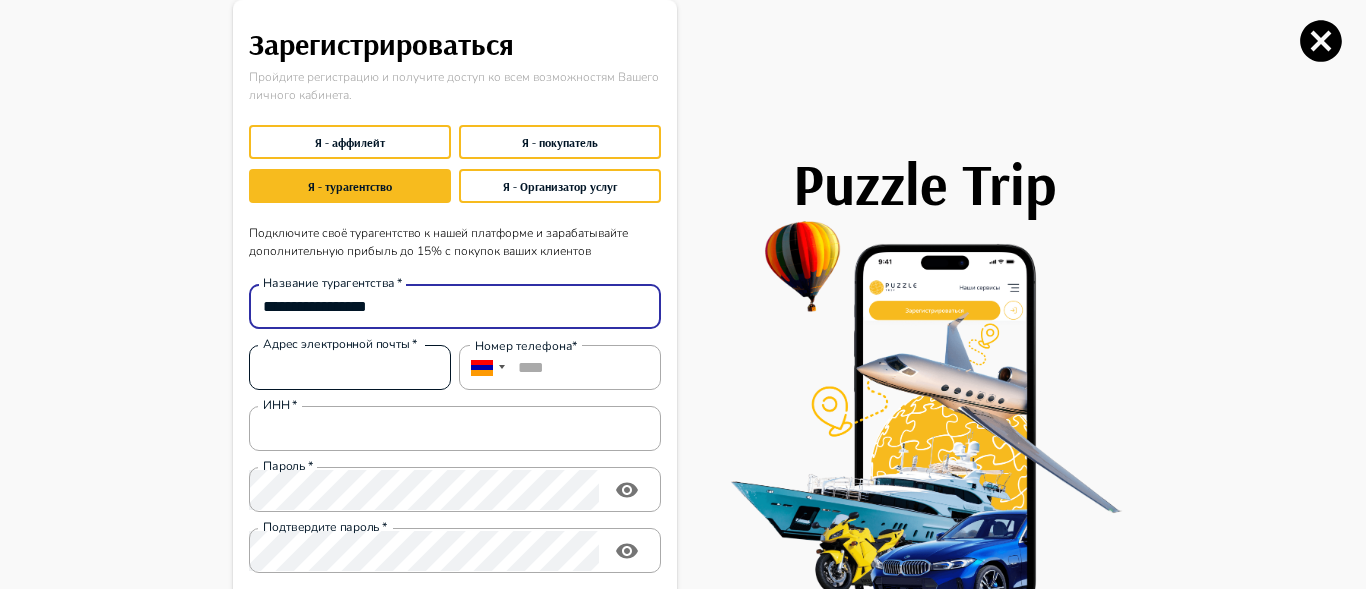 type on "**********" 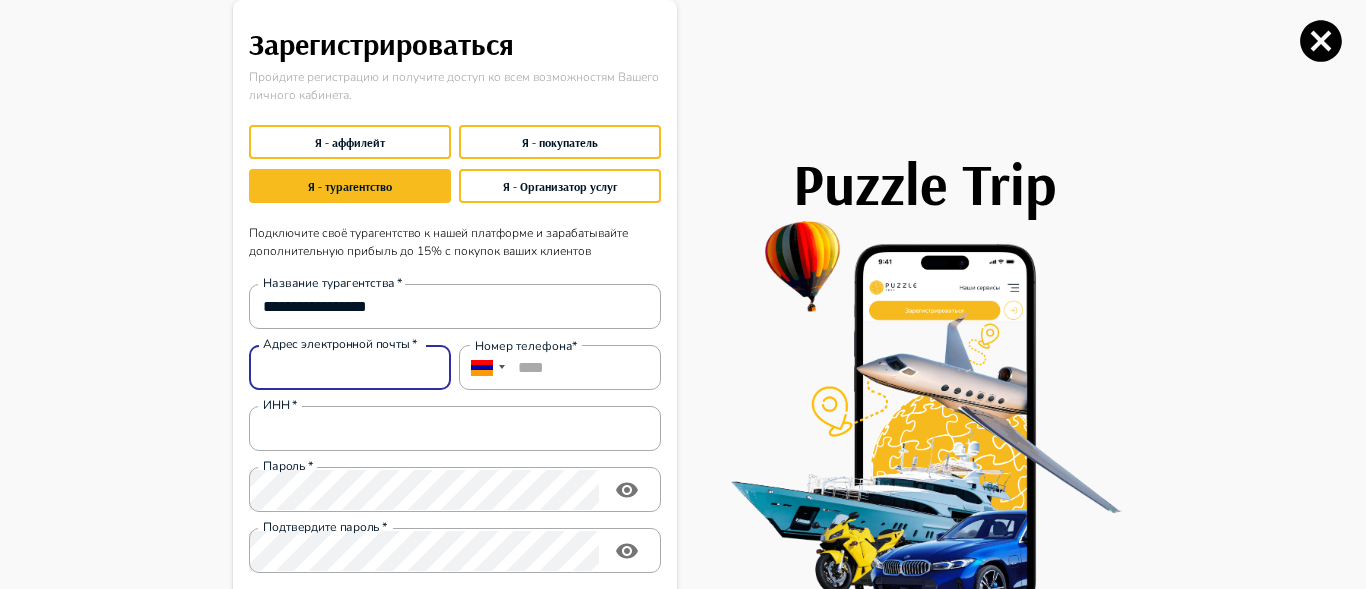 type on "**********" 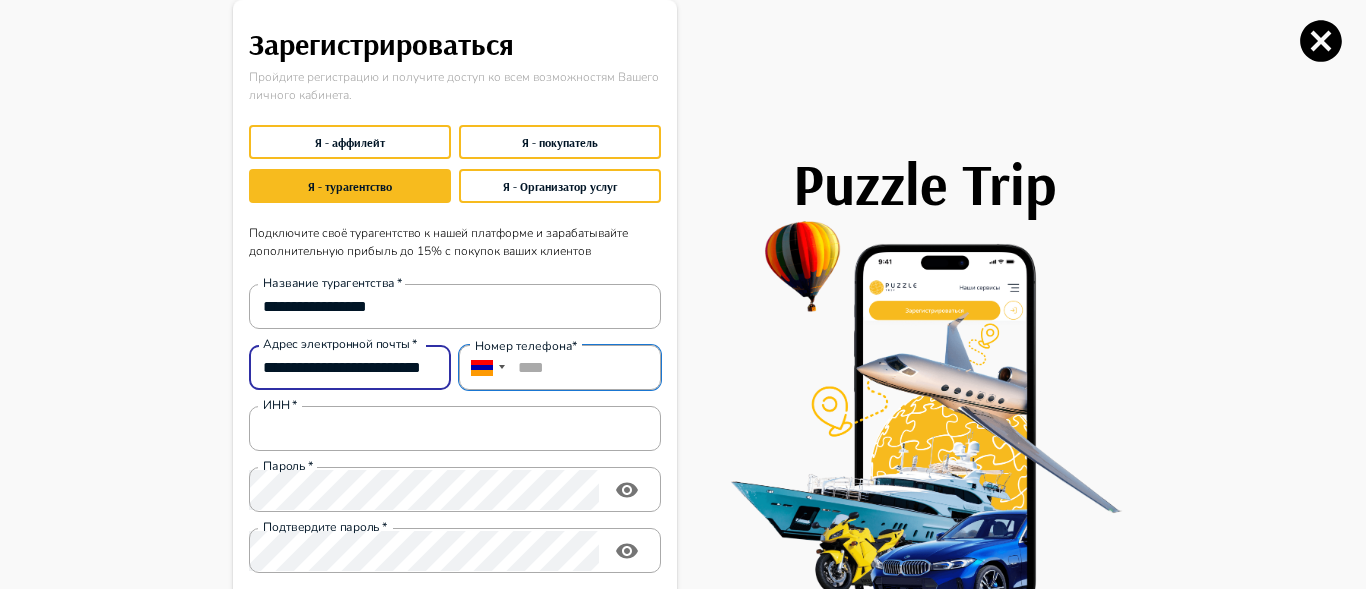 click on "****" at bounding box center (560, 367) 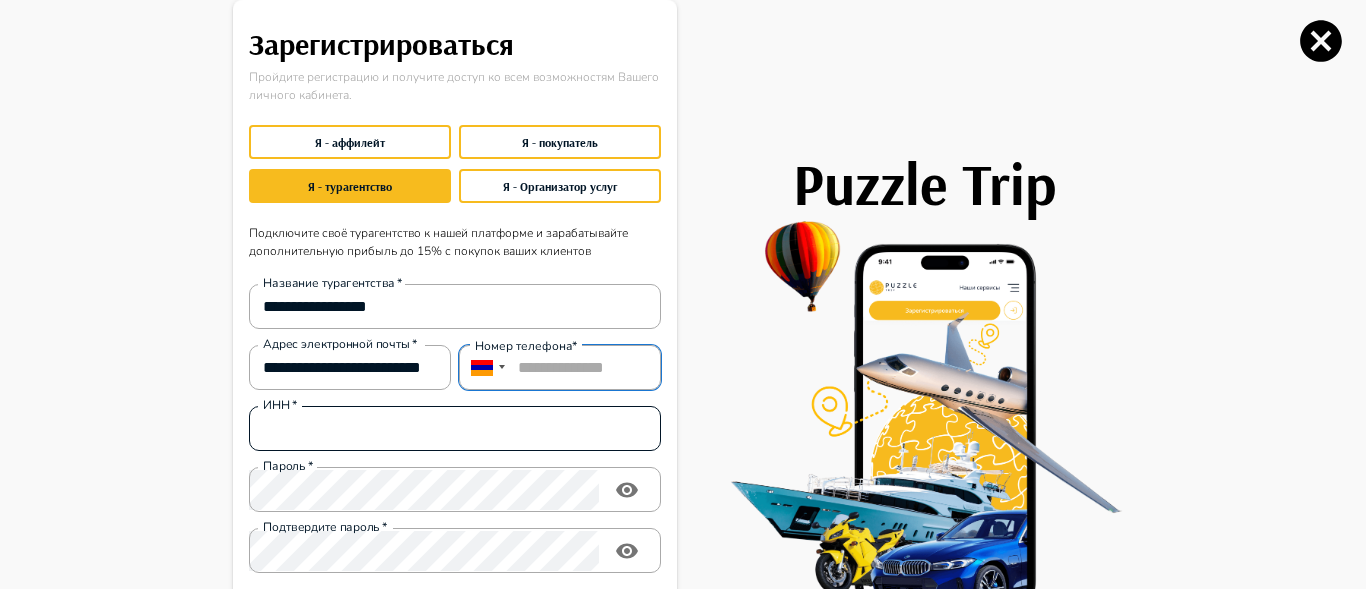 type on "**********" 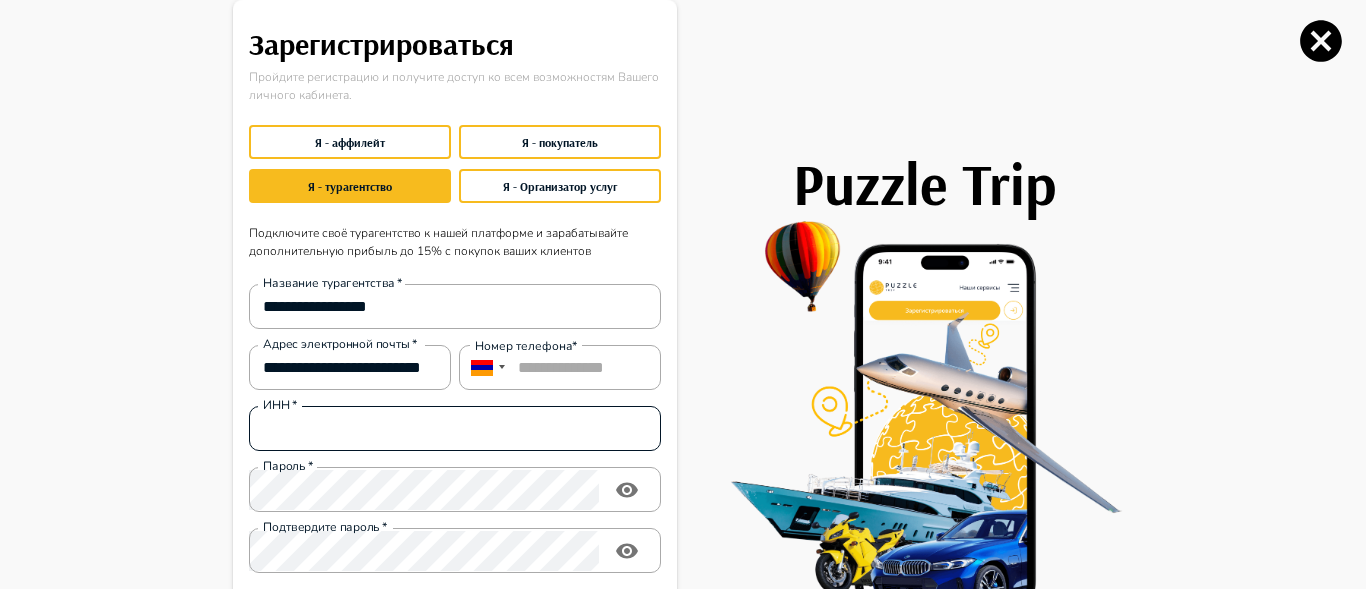 click on "ИНН   *" at bounding box center (455, 429) 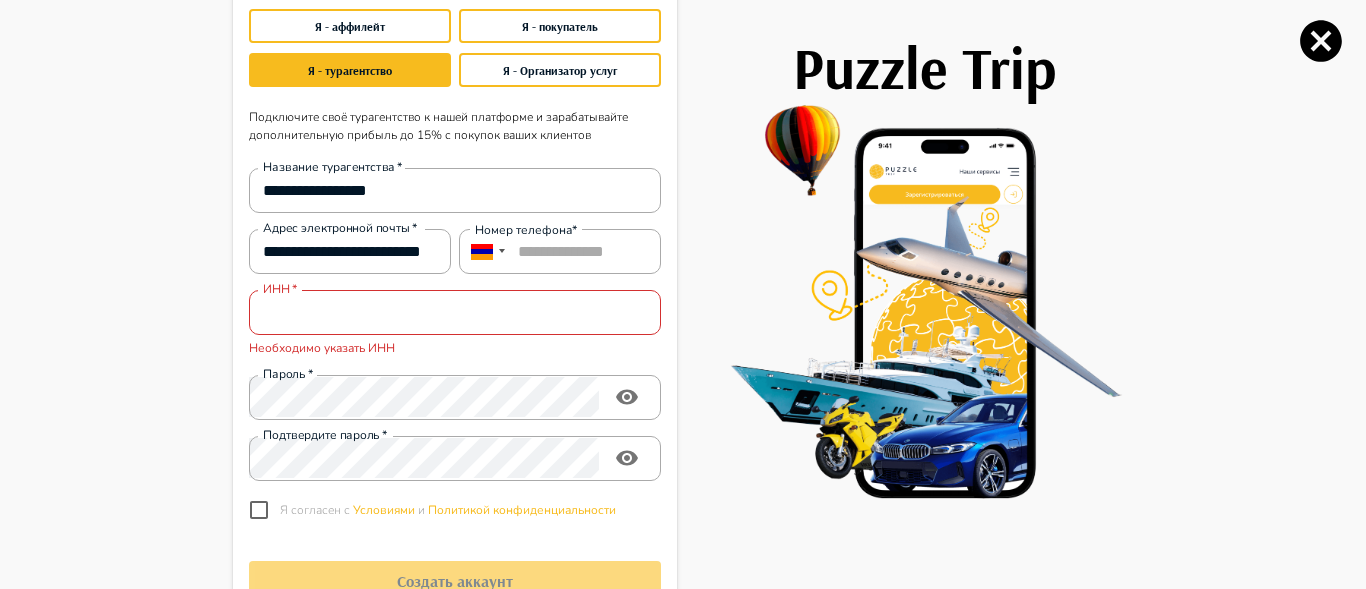 scroll, scrollTop: 143, scrollLeft: 0, axis: vertical 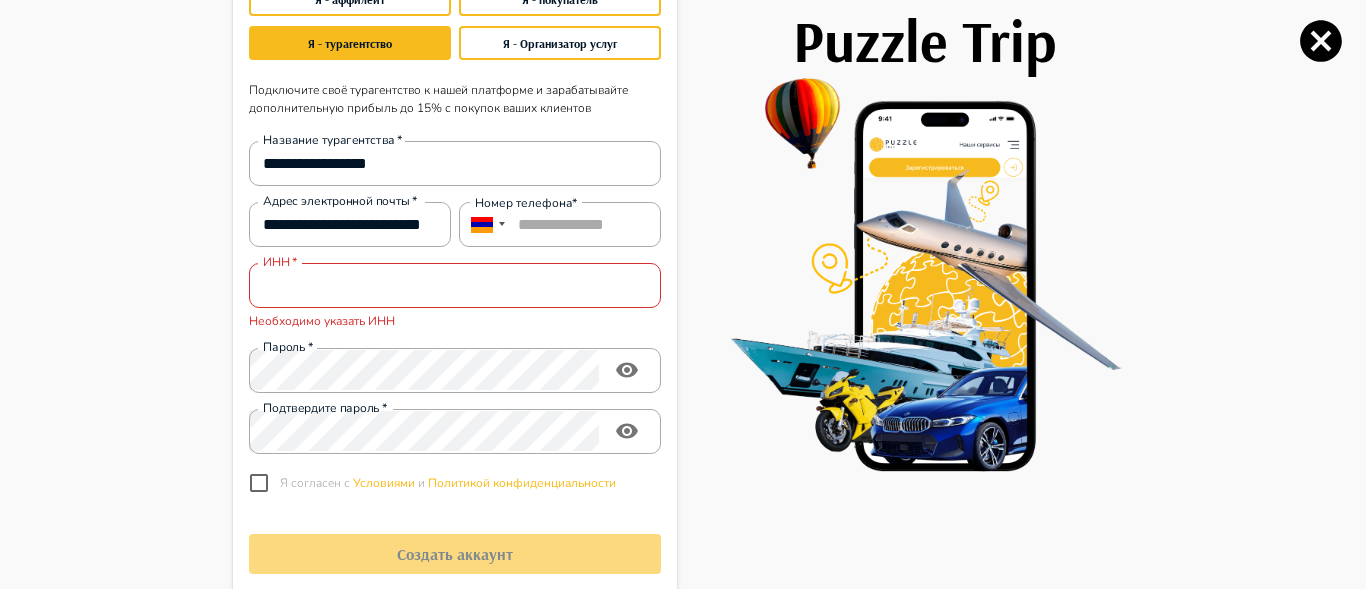click on "ИНН   *" at bounding box center [455, 286] 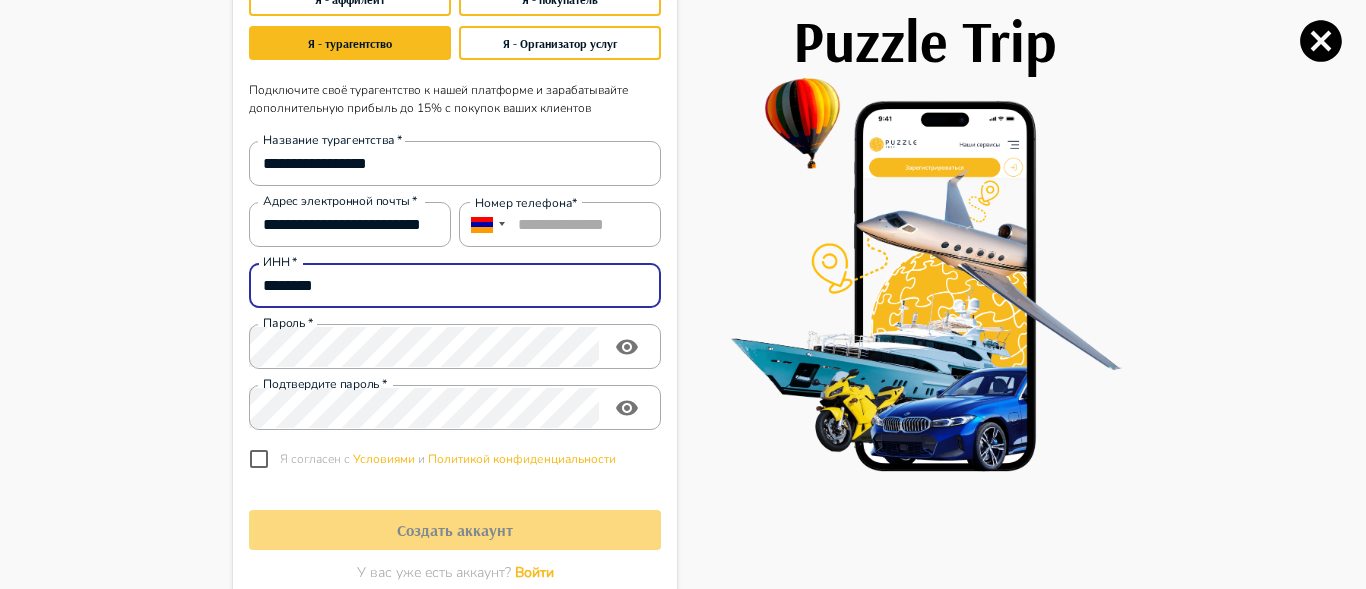 type on "********" 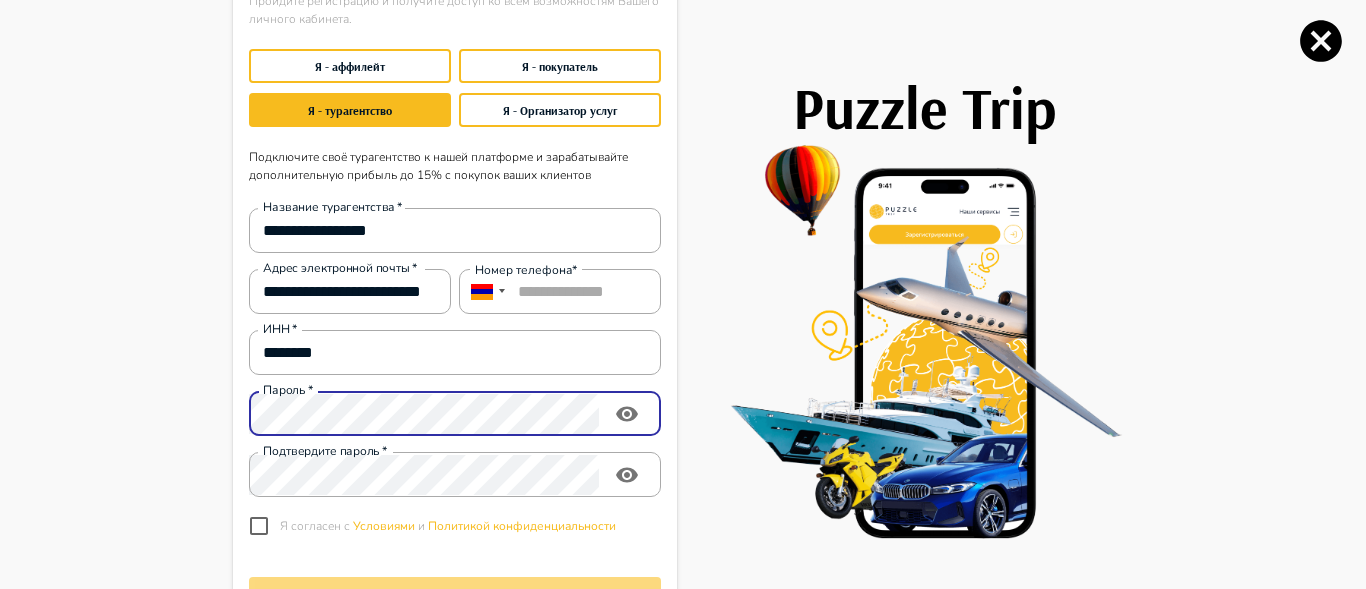scroll, scrollTop: 43, scrollLeft: 0, axis: vertical 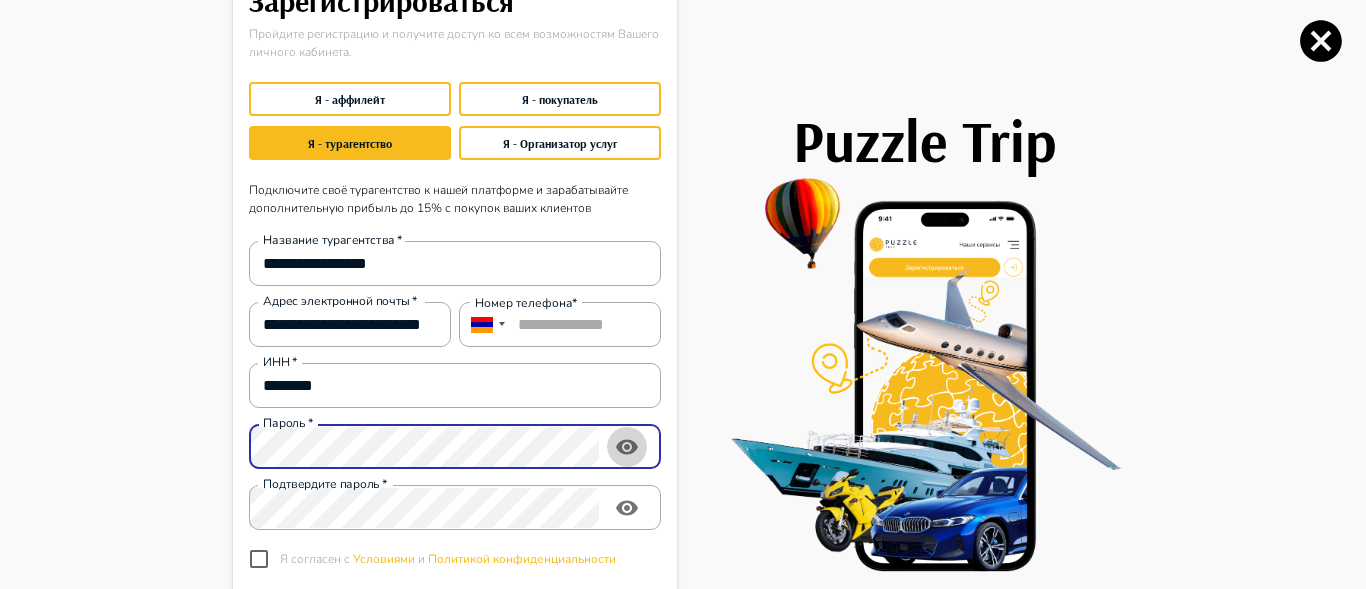 click 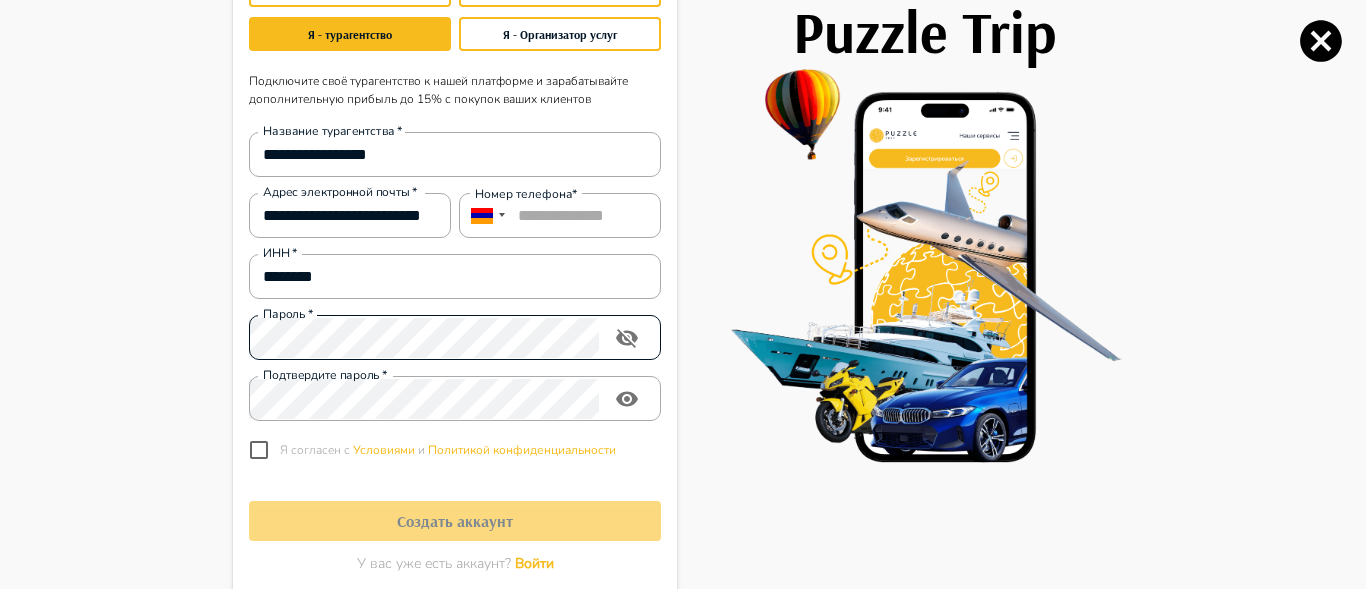 scroll, scrollTop: 167, scrollLeft: 0, axis: vertical 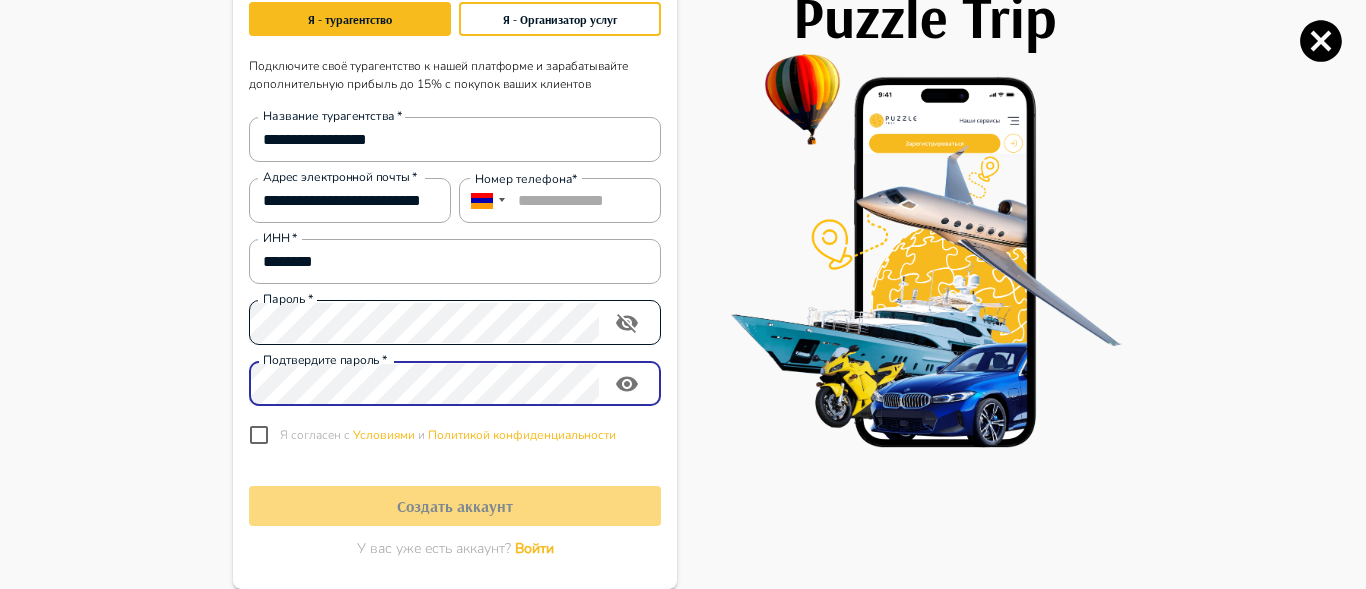 click 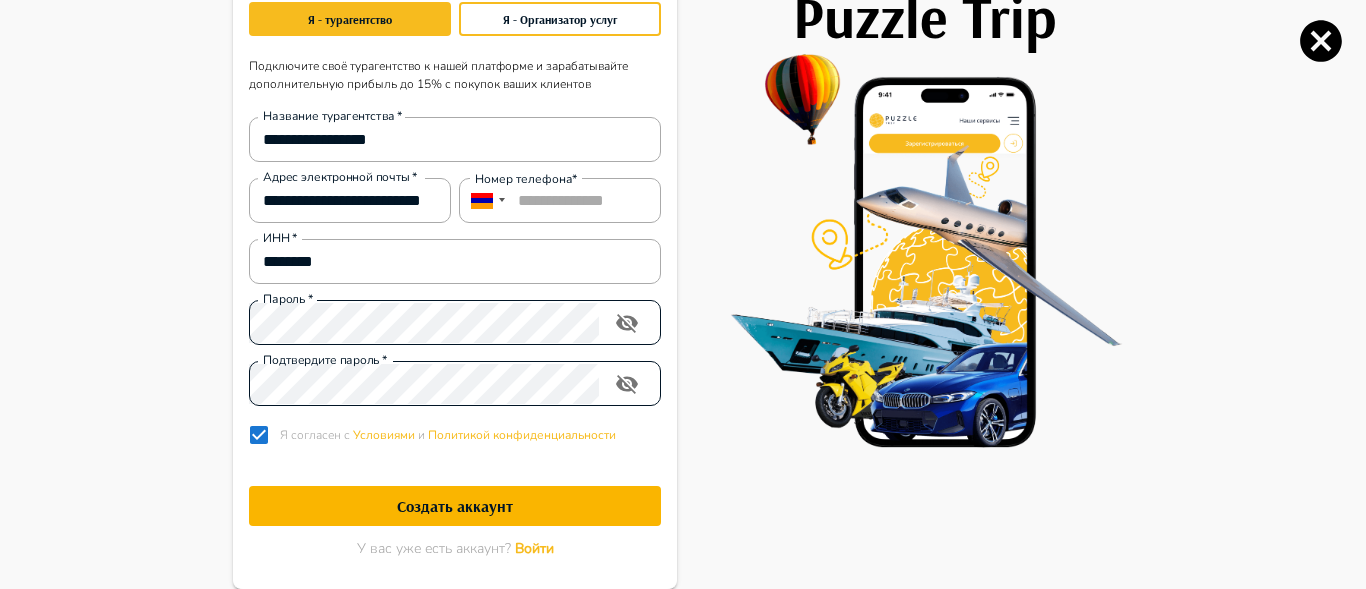 click on "Создать аккаунт" at bounding box center (455, 506) 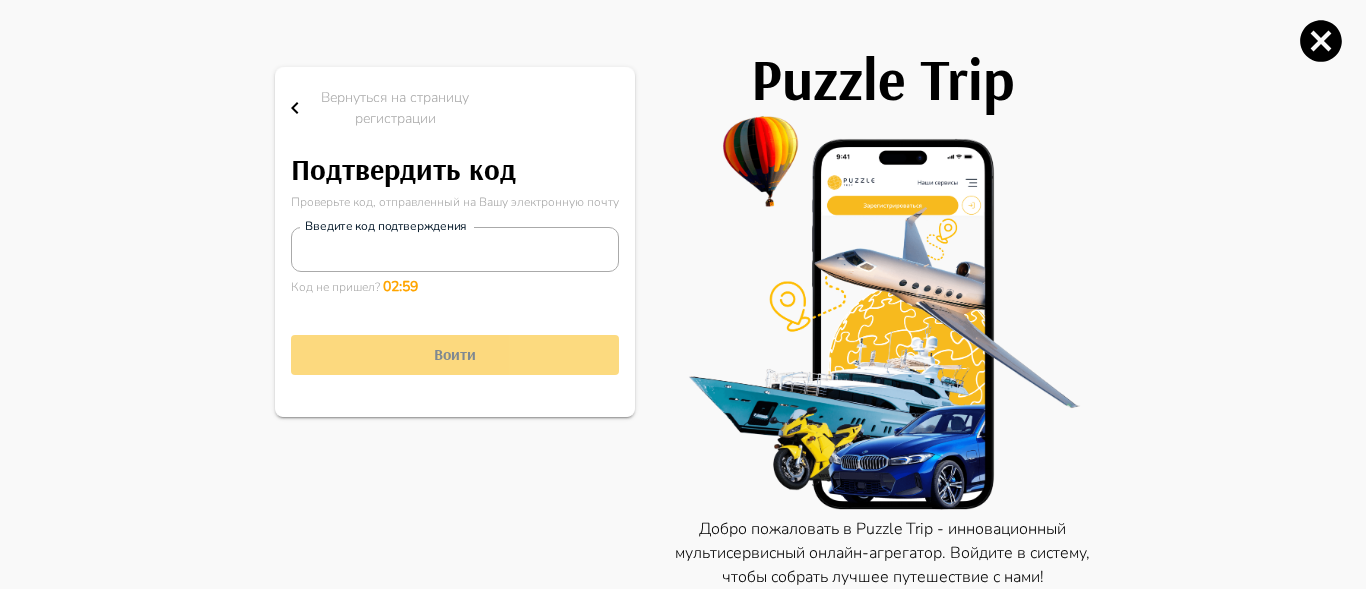 scroll, scrollTop: 105, scrollLeft: 0, axis: vertical 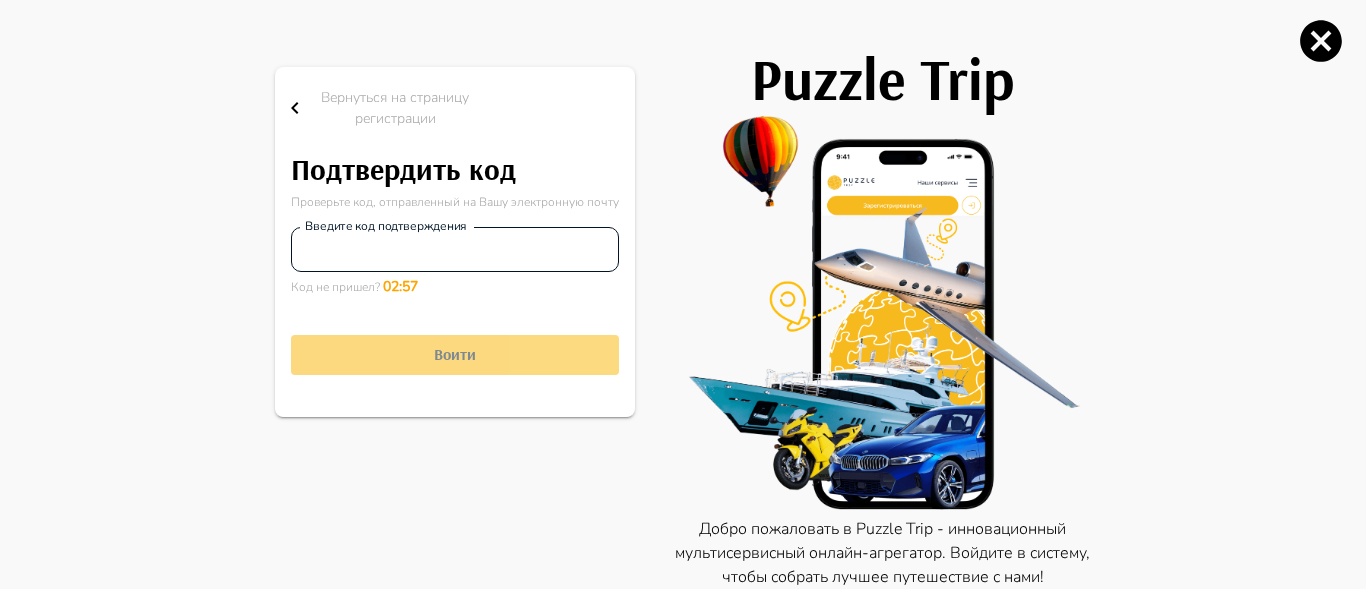 click on "Введите код подтверждения" at bounding box center [455, 249] 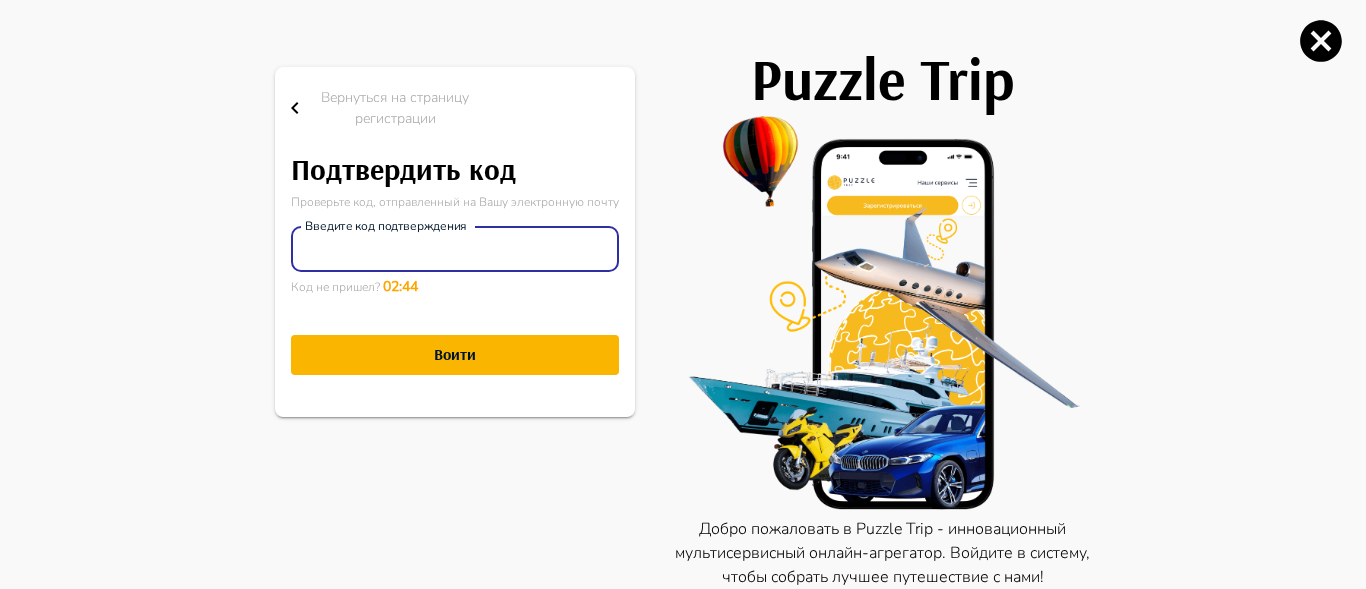type on "******" 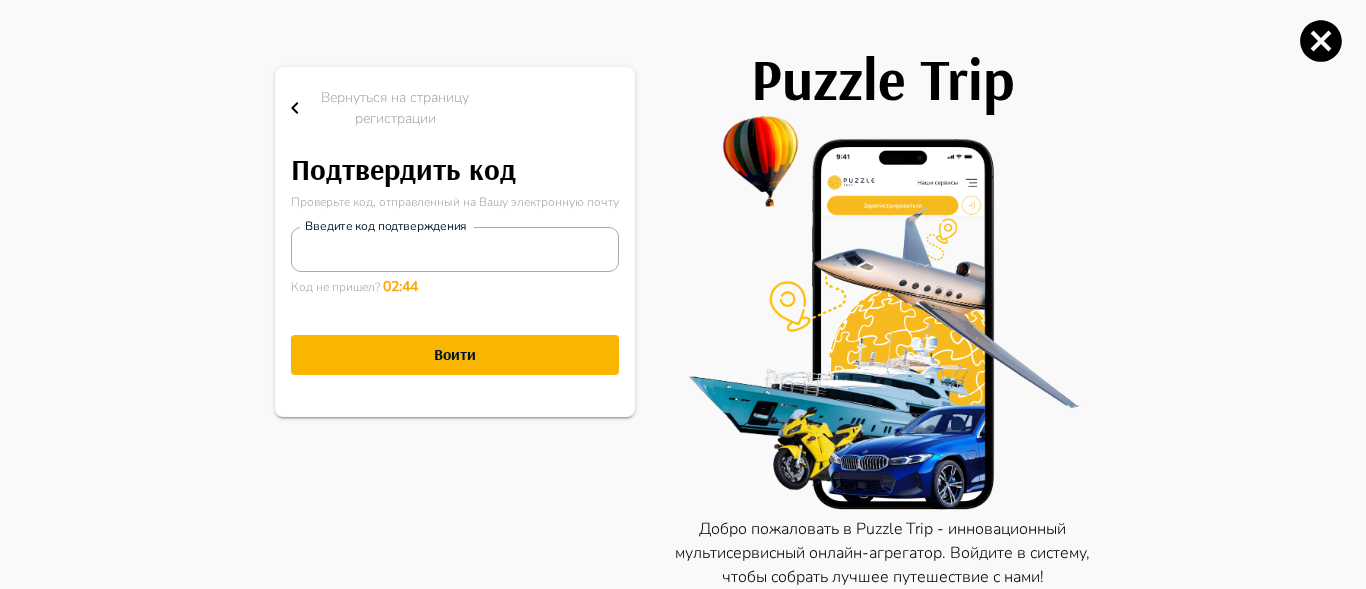click on "Воити" at bounding box center [455, 354] 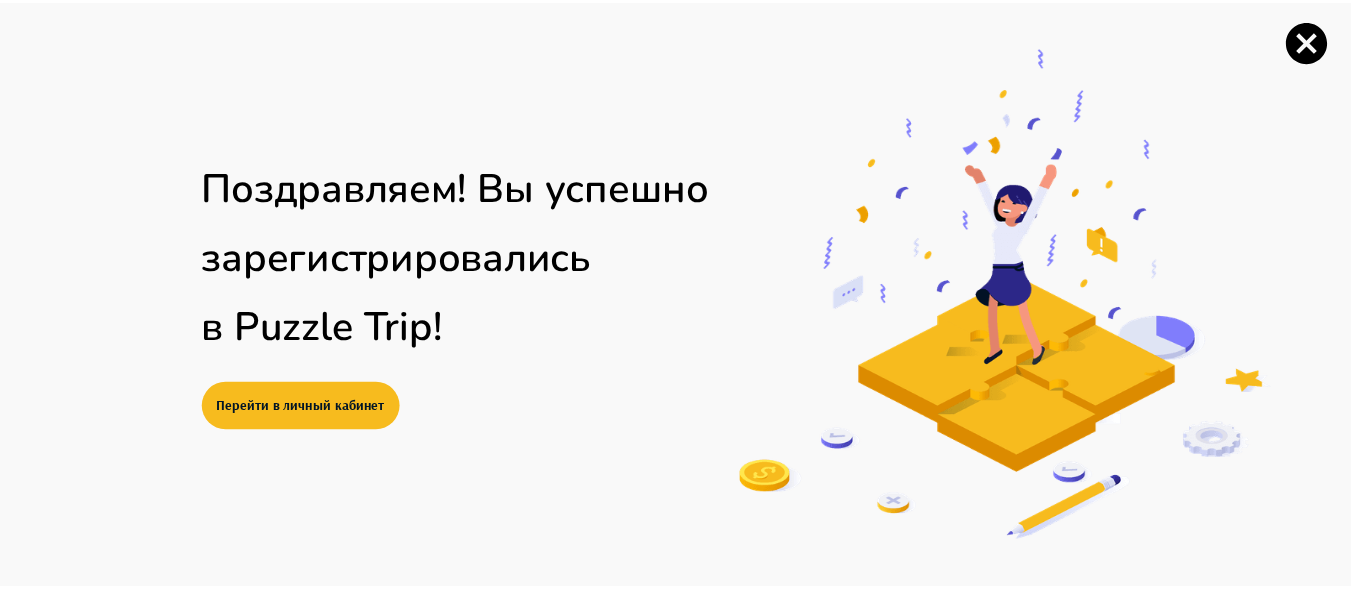 scroll, scrollTop: 0, scrollLeft: 0, axis: both 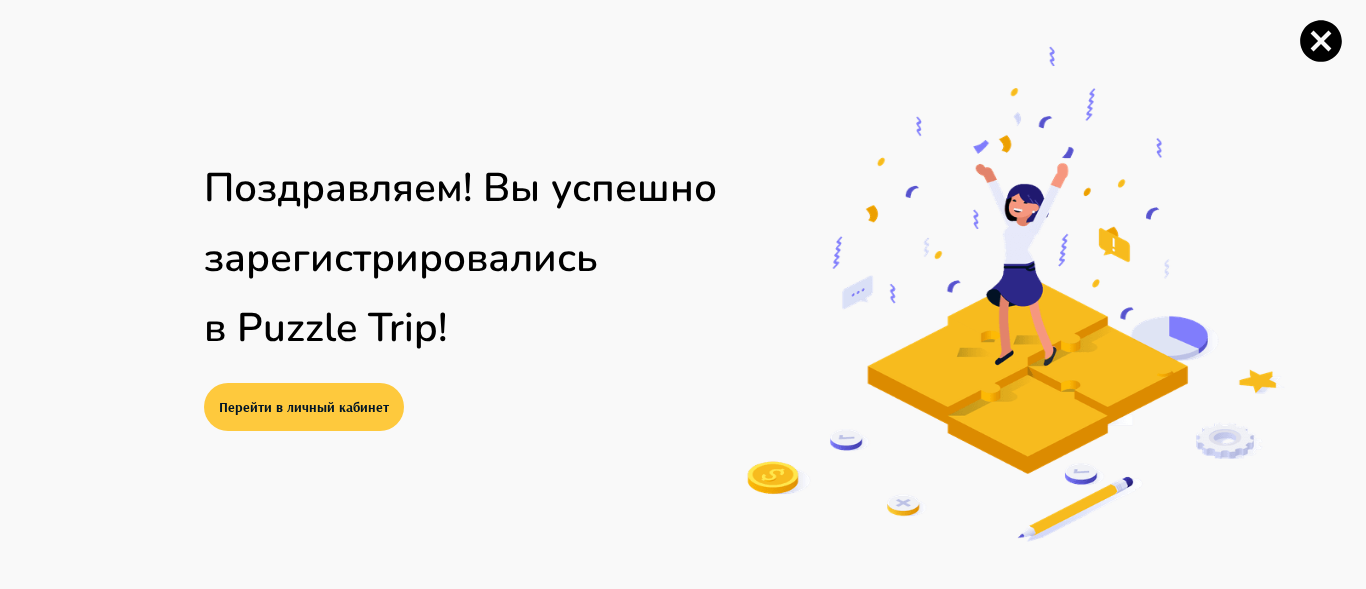 click on "Перейти в личный кабинет" at bounding box center (304, 407) 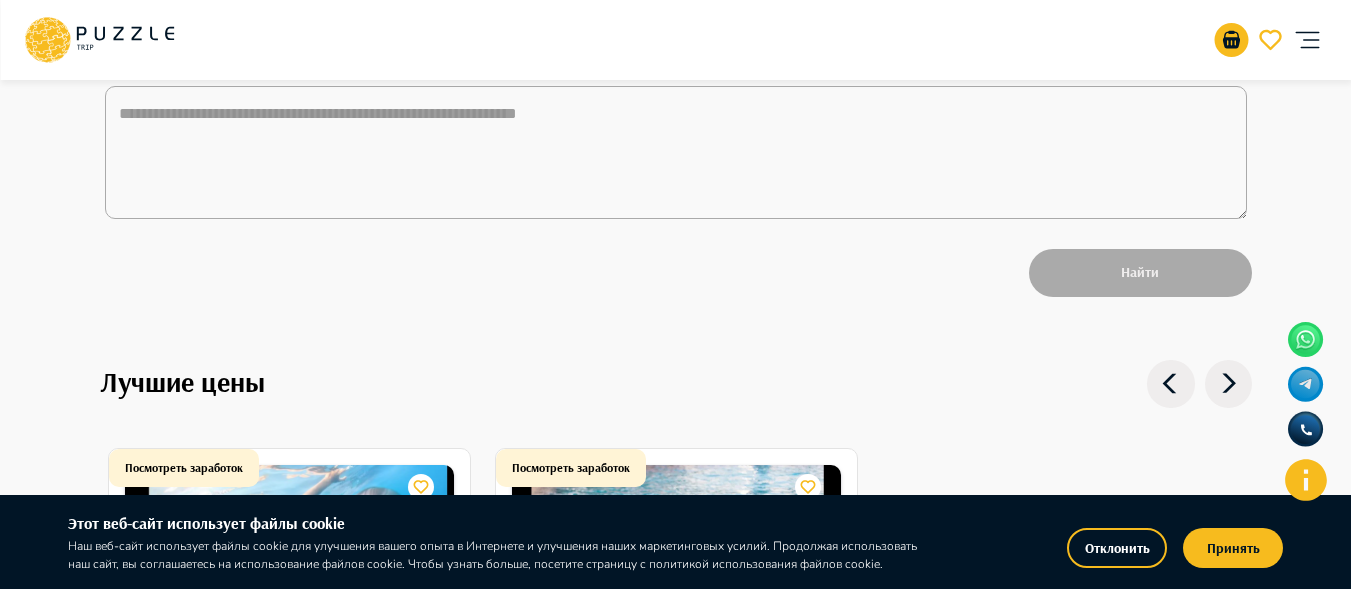 type on "*" 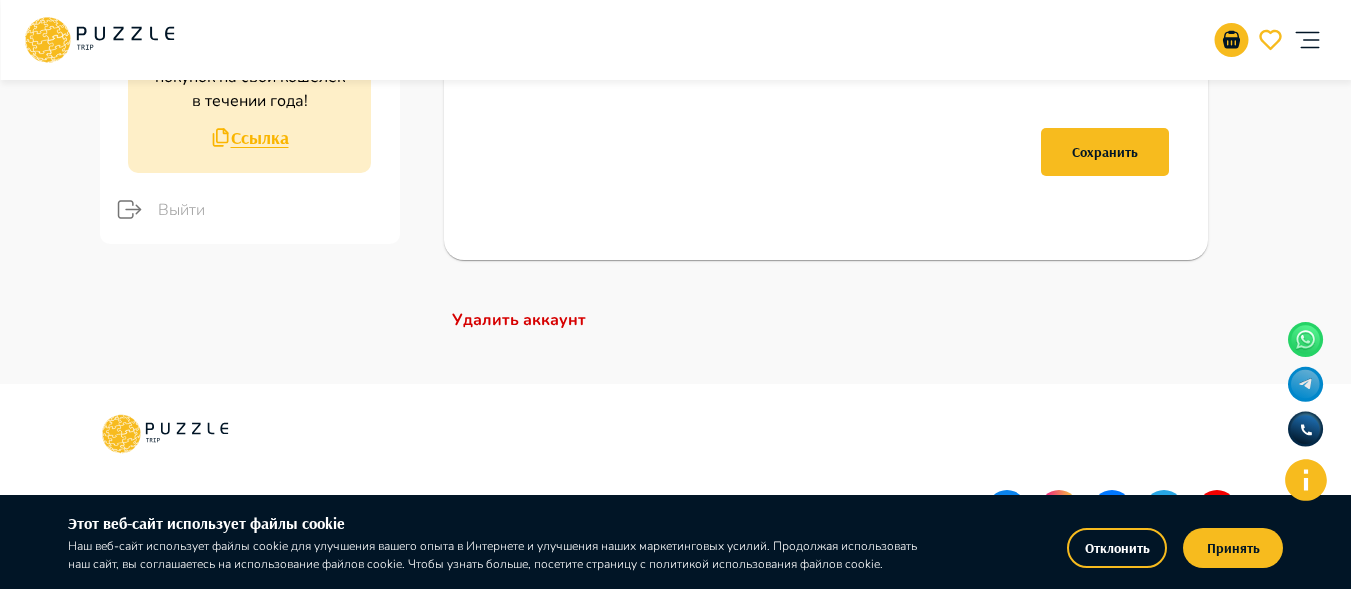 scroll, scrollTop: 0, scrollLeft: 0, axis: both 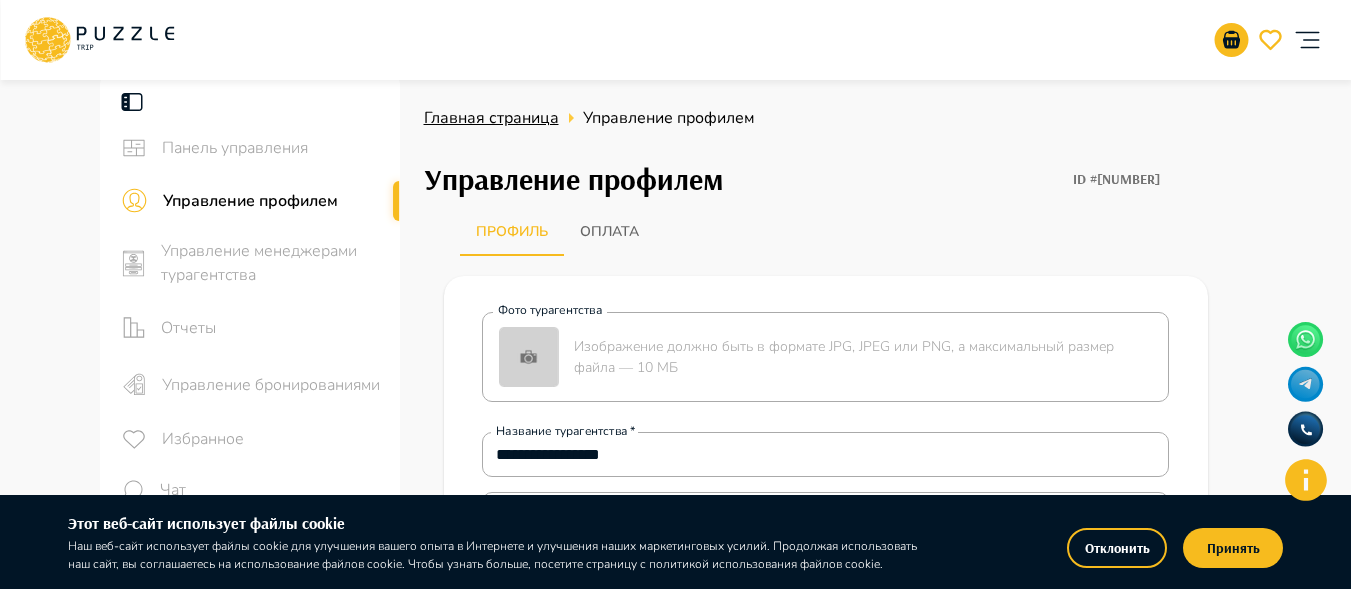 click on "Главная страница" at bounding box center (491, 118) 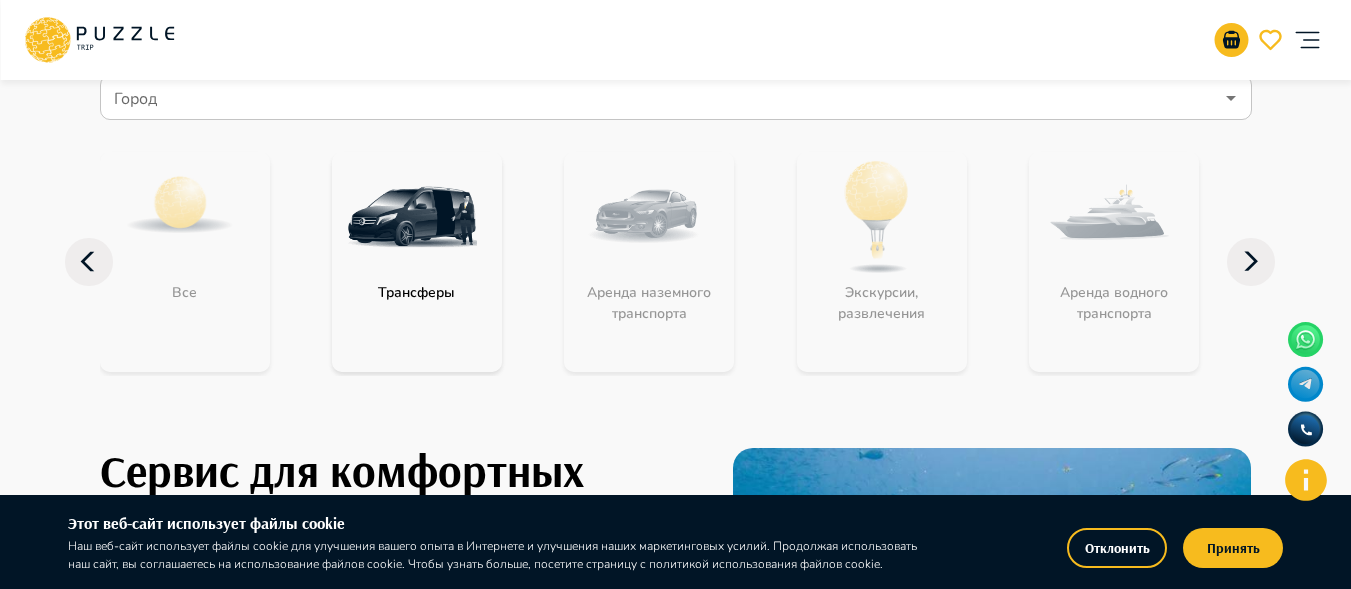 scroll, scrollTop: 321, scrollLeft: 0, axis: vertical 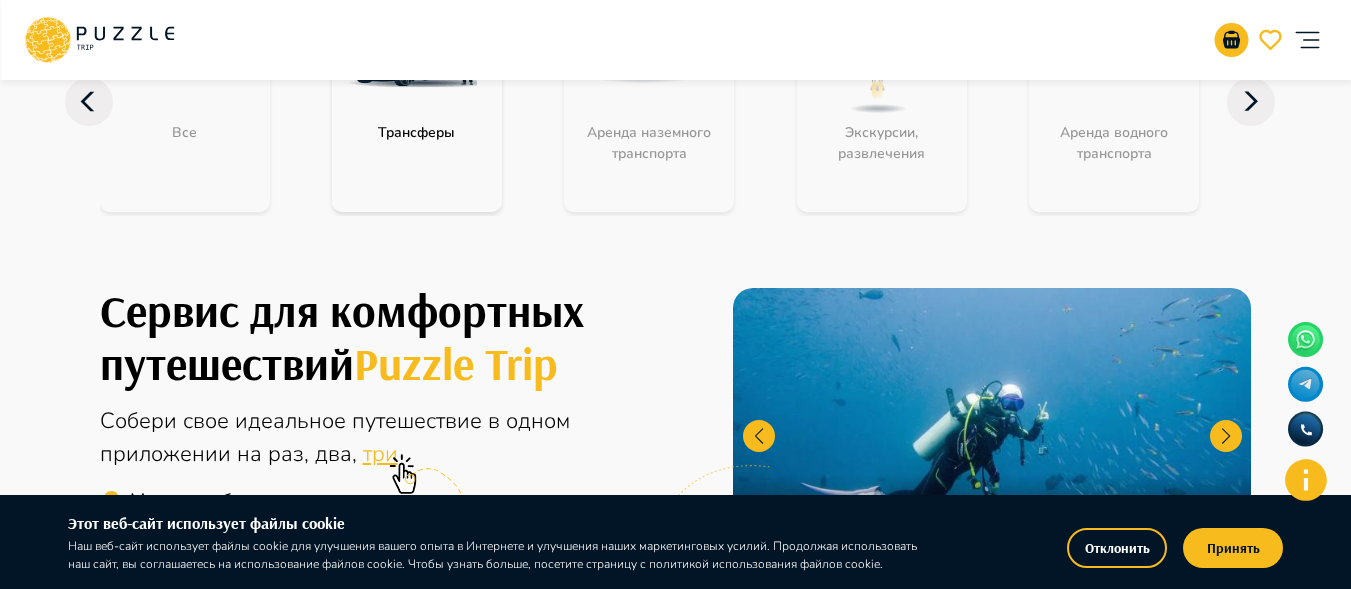 click 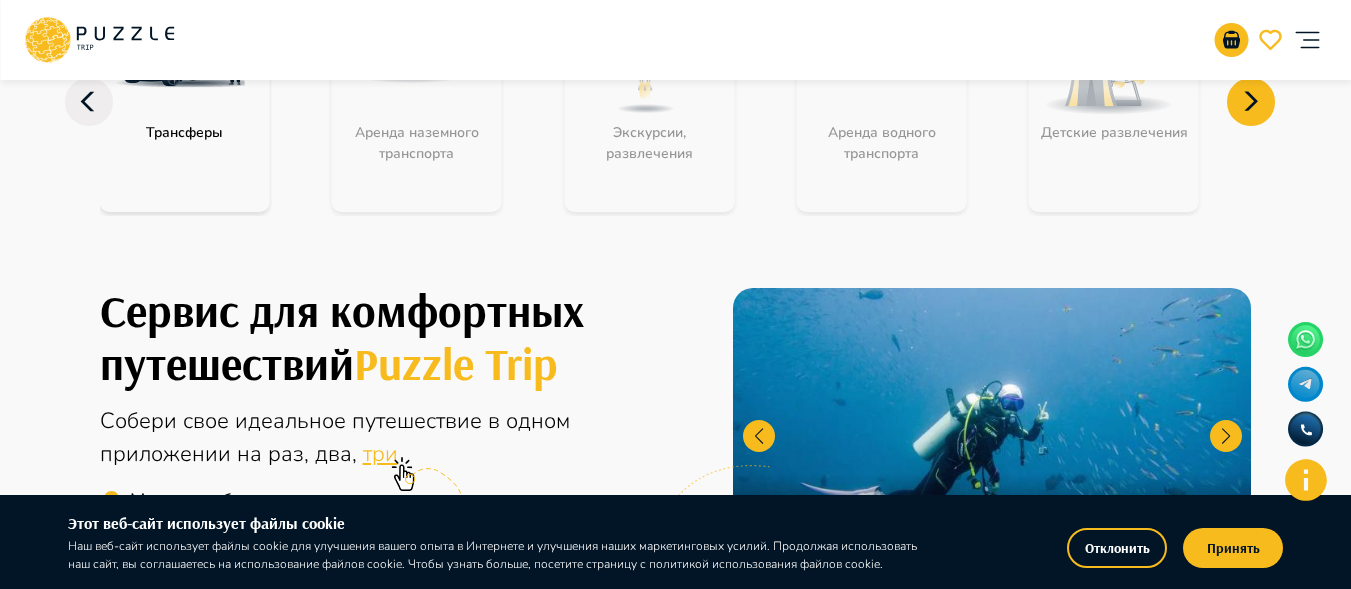 click 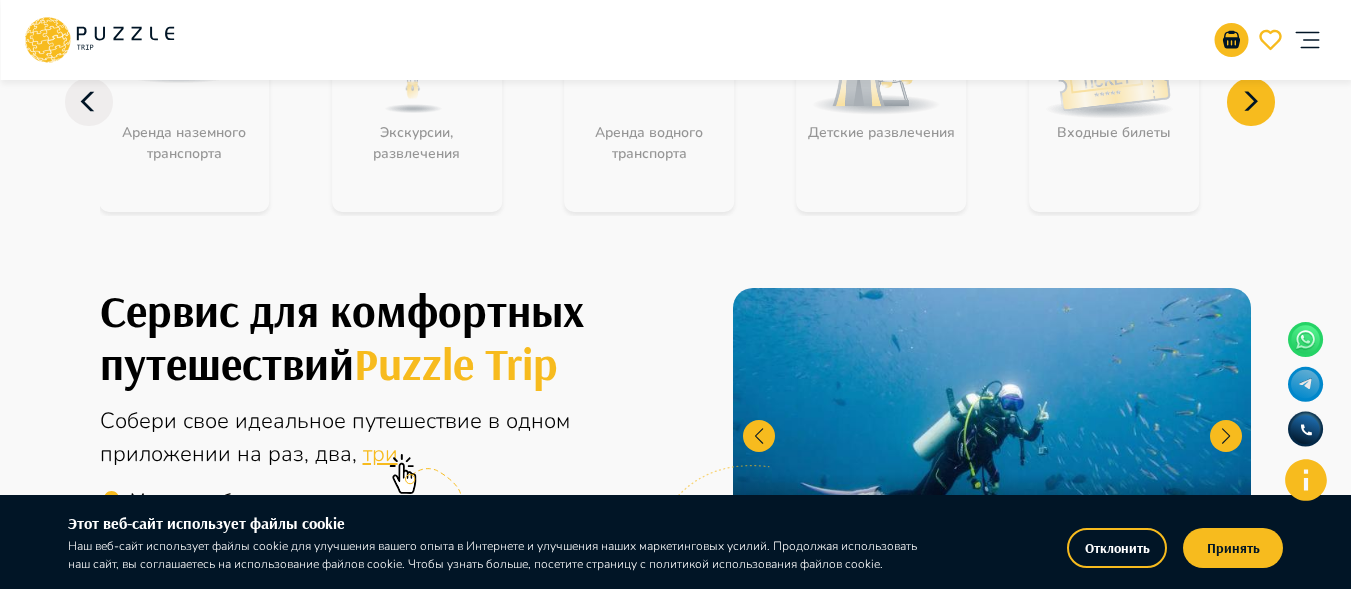 click 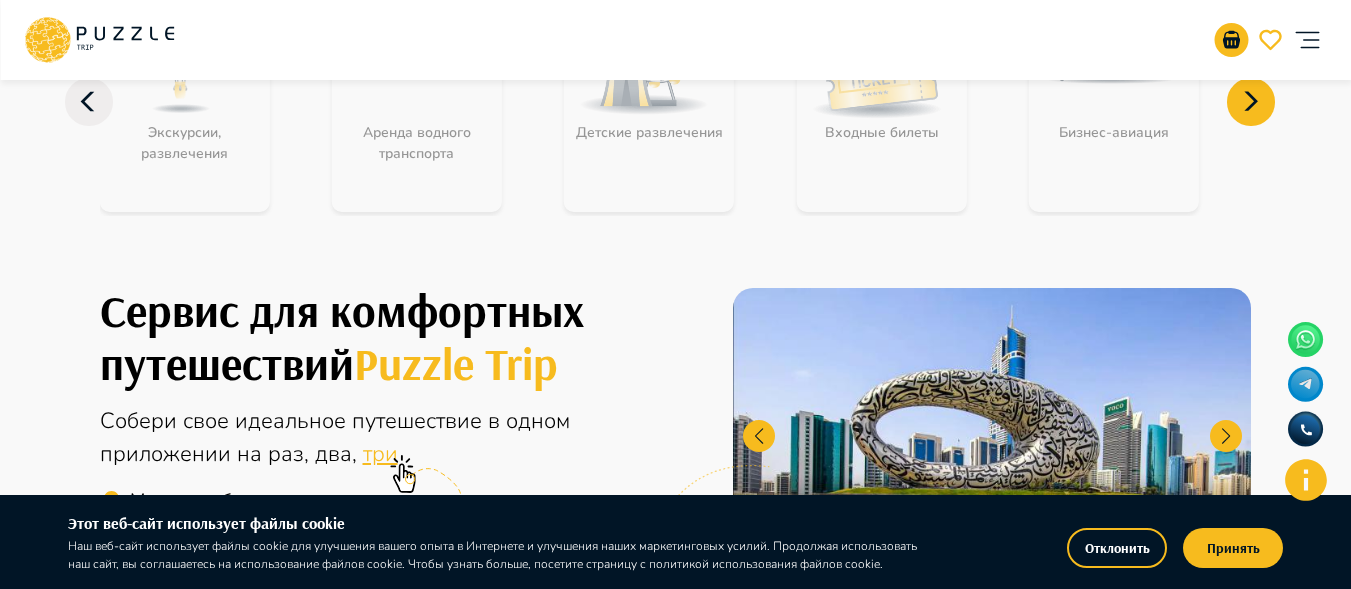 drag, startPoint x: 1350, startPoint y: 83, endPoint x: 1359, endPoint y: 47, distance: 37.107952 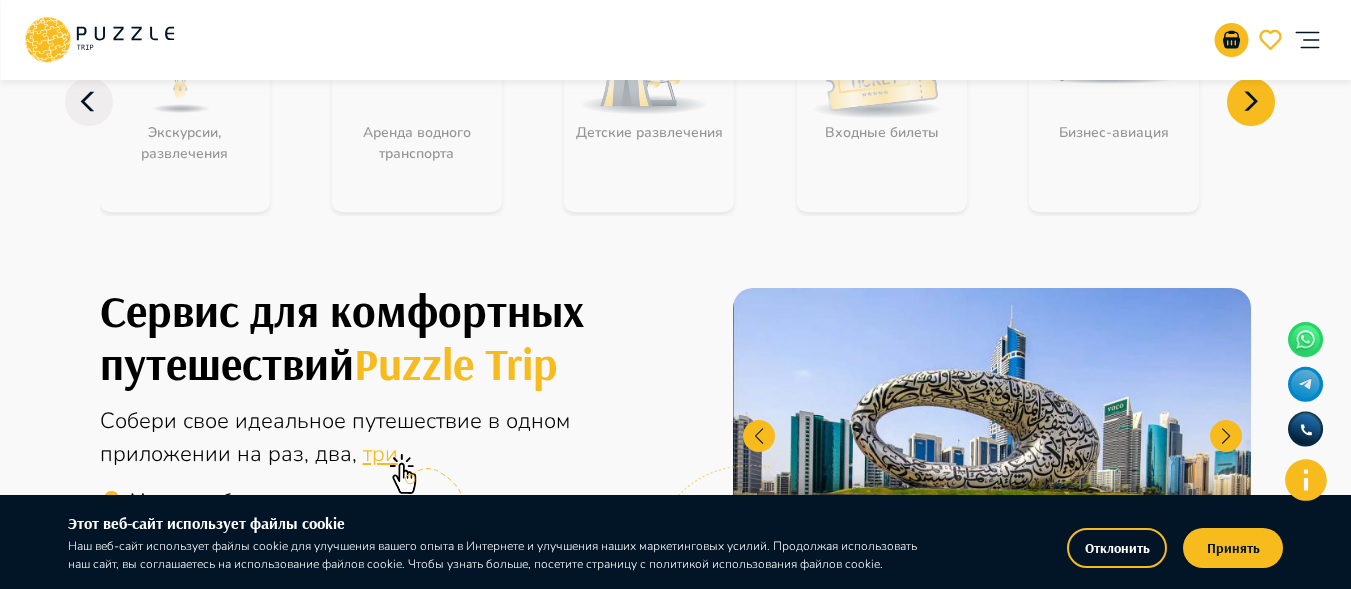 click 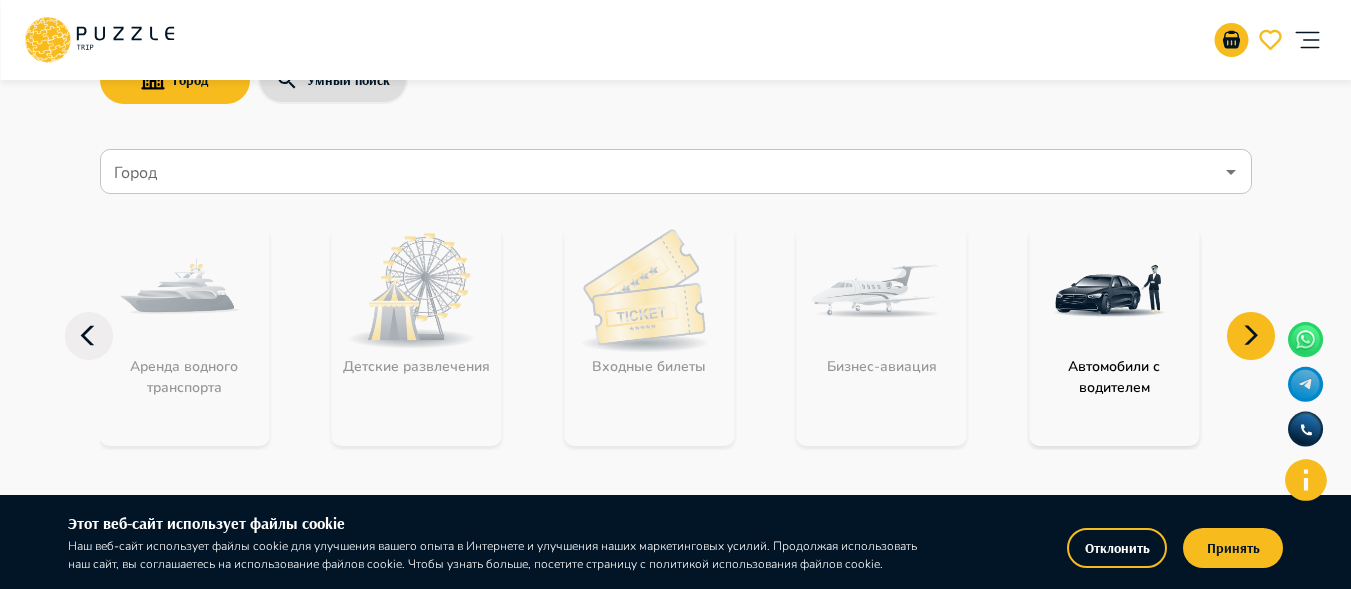 scroll, scrollTop: 168, scrollLeft: 0, axis: vertical 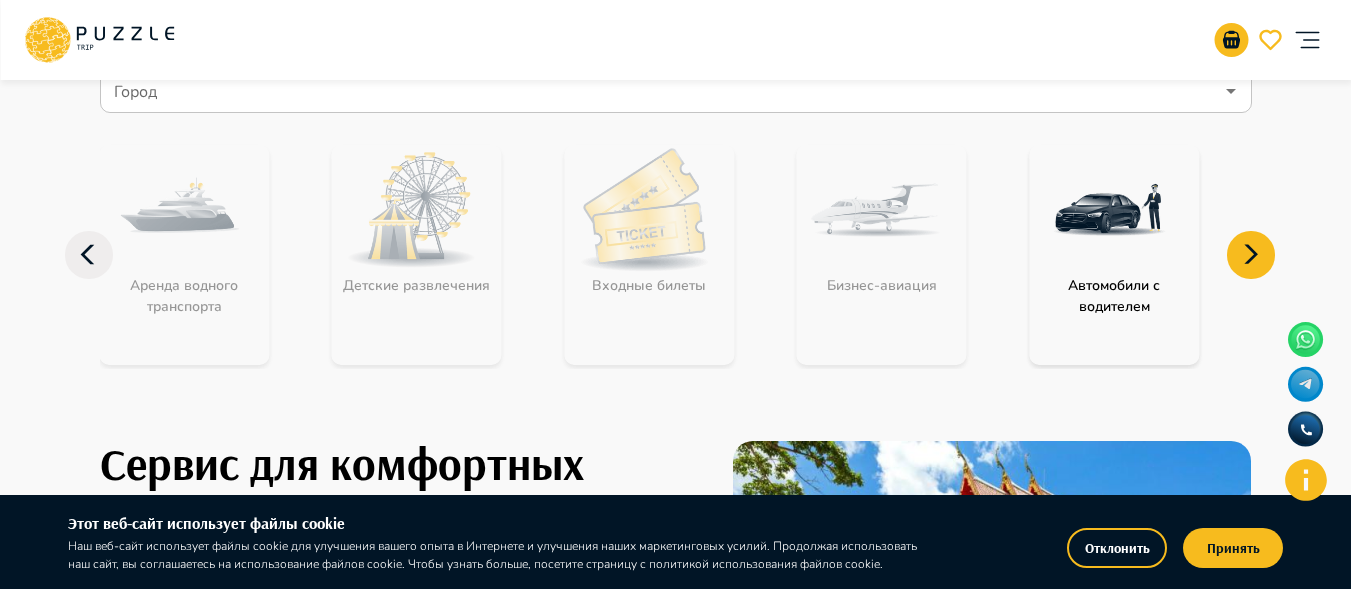 click 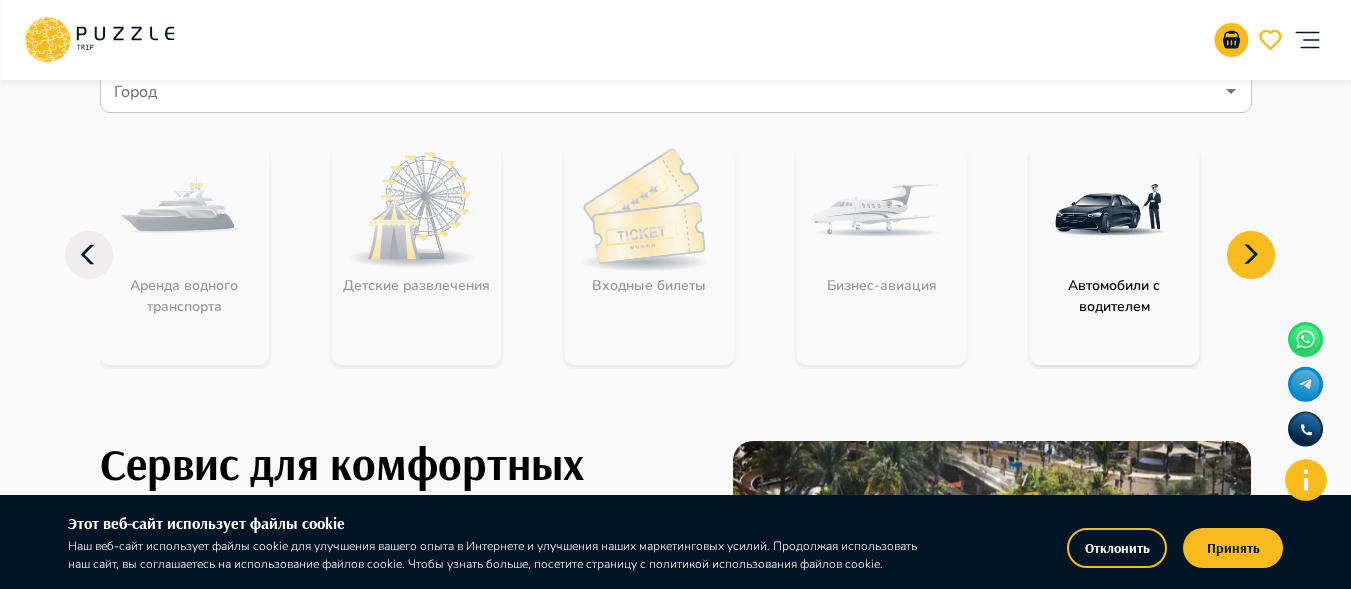 click 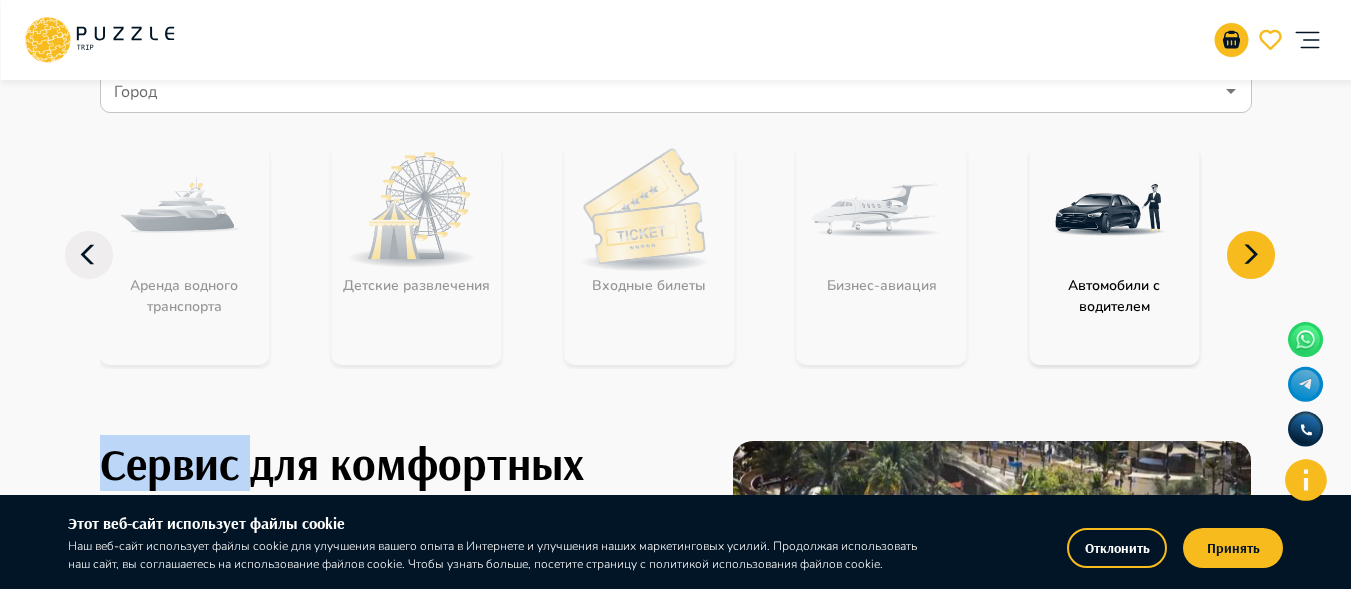 click 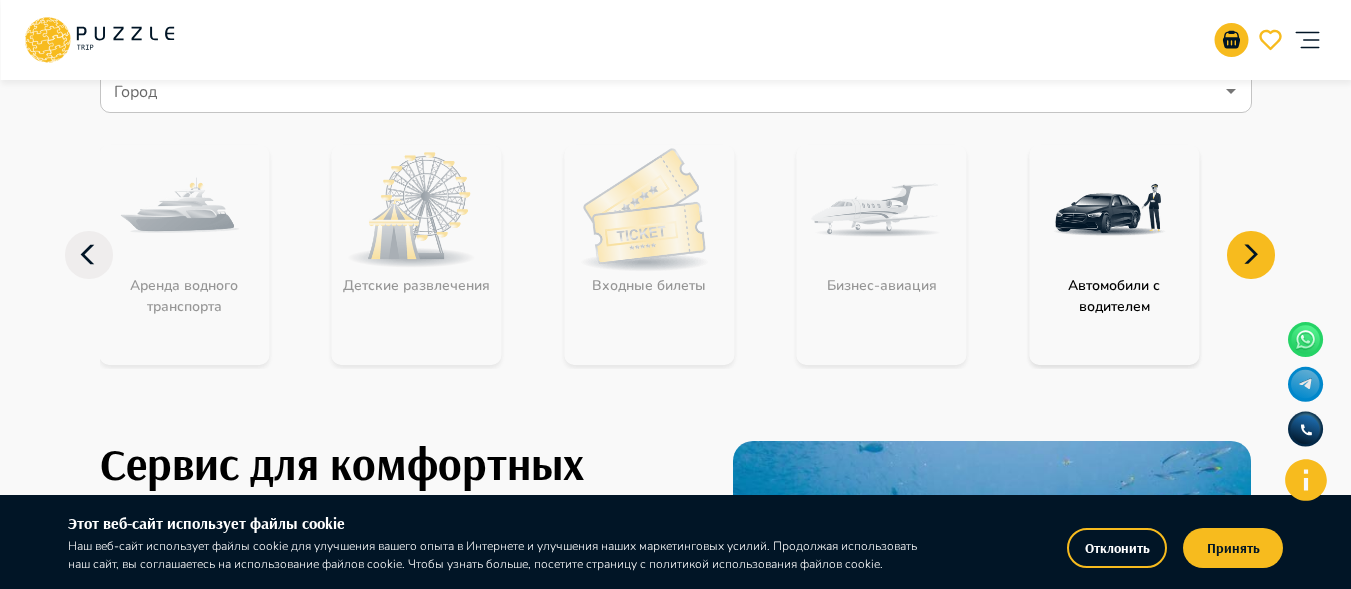 click 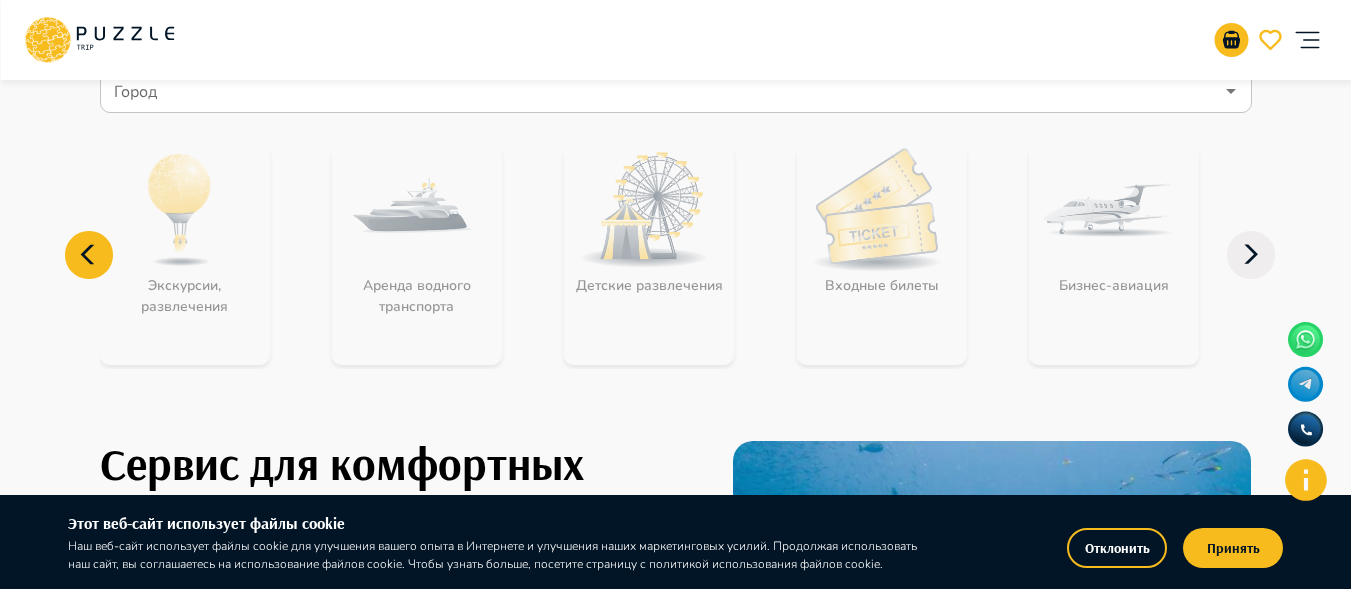 click 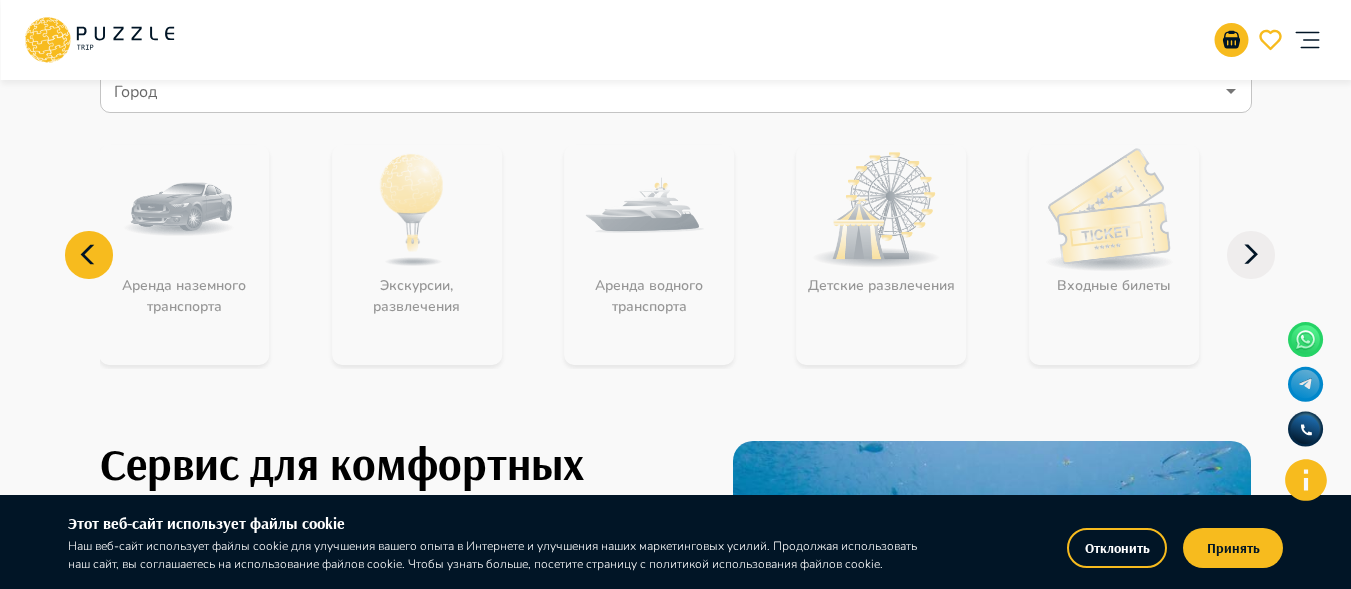 click 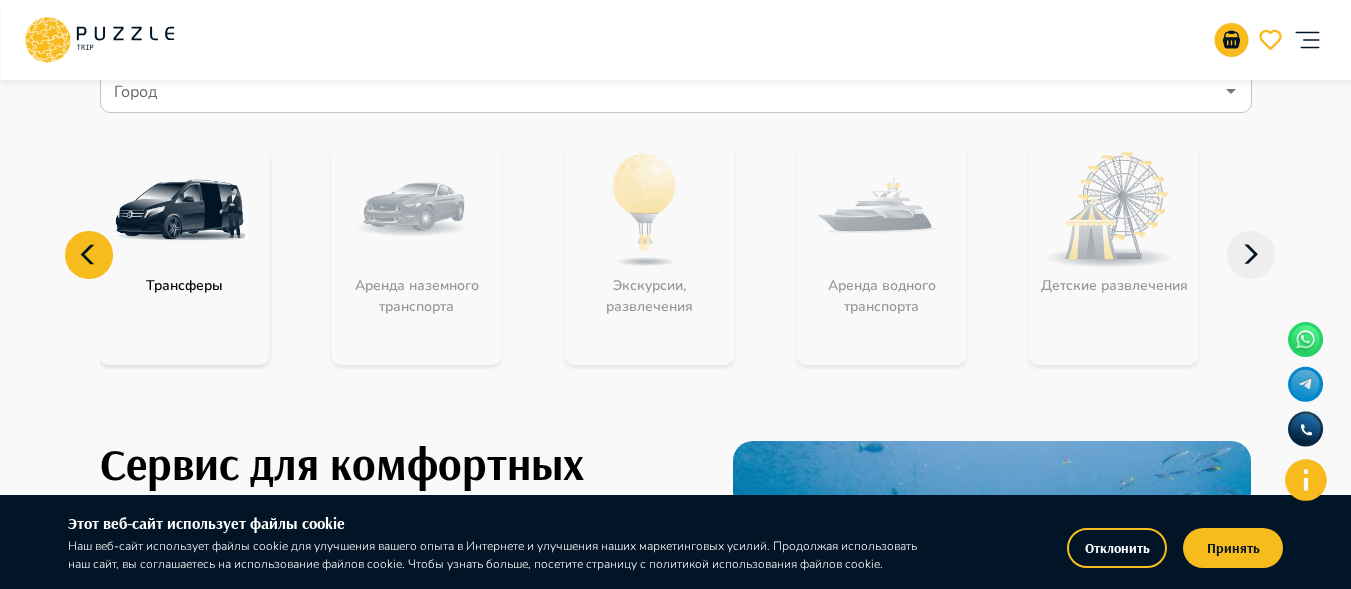 click 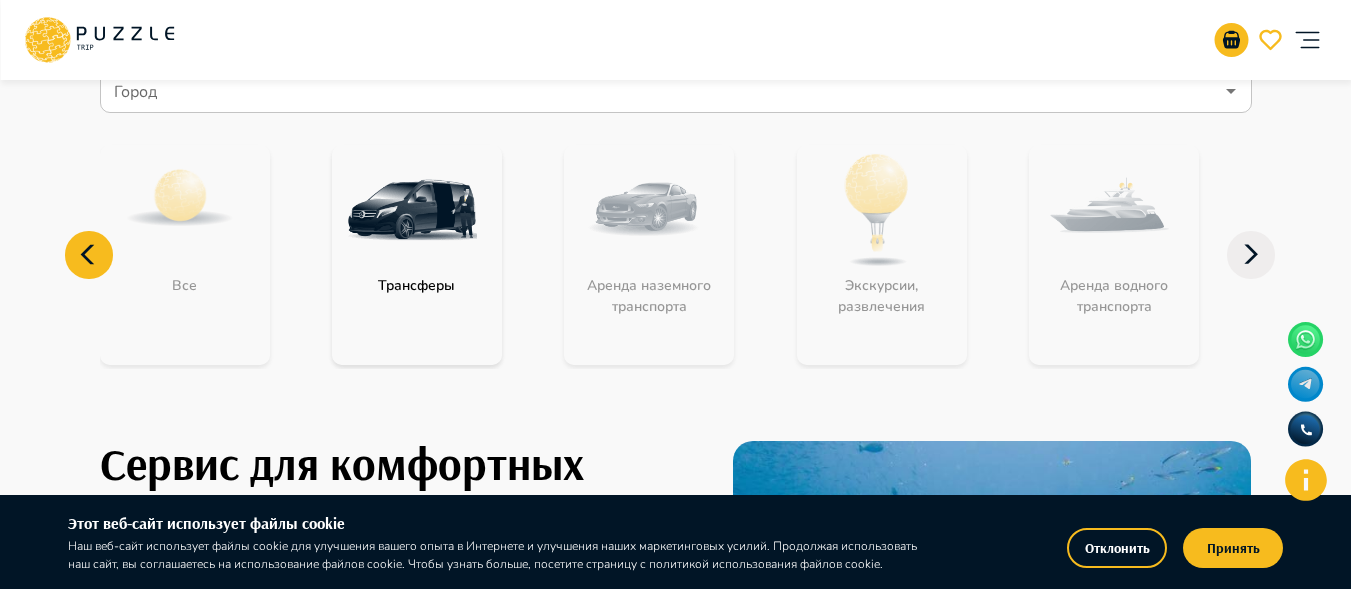 click 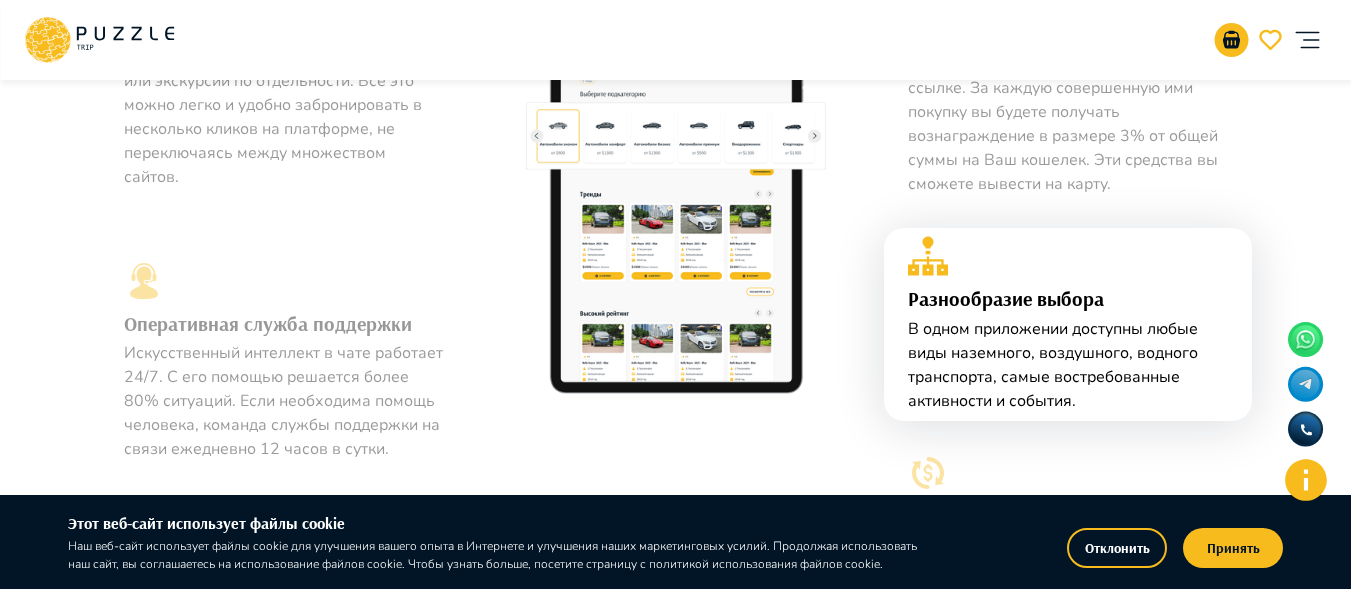 scroll, scrollTop: 0, scrollLeft: 0, axis: both 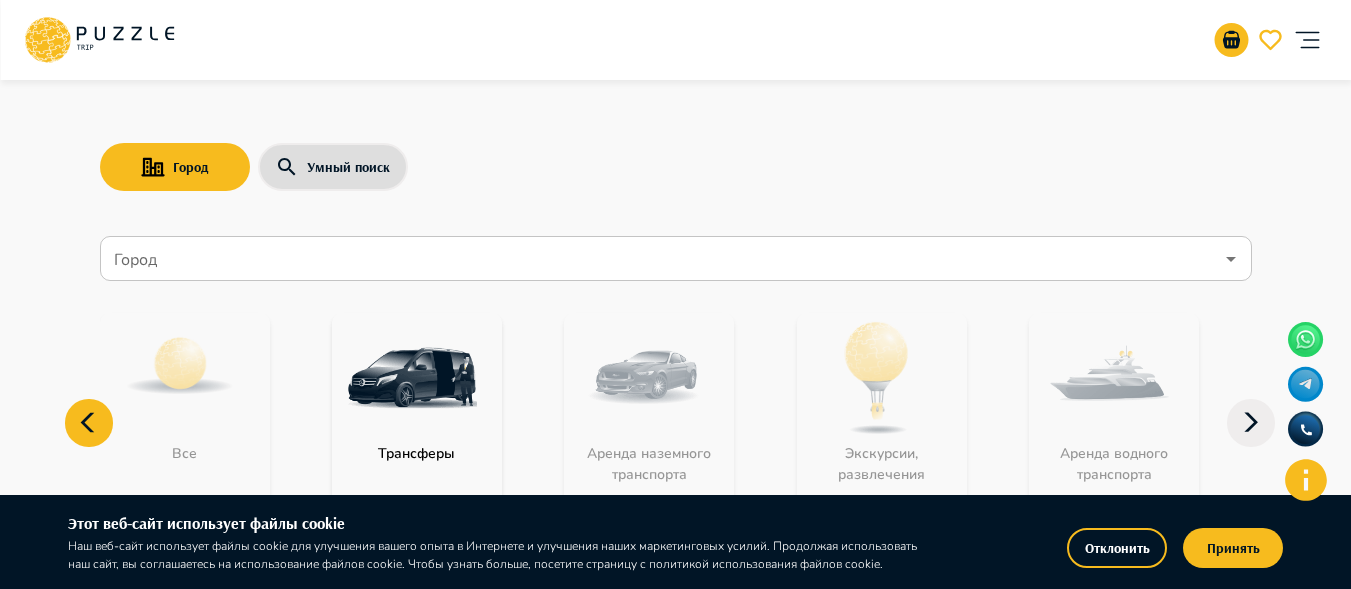 click on "Город Город" at bounding box center [676, 258] 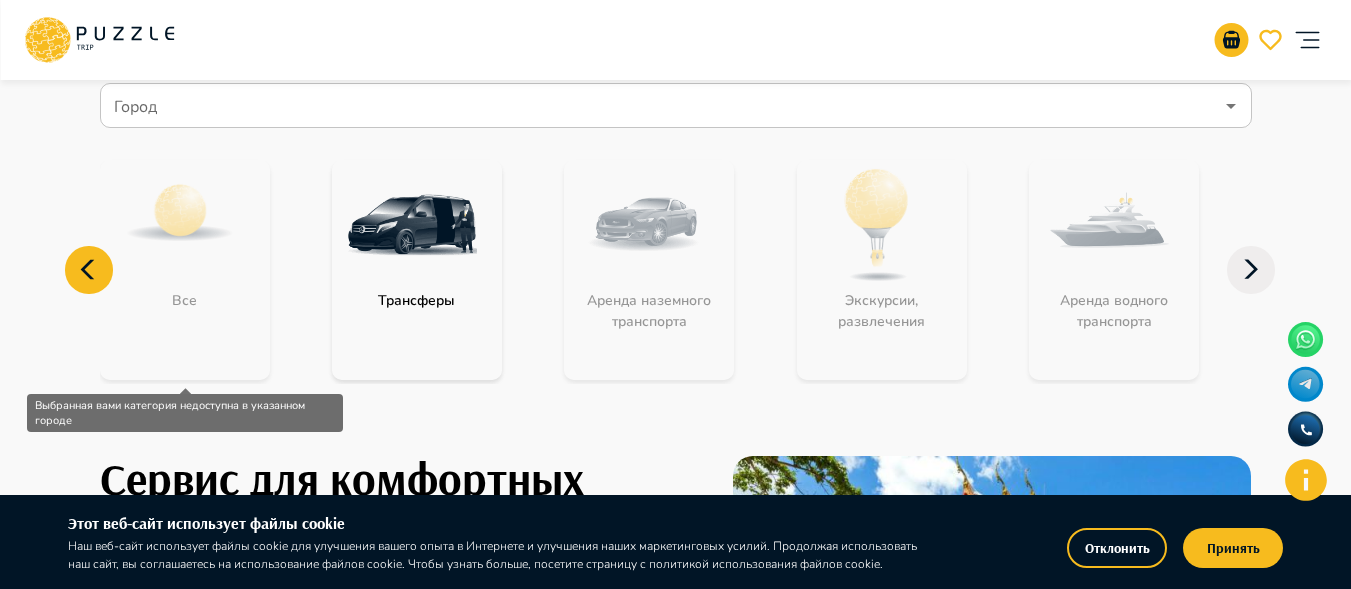 click on "Все" at bounding box center [185, 270] 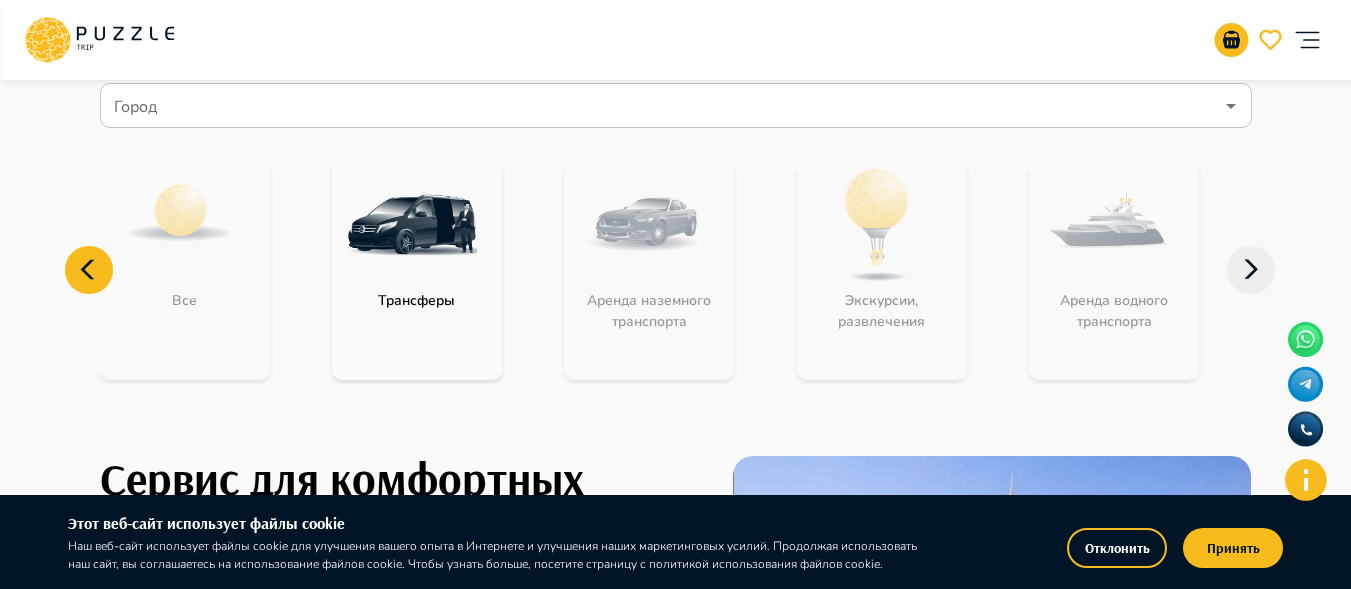 click on "Трансферы" at bounding box center (416, 300) 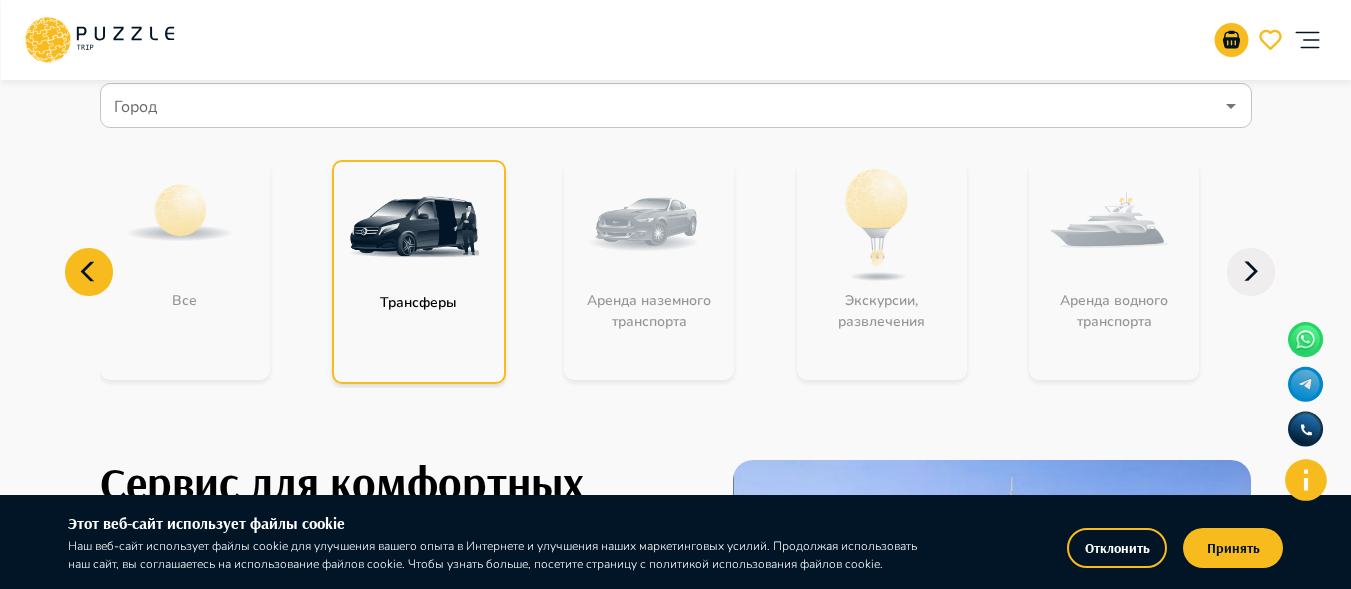 click at bounding box center (414, 227) 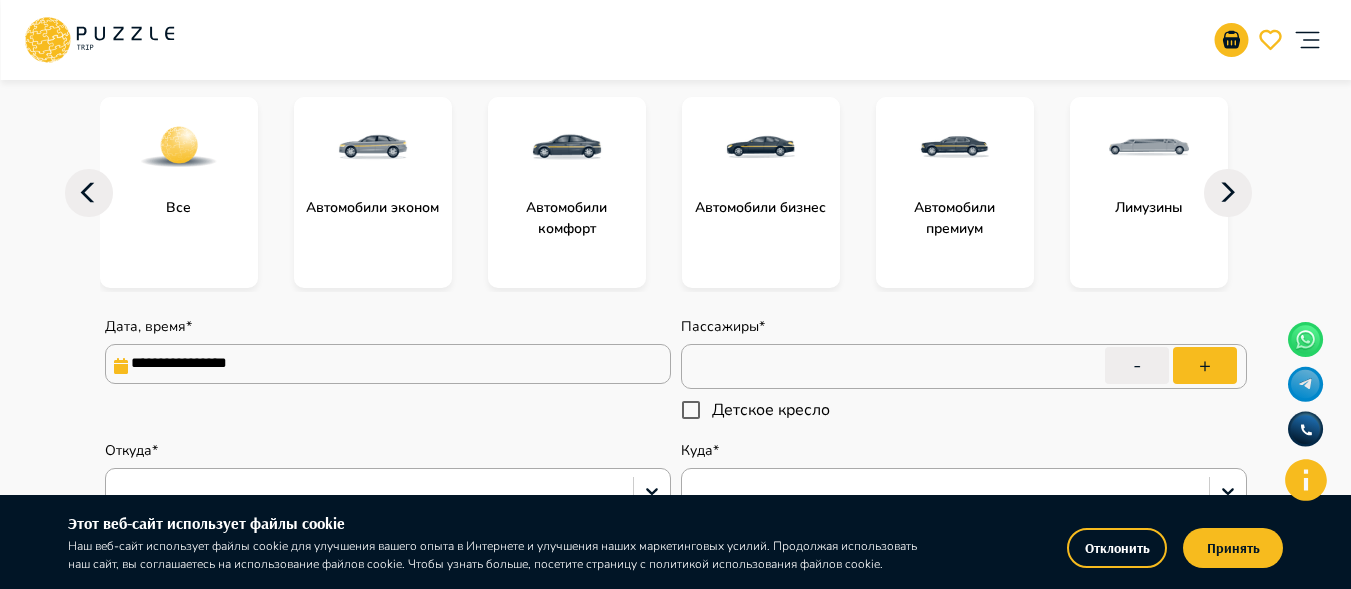 scroll, scrollTop: 299, scrollLeft: 0, axis: vertical 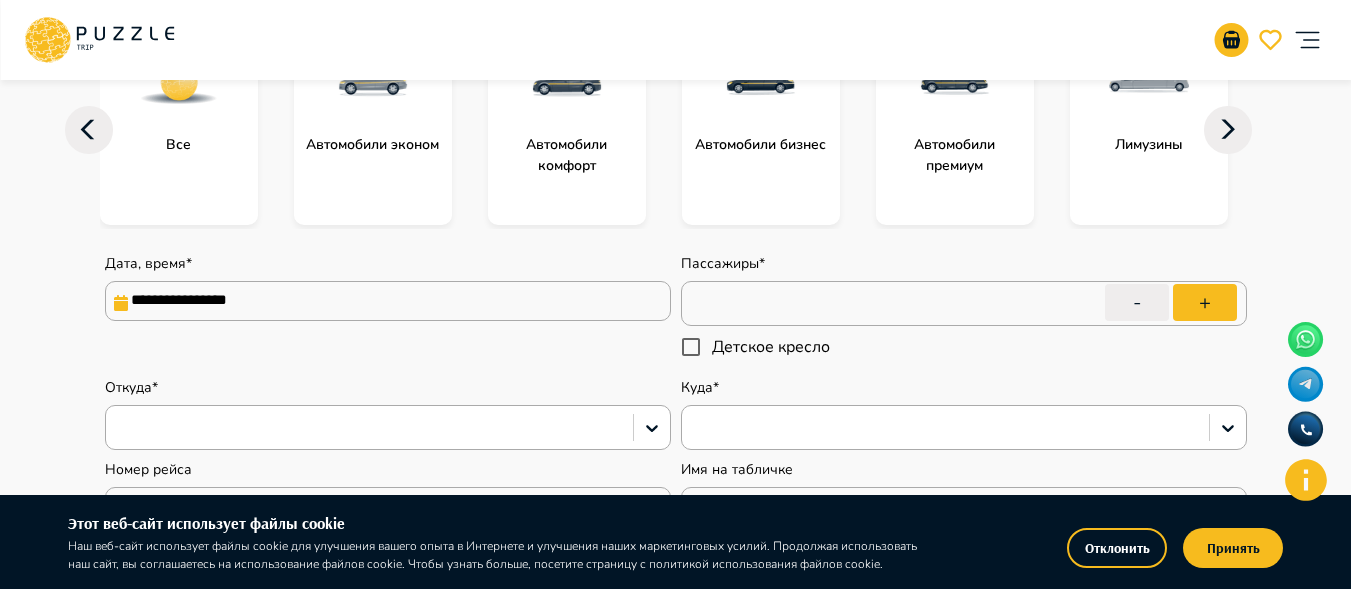 click 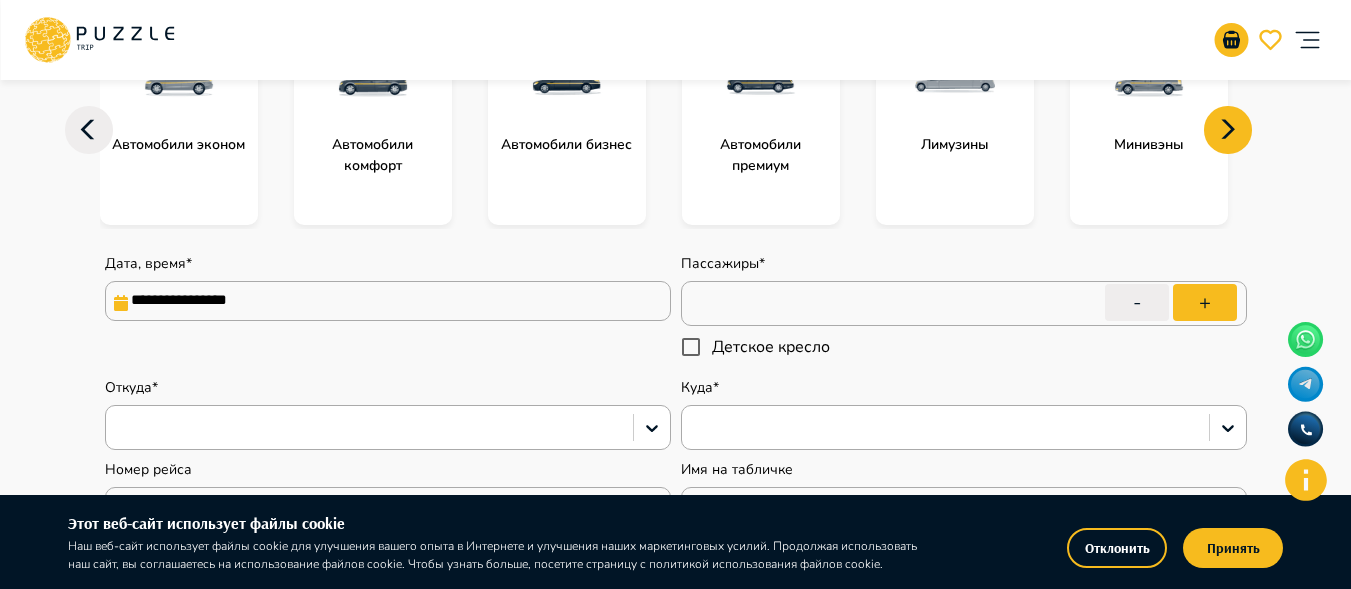 click 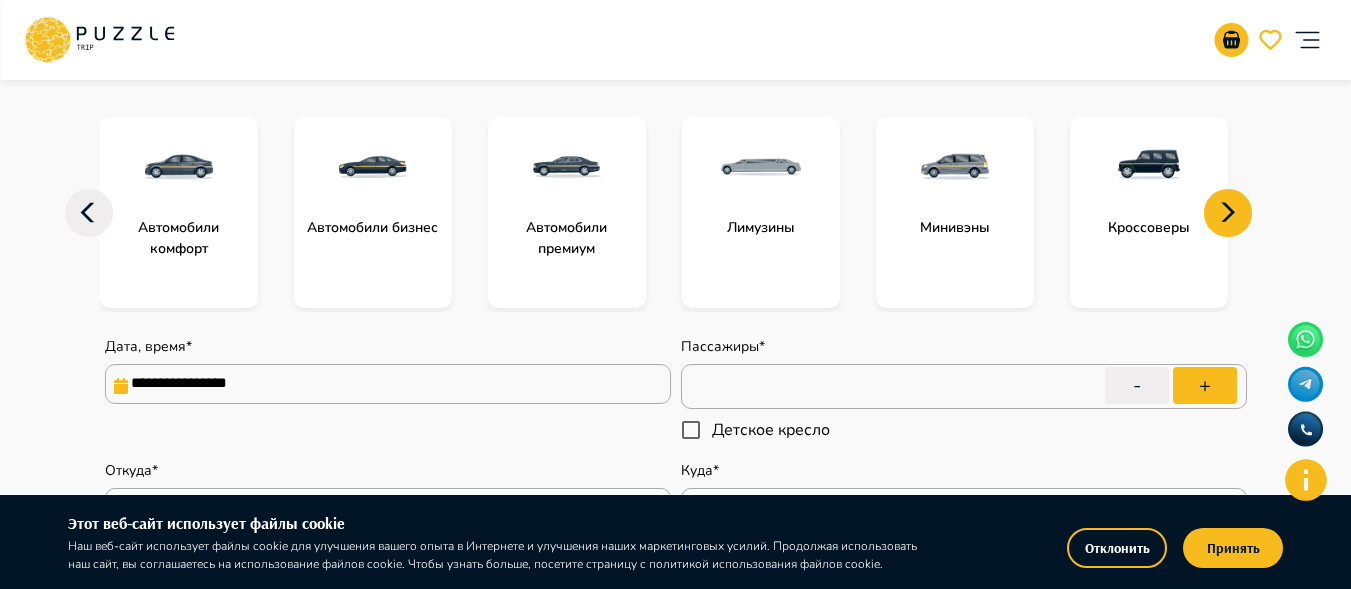 scroll, scrollTop: 169, scrollLeft: 0, axis: vertical 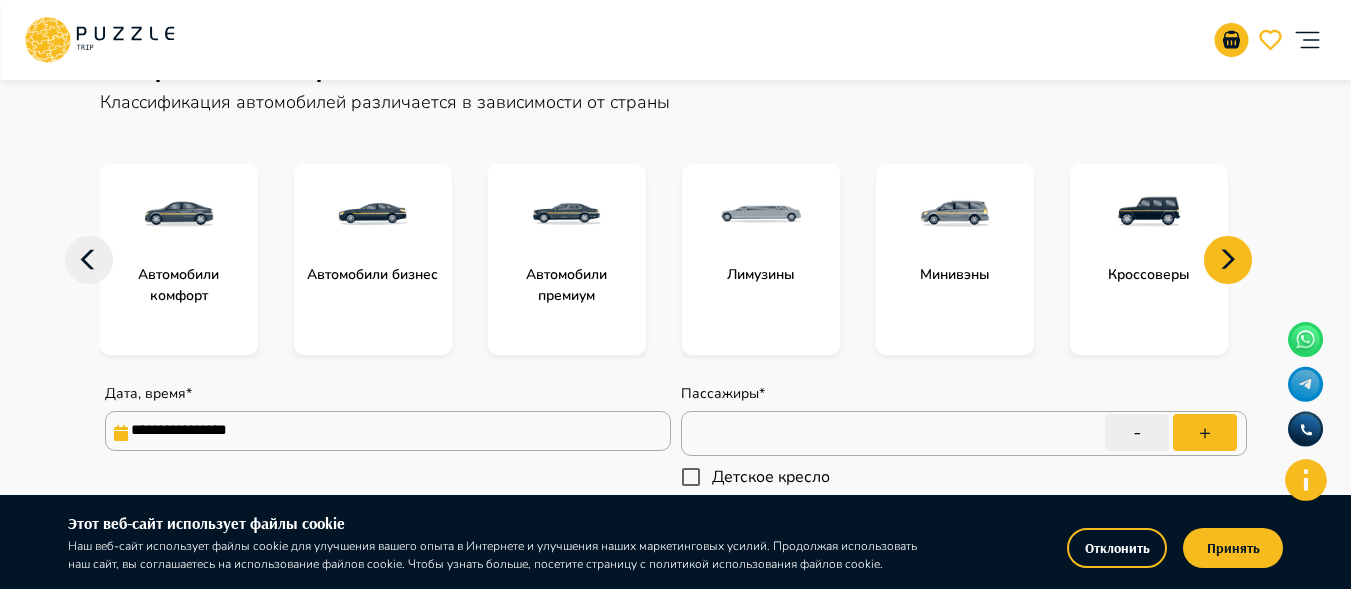 click 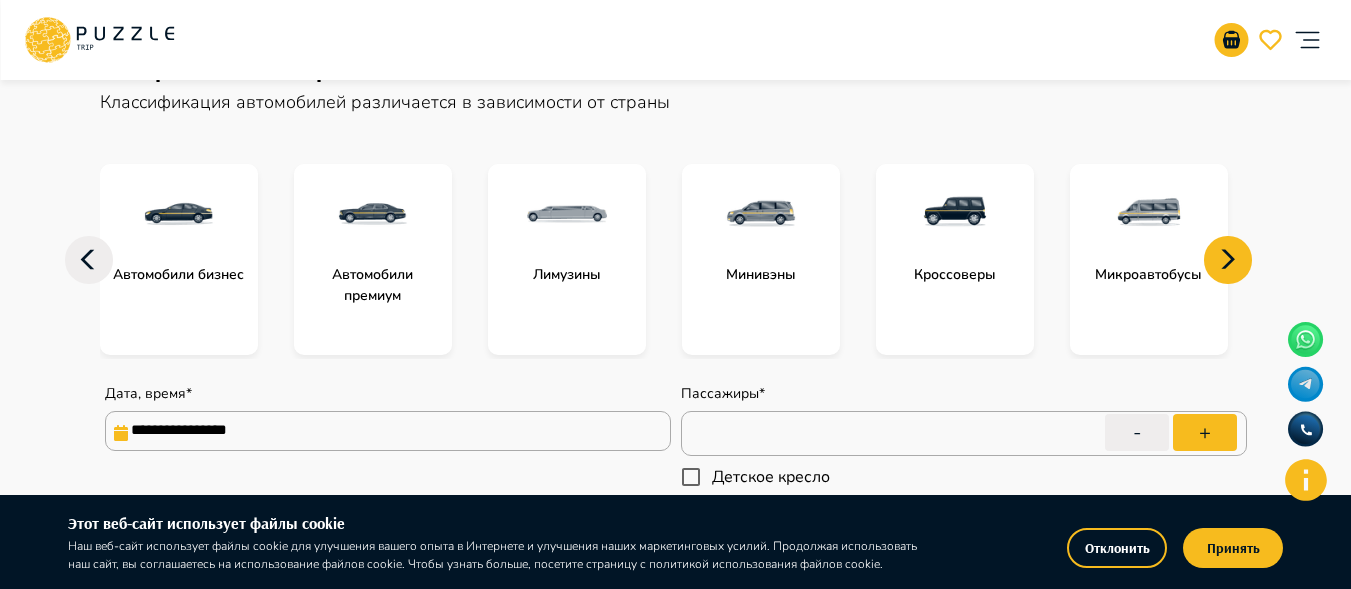 click 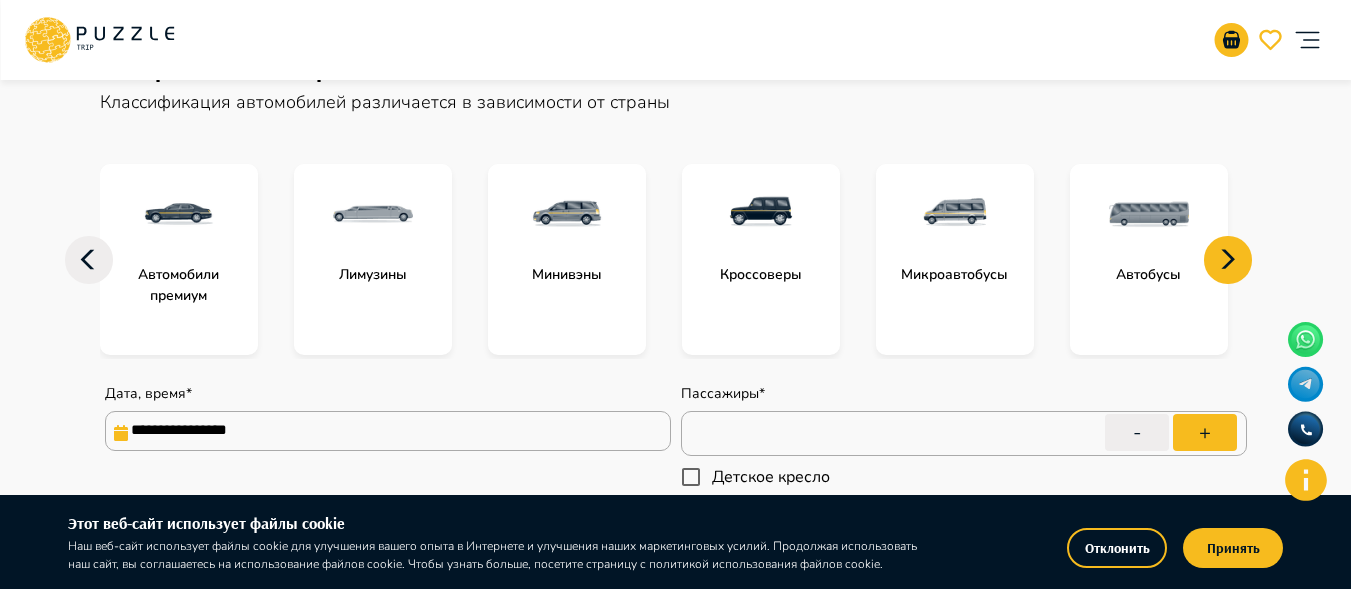 click at bounding box center (955, 214) 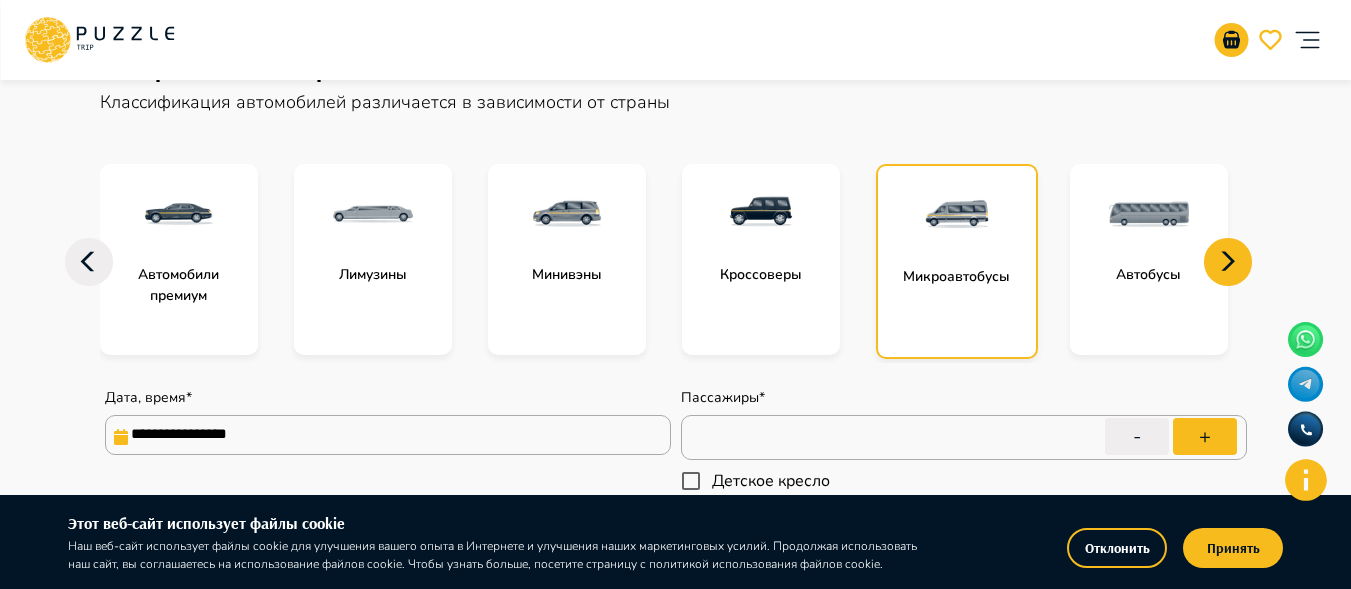 type on "*" 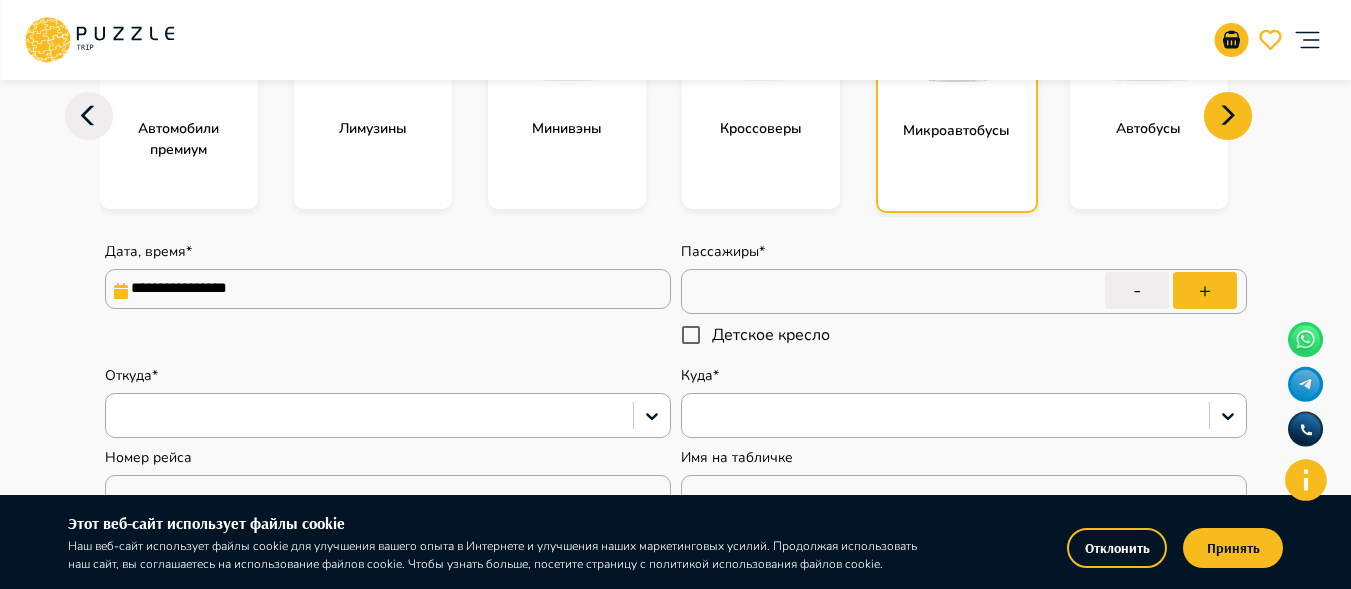 scroll, scrollTop: 327, scrollLeft: 0, axis: vertical 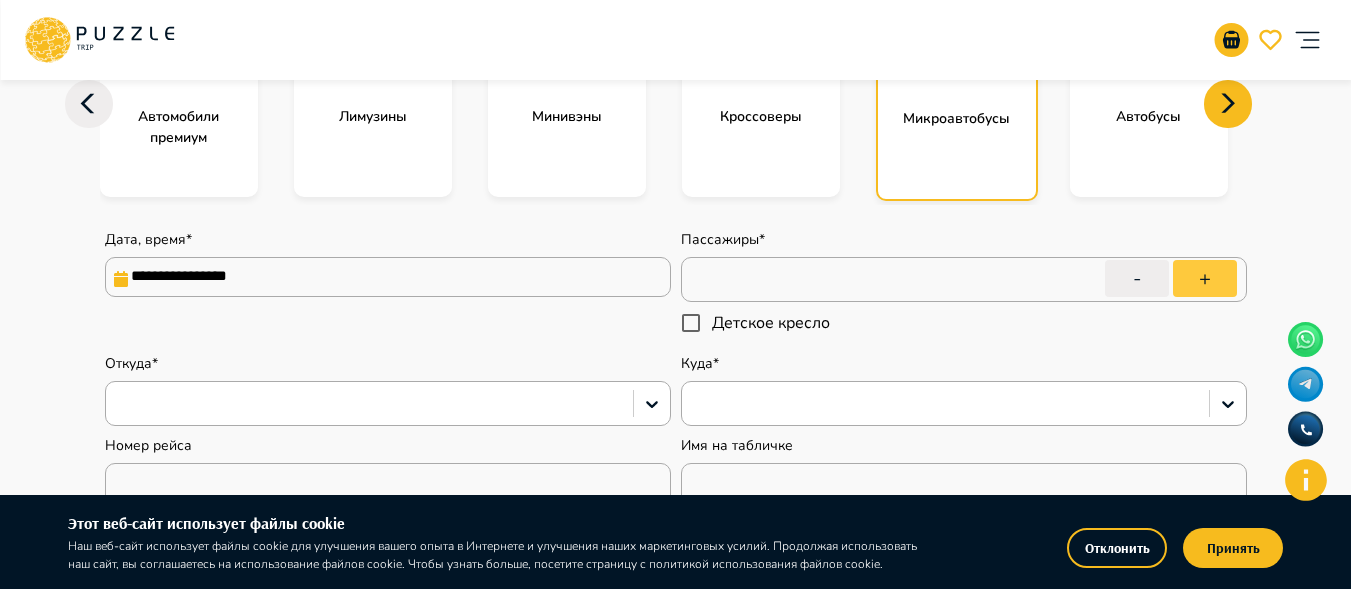 click on "+" at bounding box center [1205, 278] 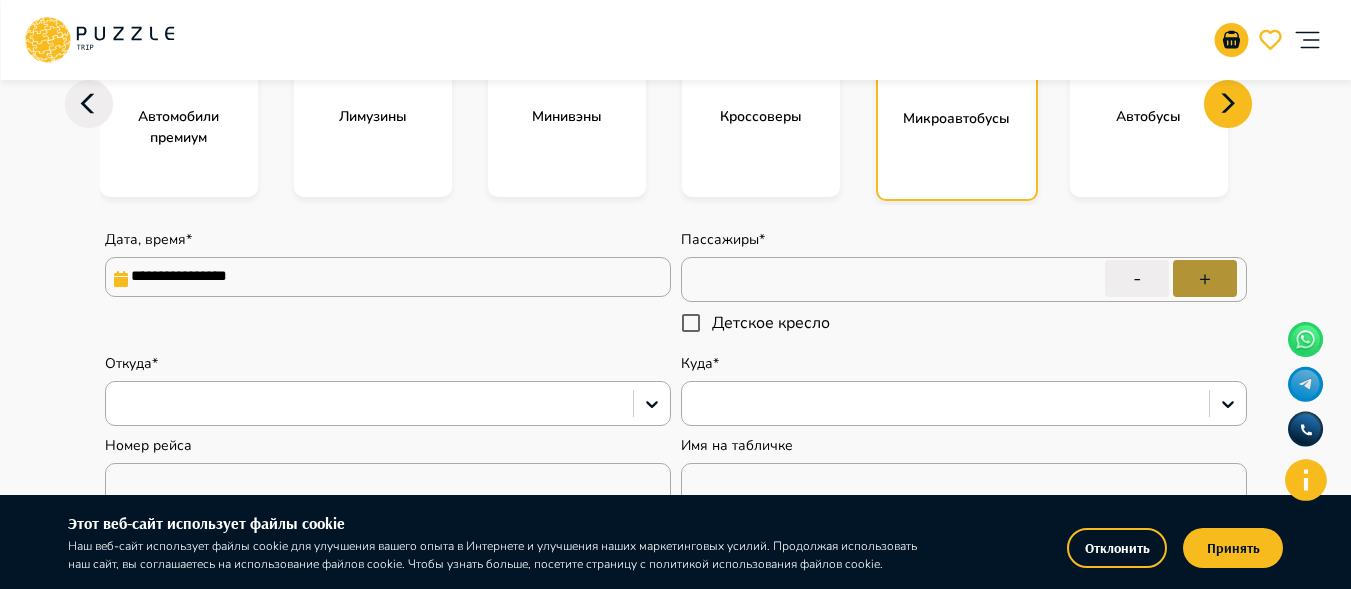 click on "+" at bounding box center [1205, 278] 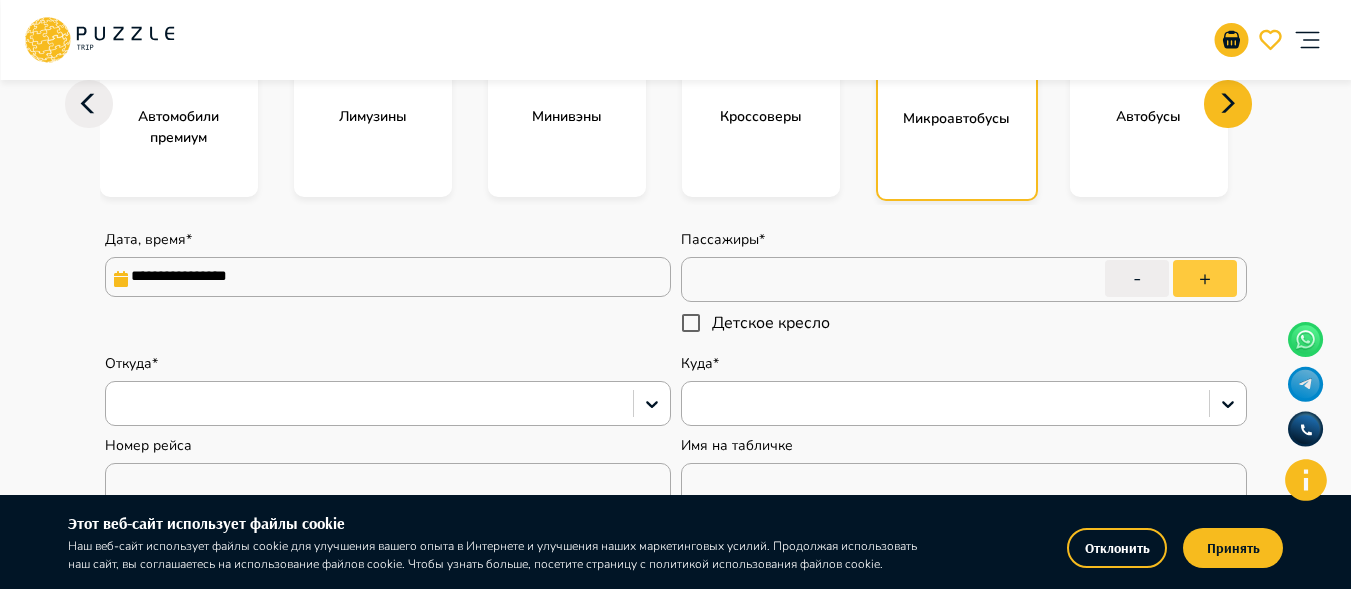 click on "+" at bounding box center [1205, 278] 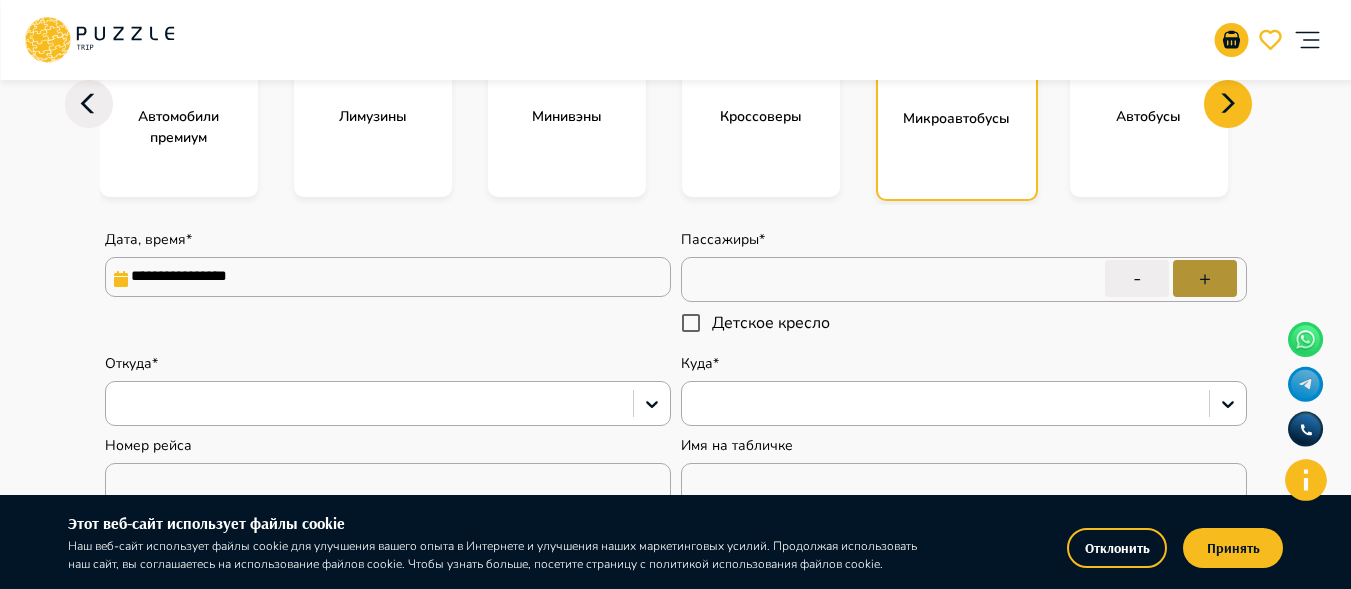 click on "+" at bounding box center [1205, 278] 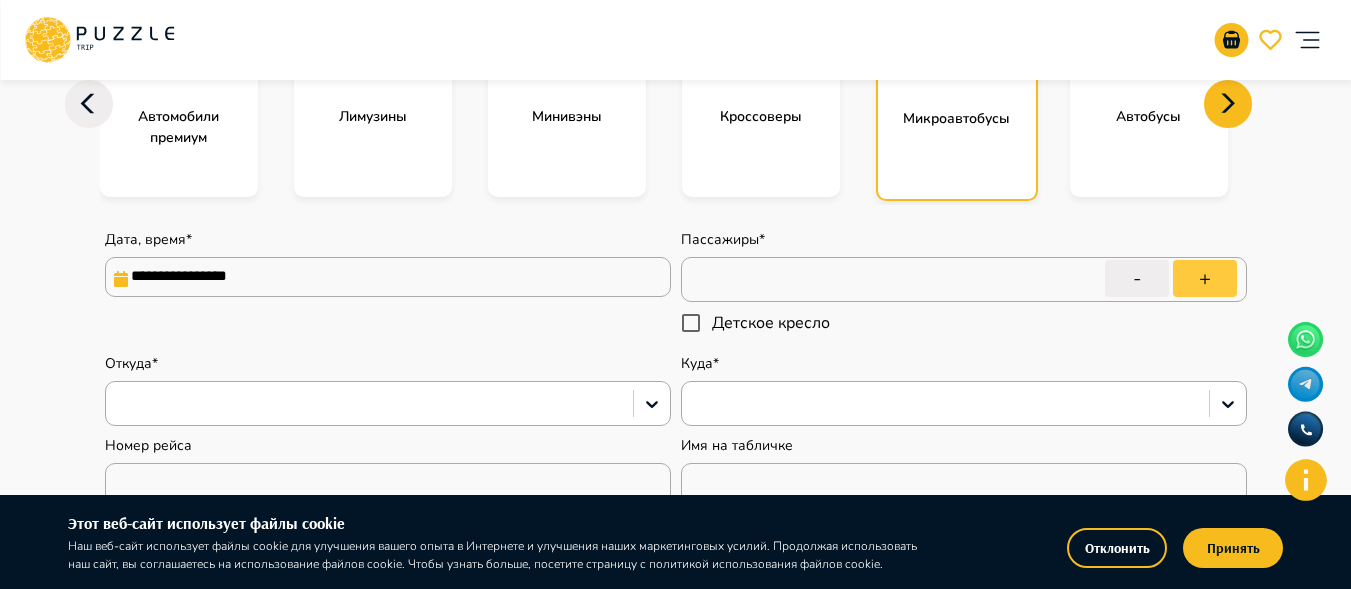 click on "+" at bounding box center (1205, 278) 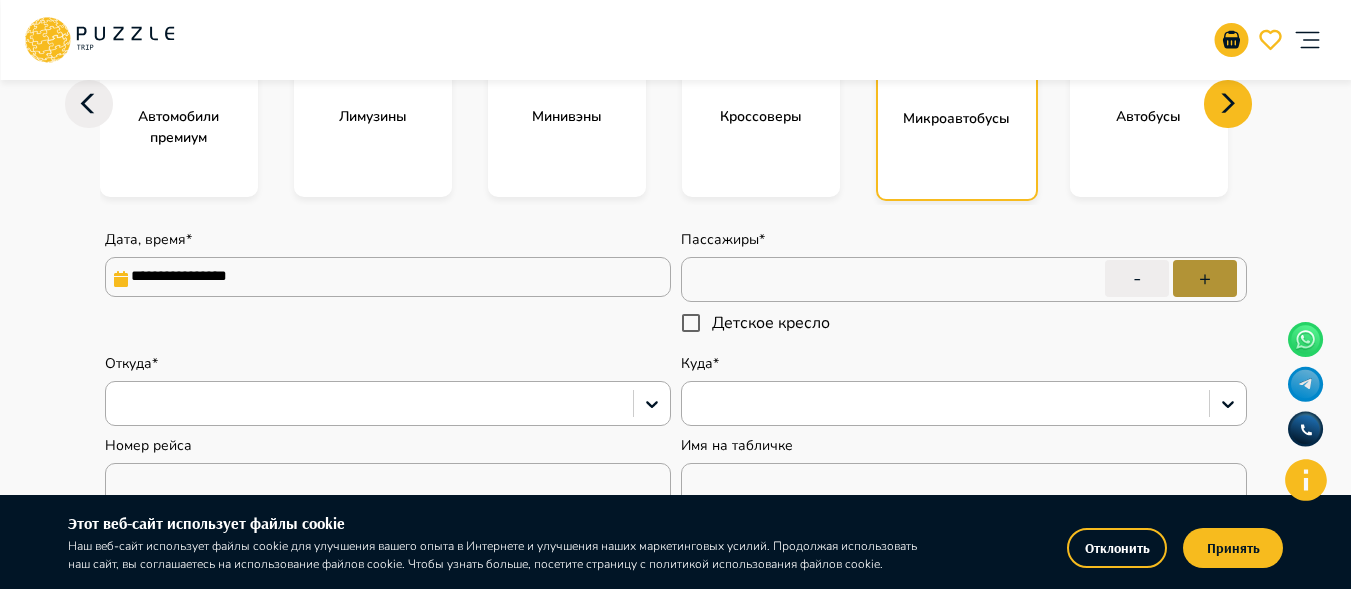 click on "+" at bounding box center (1205, 278) 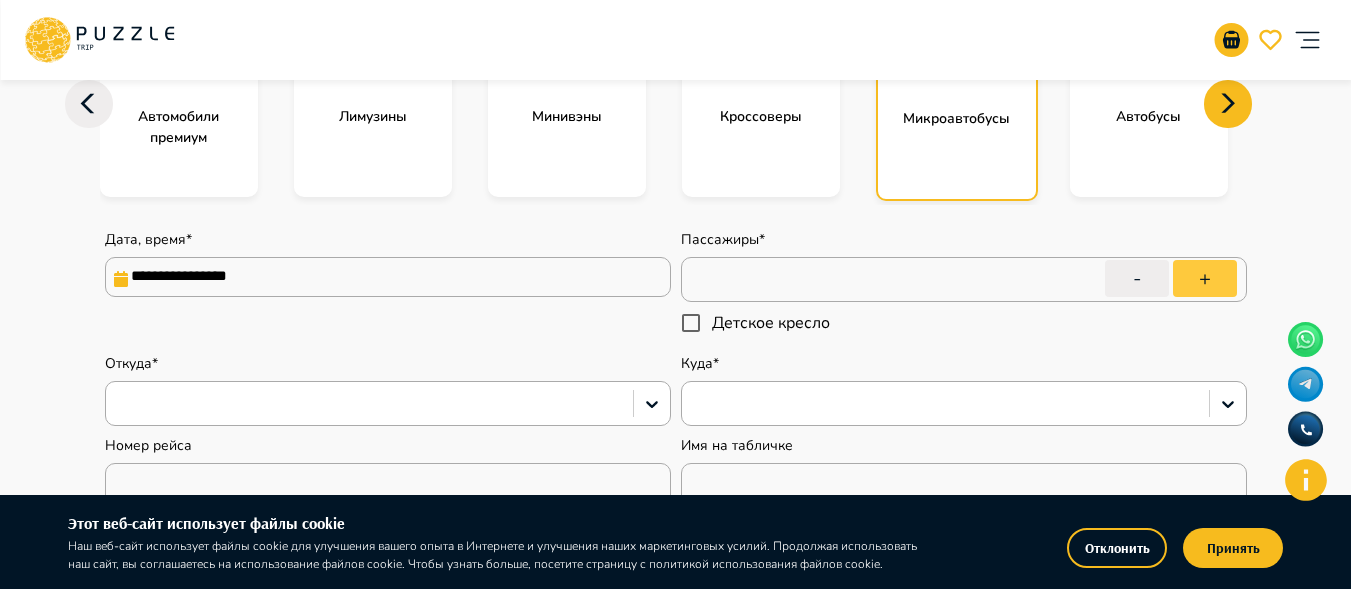 click on "+" at bounding box center [1205, 278] 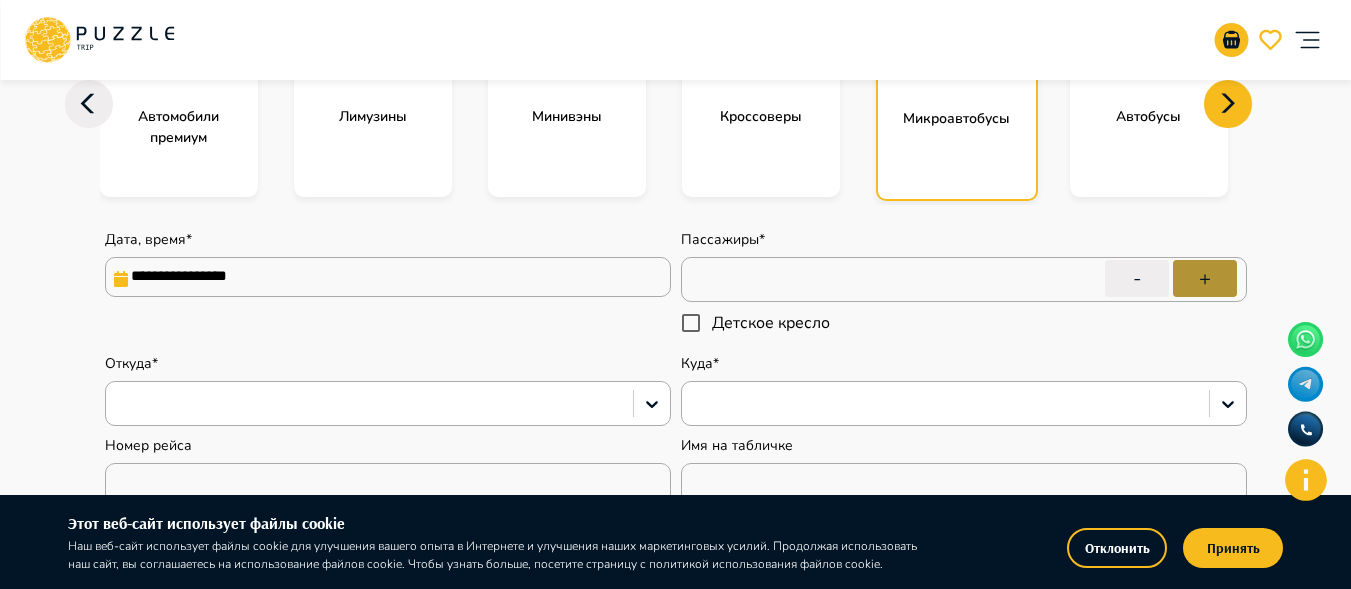 click on "+" at bounding box center [1205, 278] 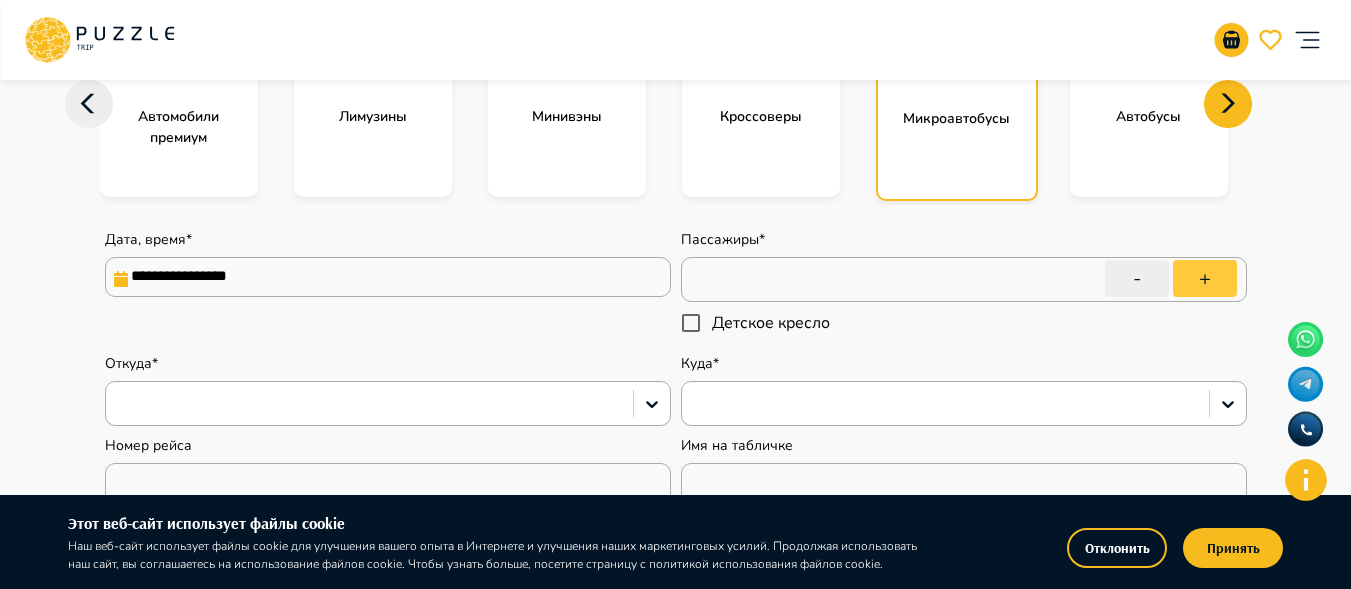 click on "+" at bounding box center [1205, 278] 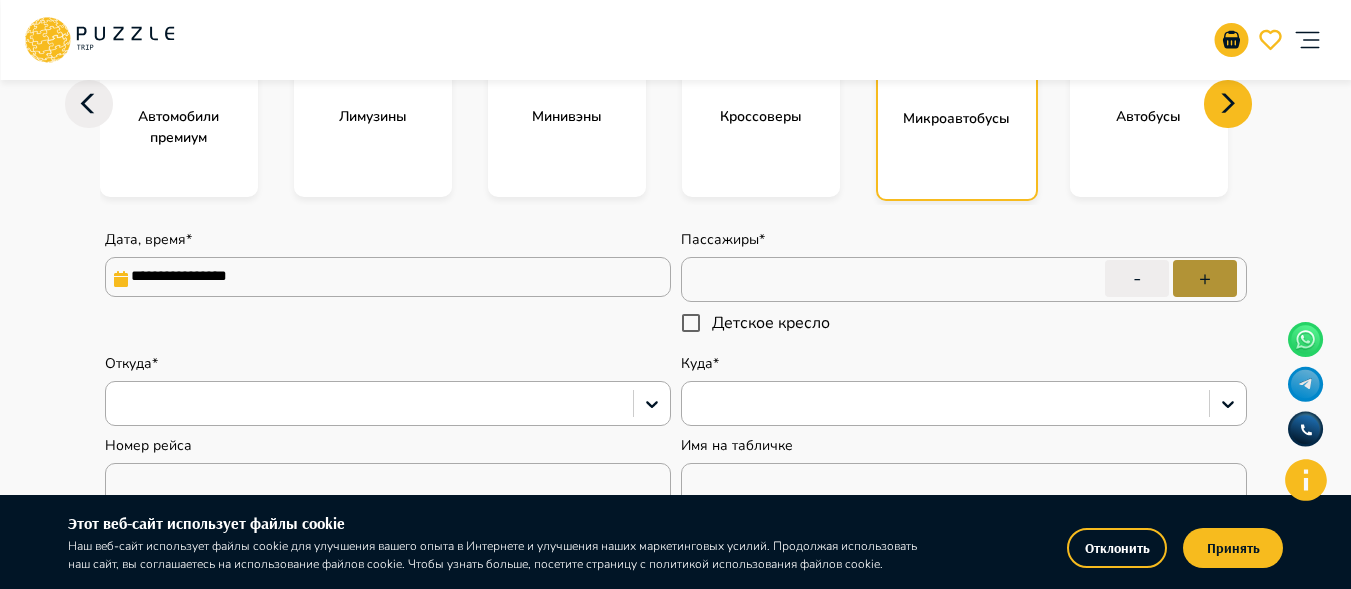 click on "+" at bounding box center [1205, 278] 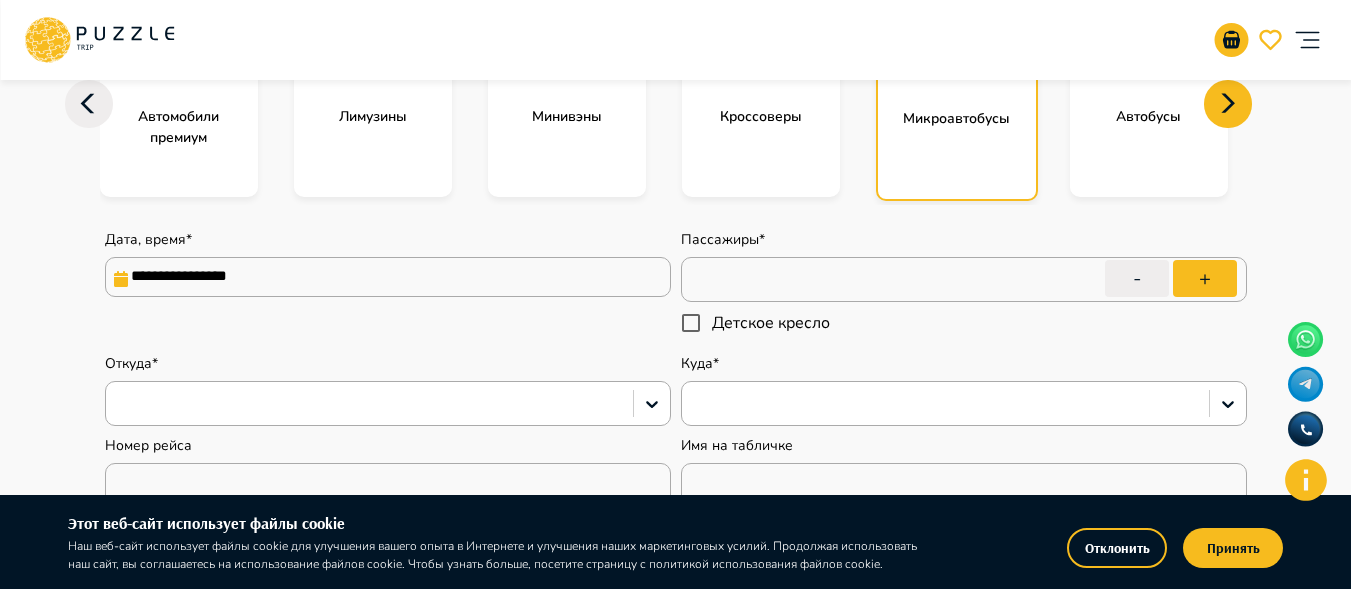 type on "*" 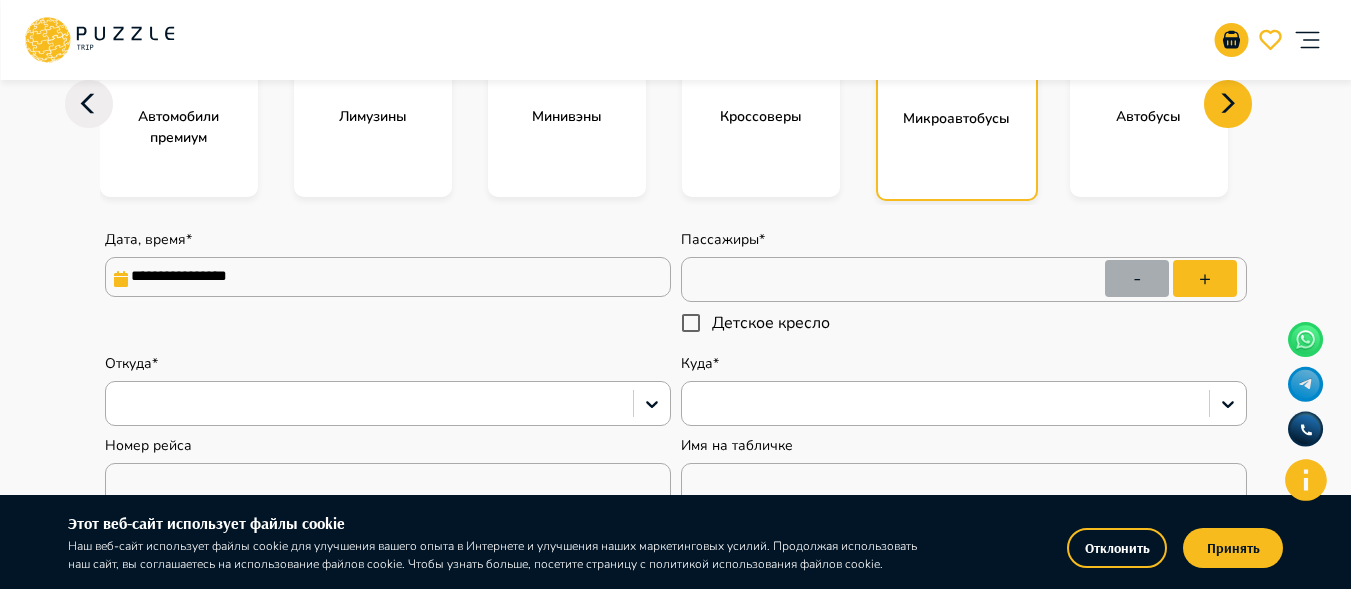 click on "-" at bounding box center (1137, 278) 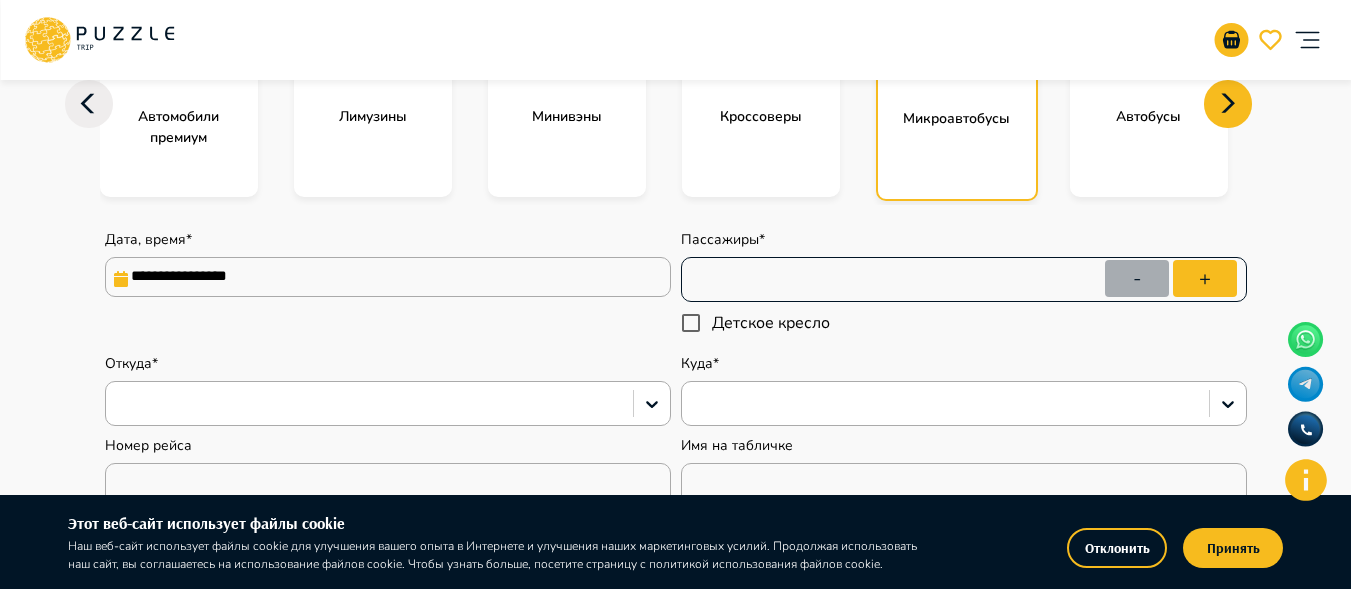 type on "**" 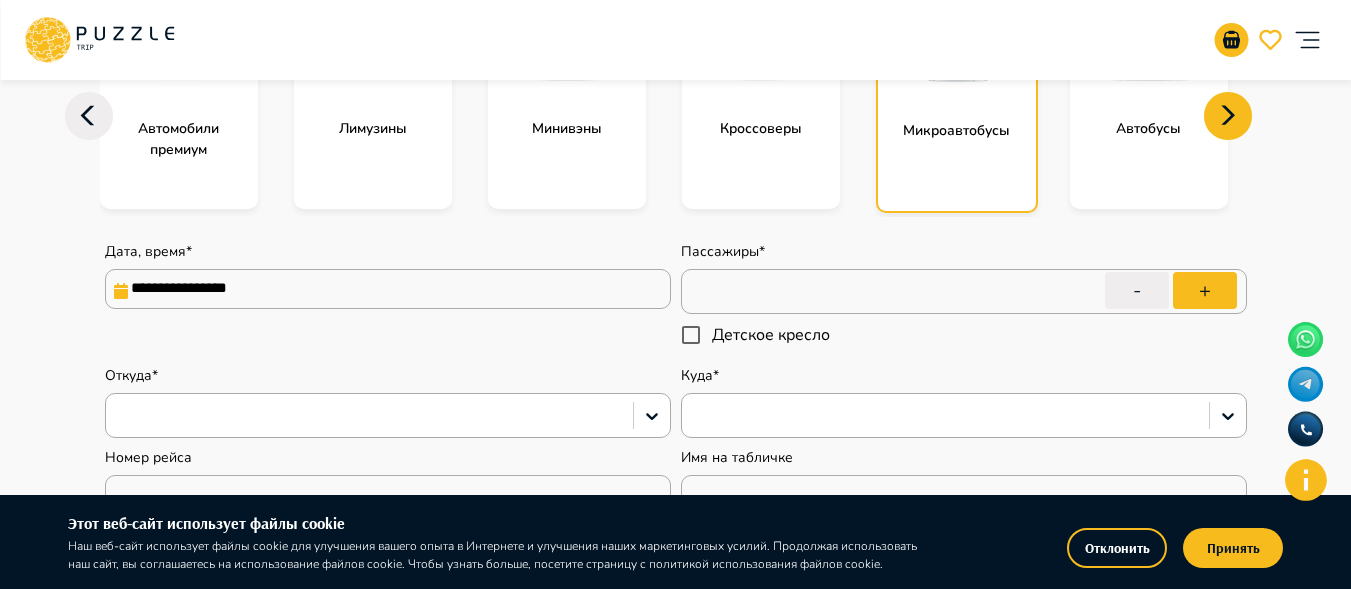 scroll, scrollTop: 346, scrollLeft: 0, axis: vertical 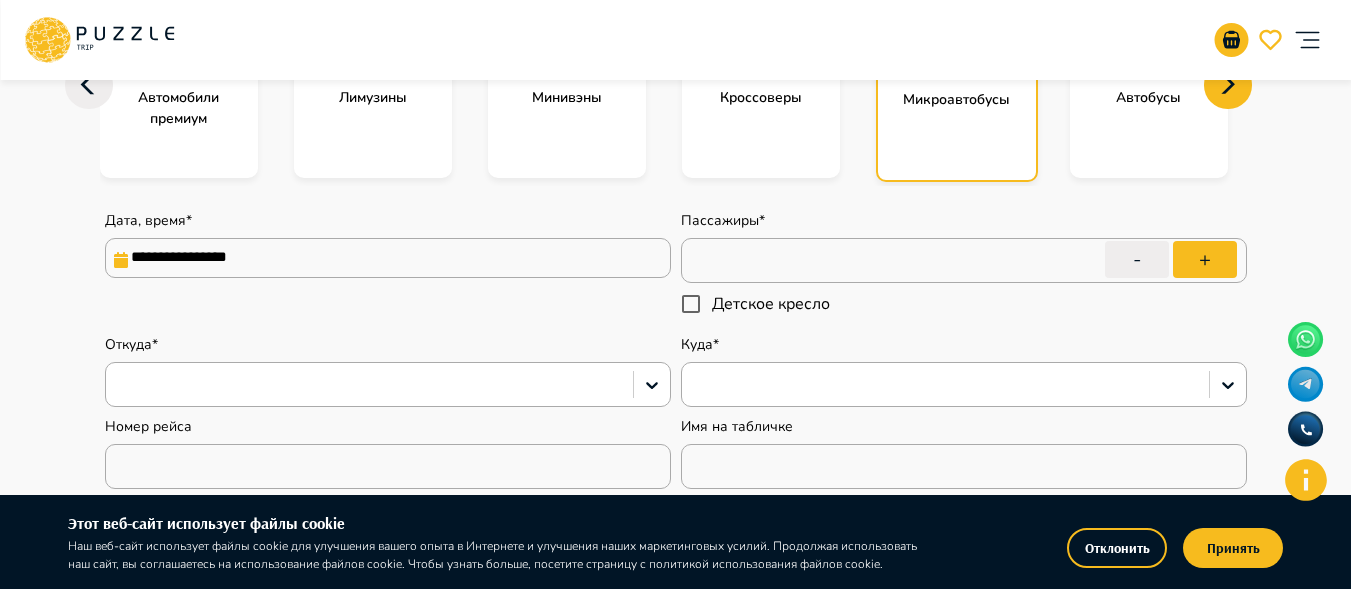 click on "**********" at bounding box center (388, 258) 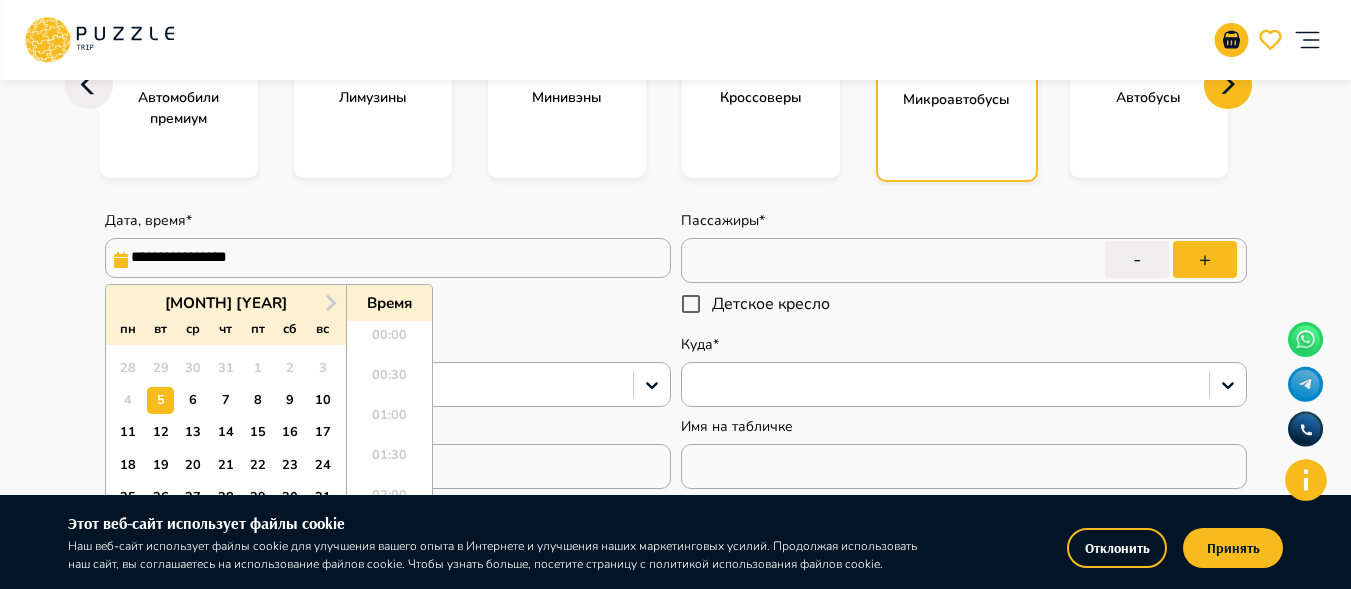 scroll, scrollTop: 1304, scrollLeft: 0, axis: vertical 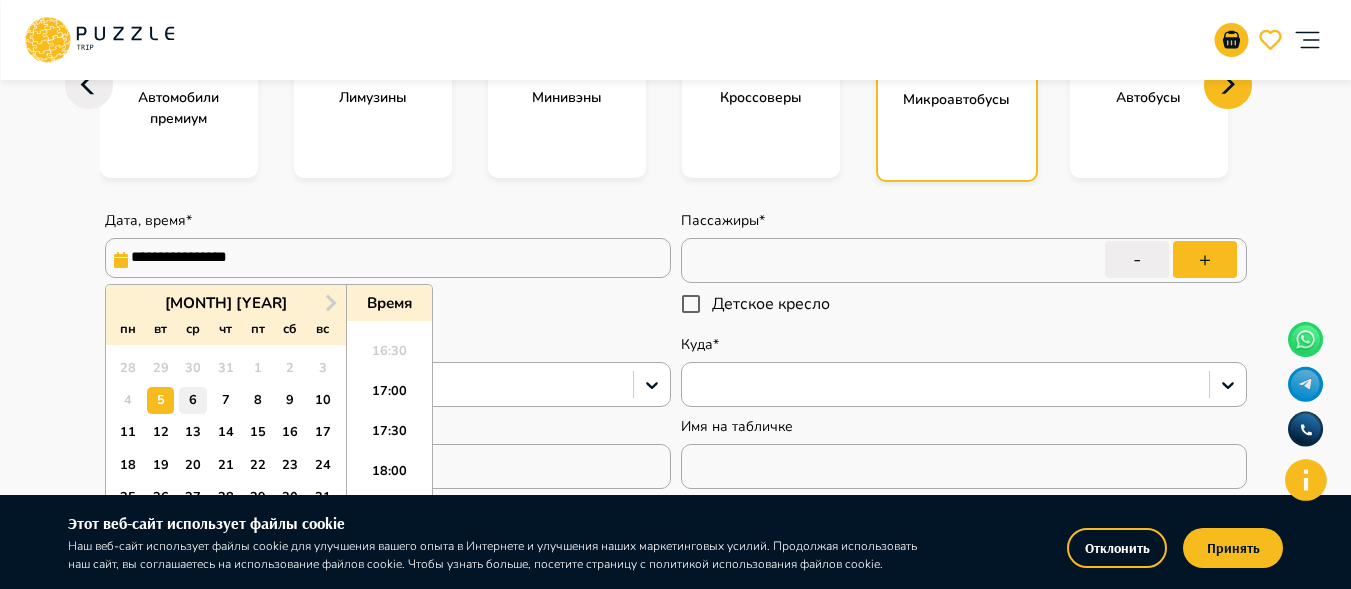 type on "*" 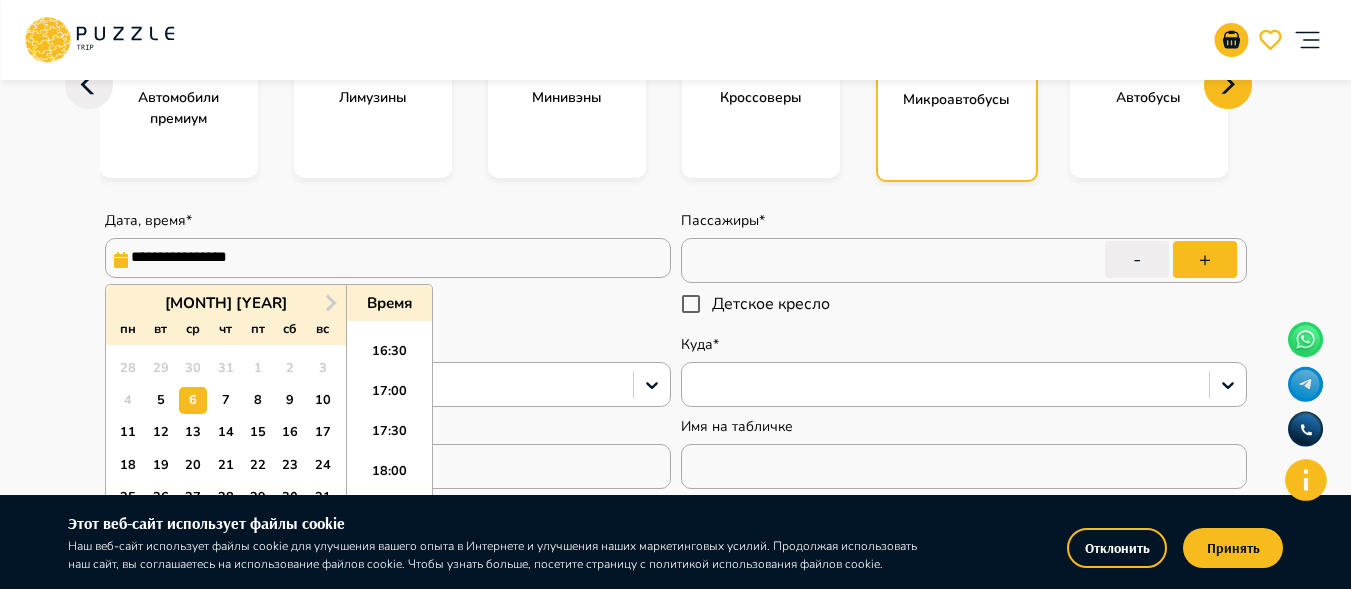 scroll, scrollTop: 457, scrollLeft: 0, axis: vertical 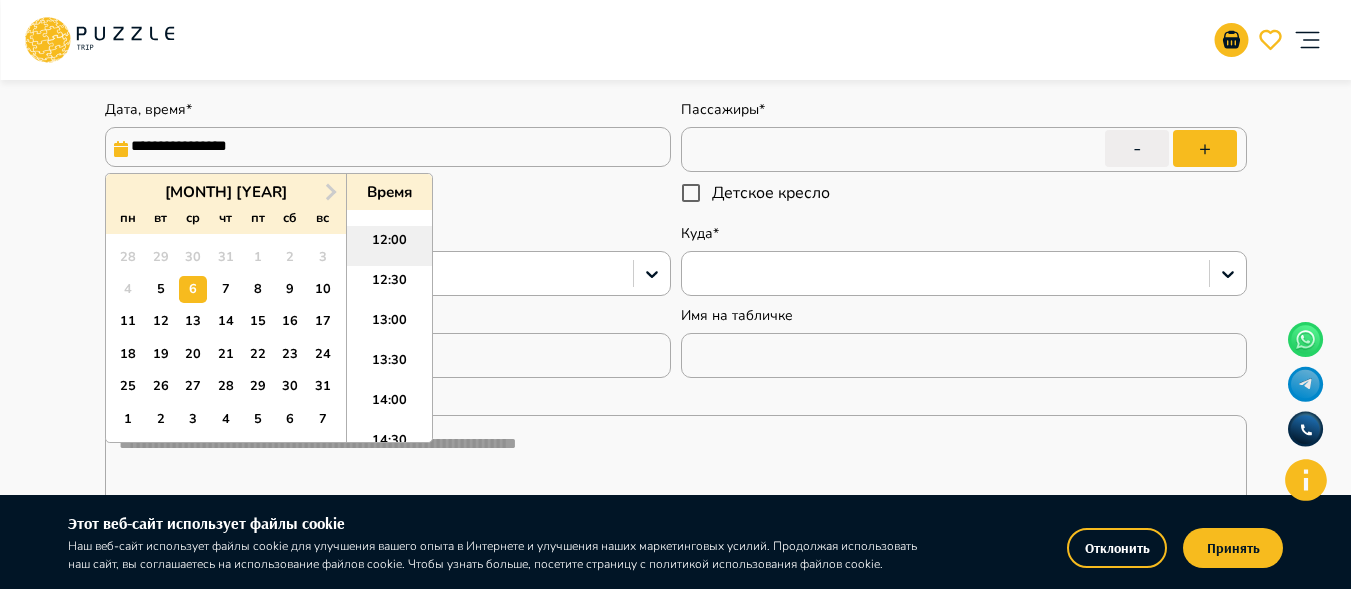 type on "*" 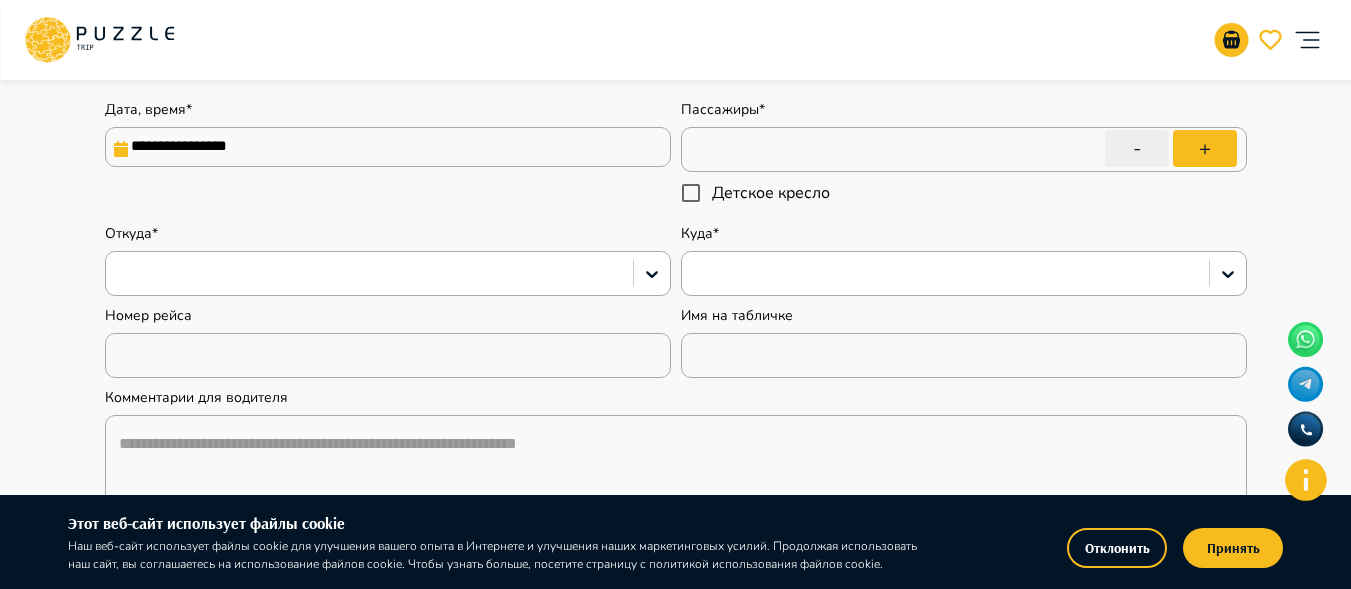 type on "*" 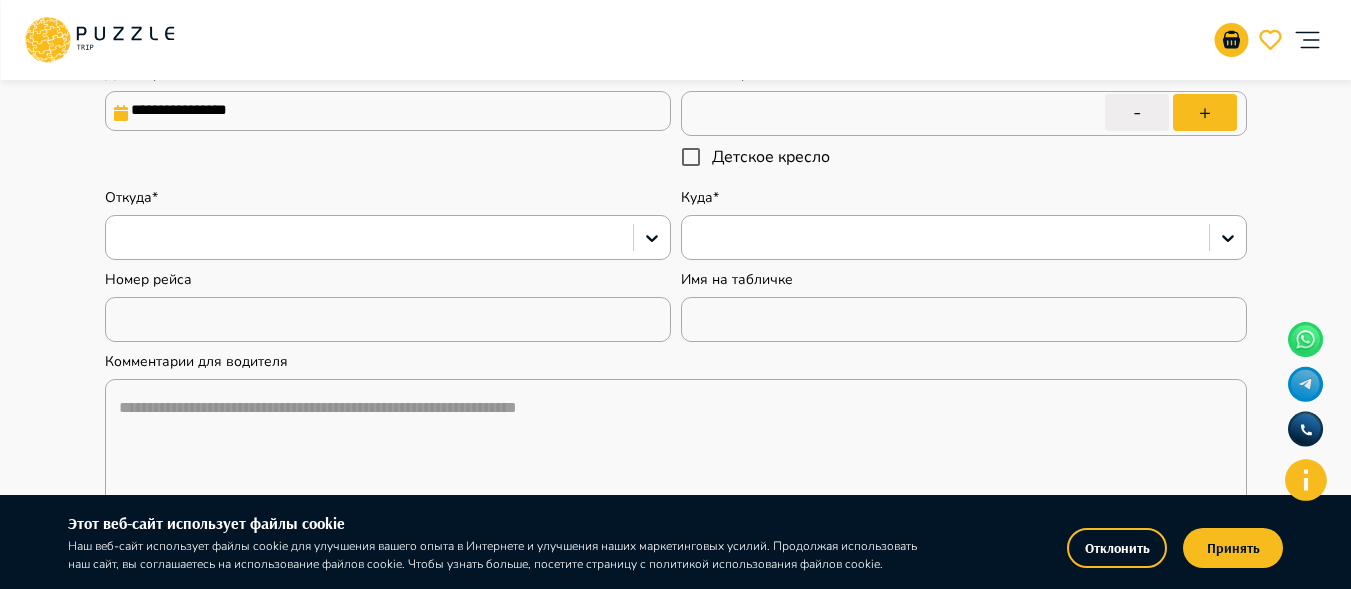 scroll, scrollTop: 457, scrollLeft: 0, axis: vertical 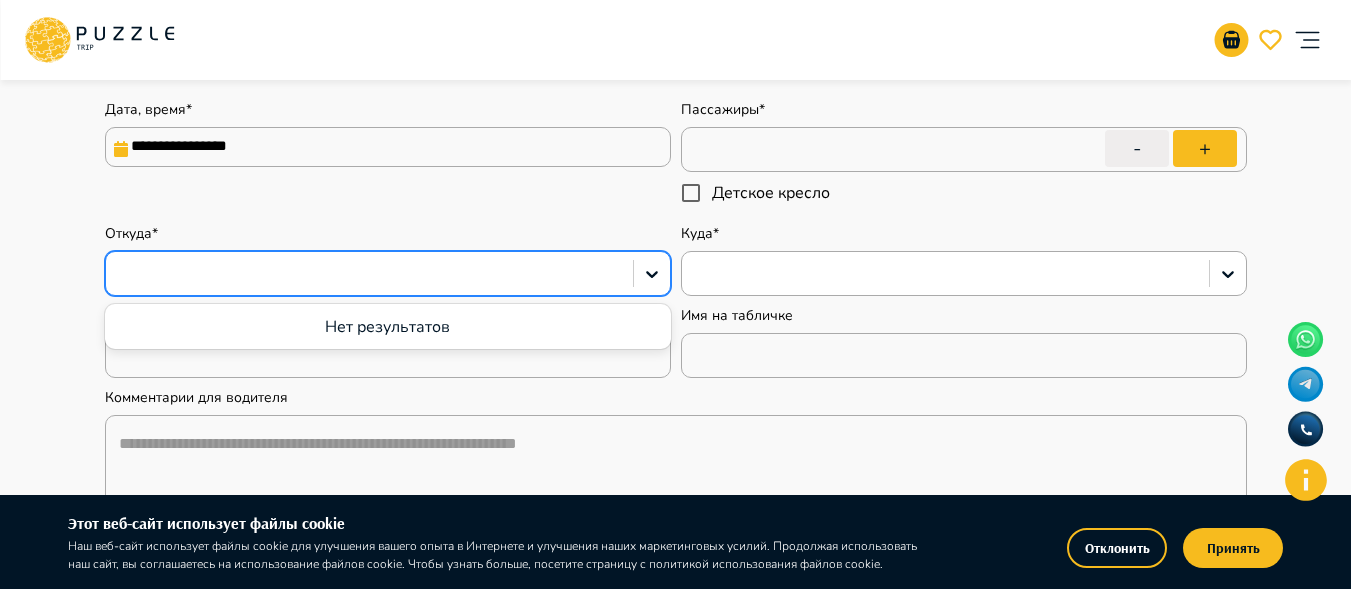 click at bounding box center [369, 274] 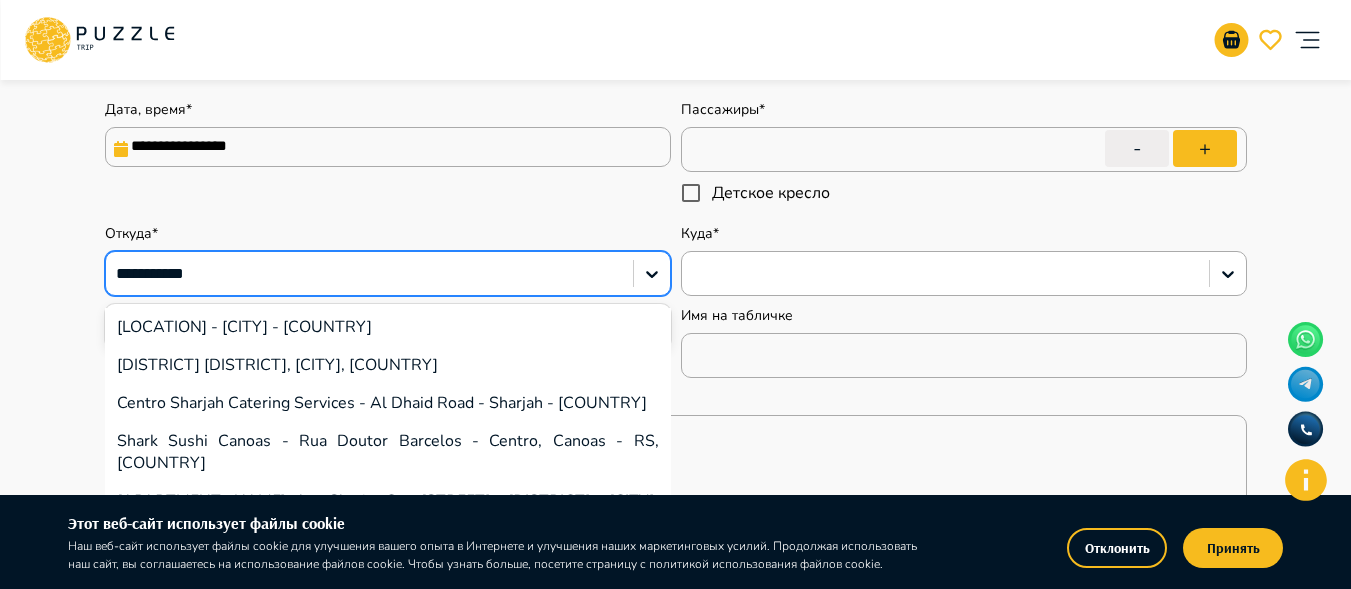 click on "**********" at bounding box center (158, 274) 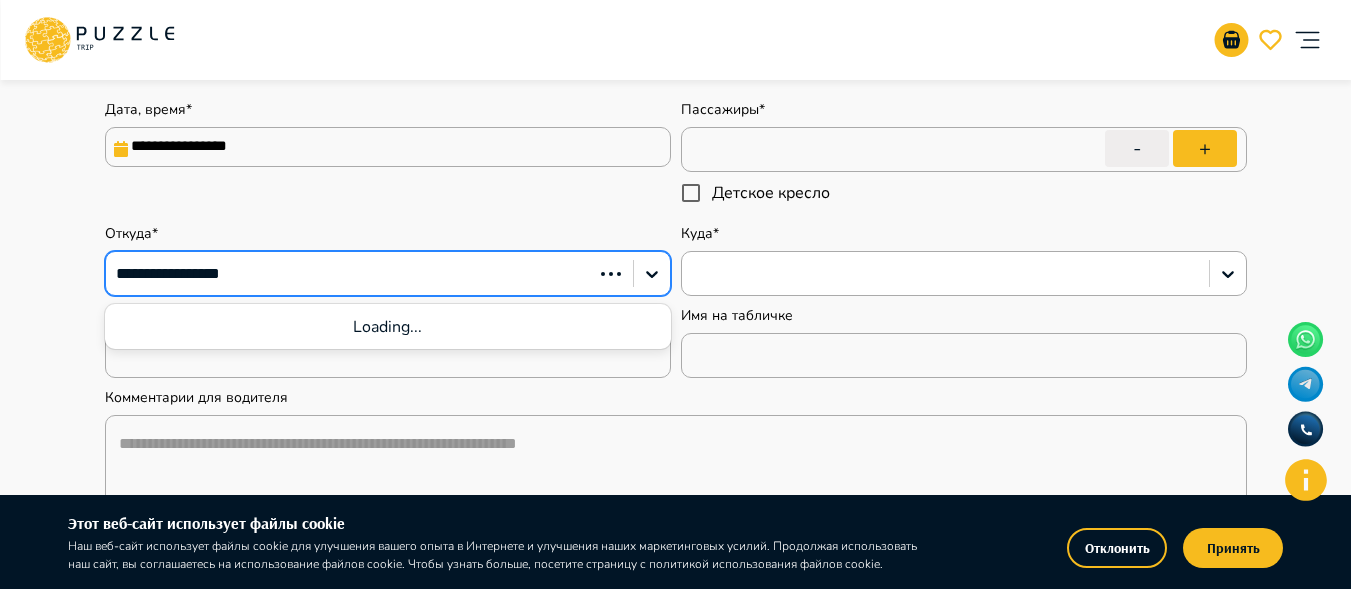 type on "**********" 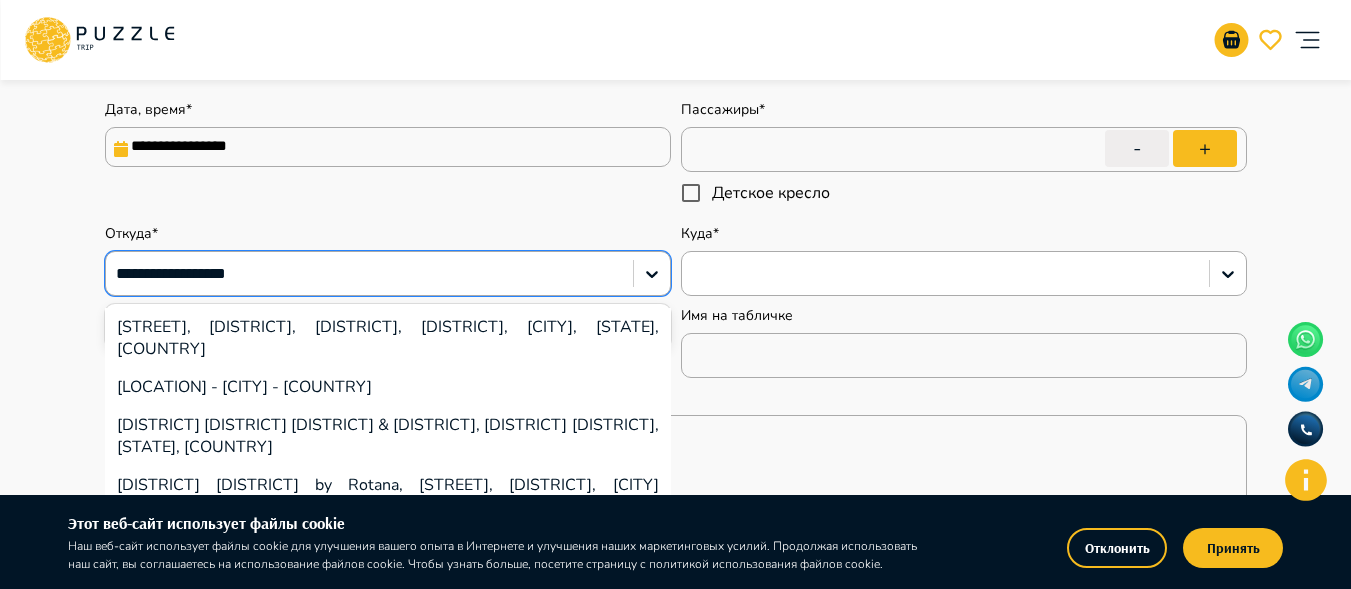 click on "[LOCATION] - [CITY] - [COUNTRY]" at bounding box center (388, 387) 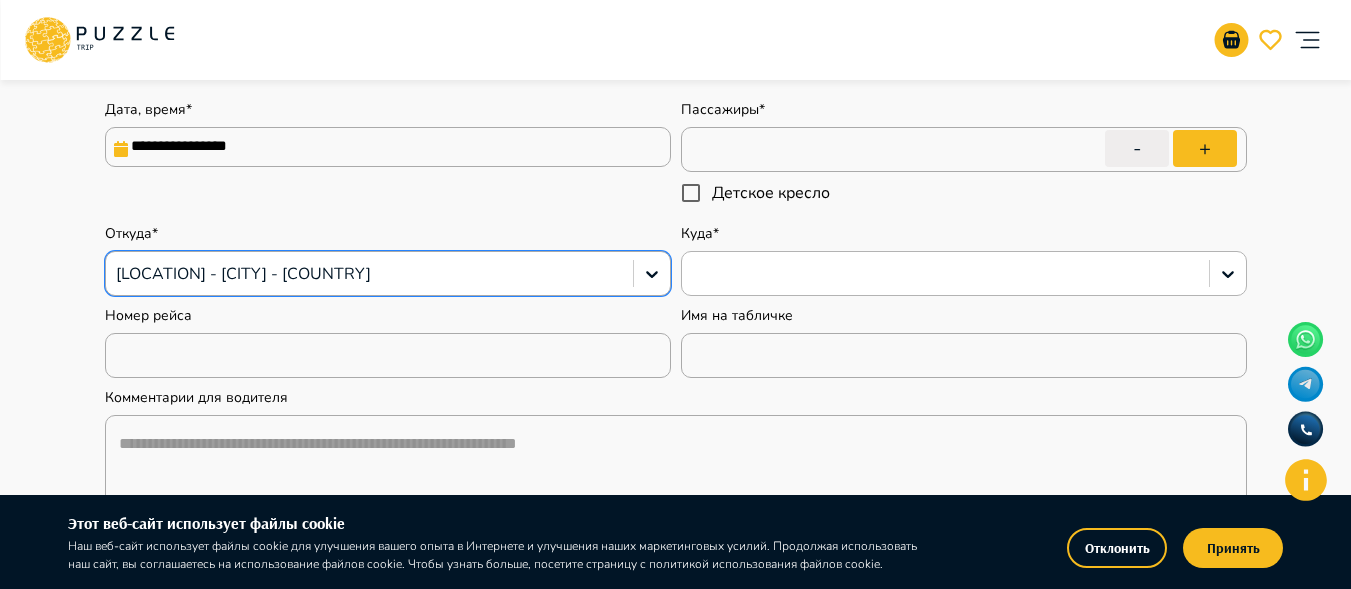 type on "*" 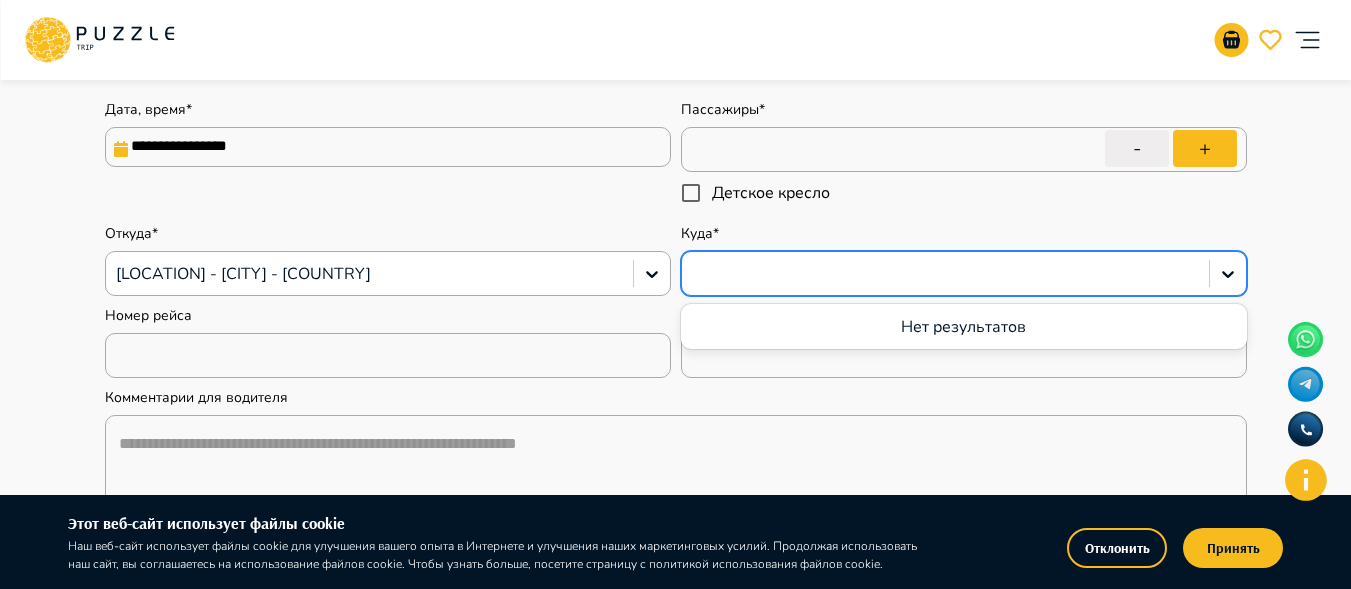click at bounding box center [945, 274] 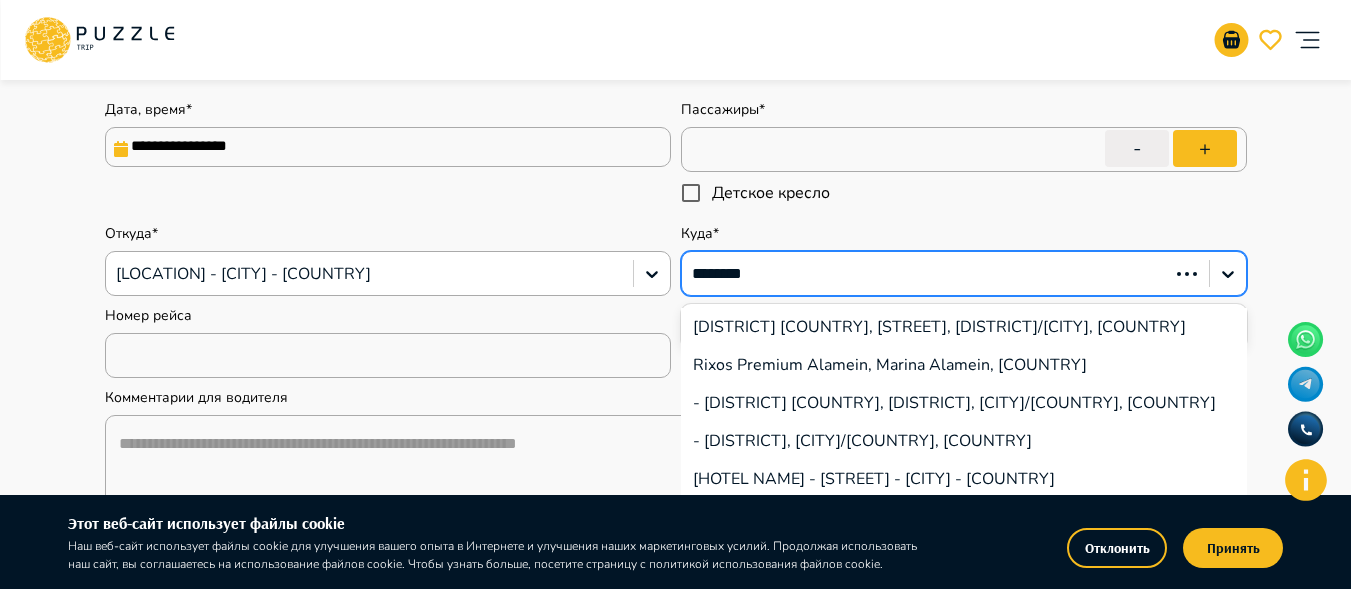 type on "*********" 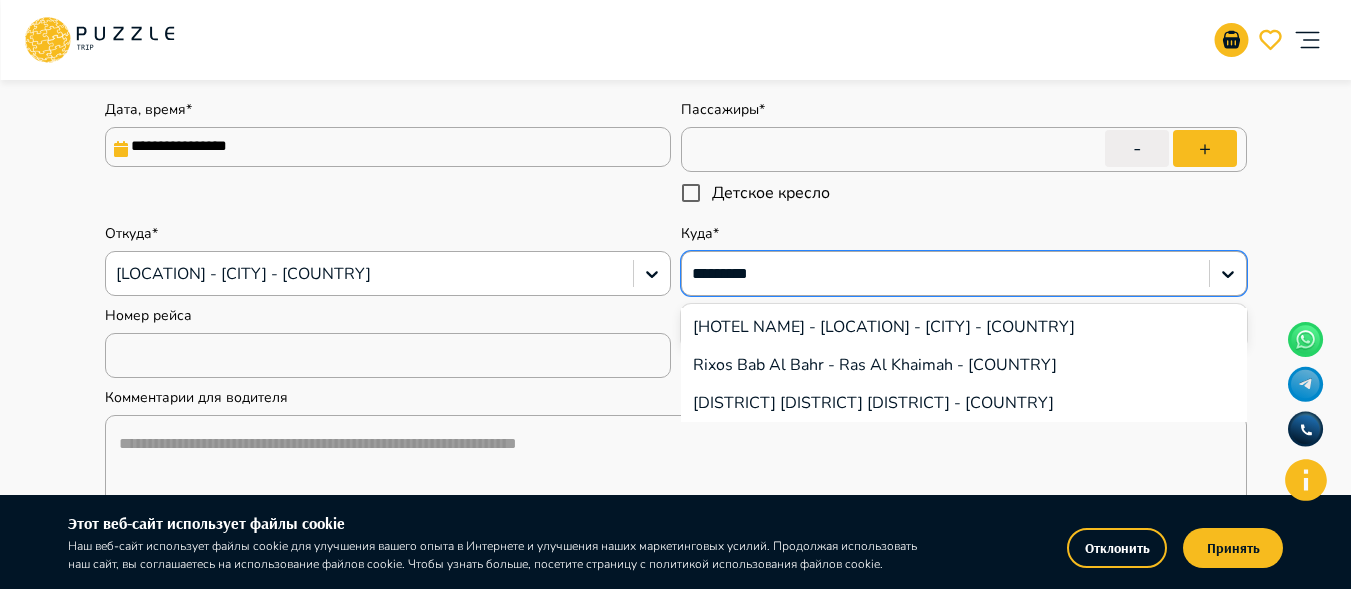 click on "[HOTEL NAME] - [LOCATION] - [CITY] - [COUNTRY]" at bounding box center (964, 327) 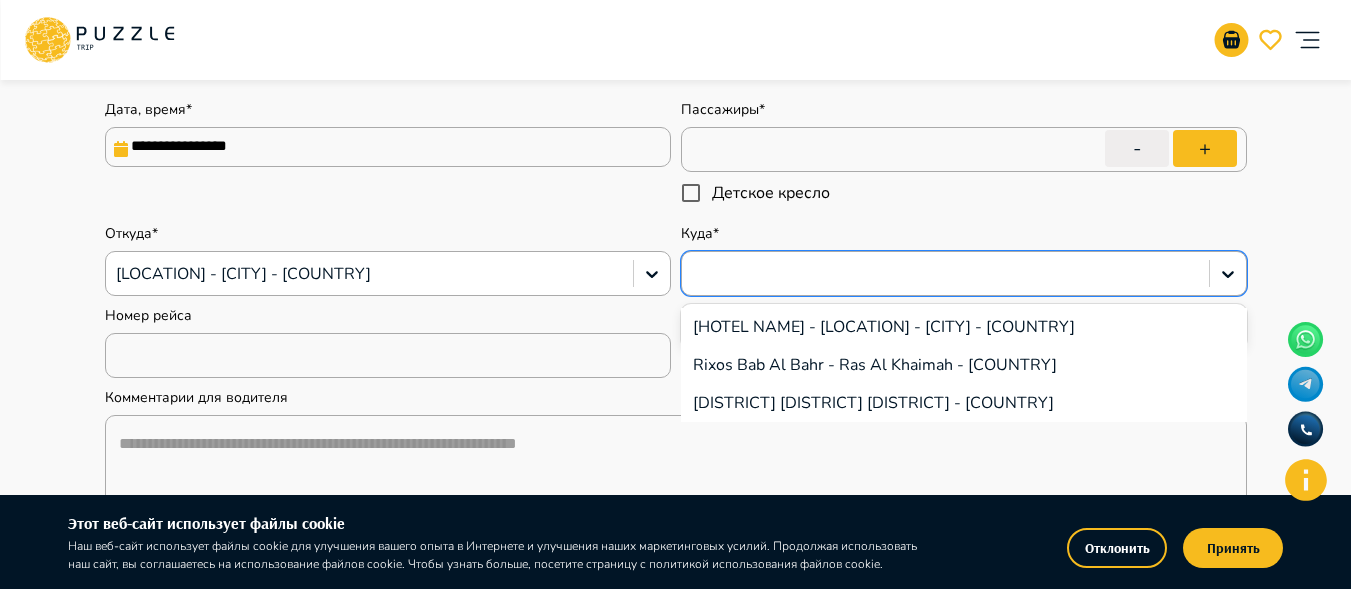 click on "Имя на табличке ​" at bounding box center (964, 342) 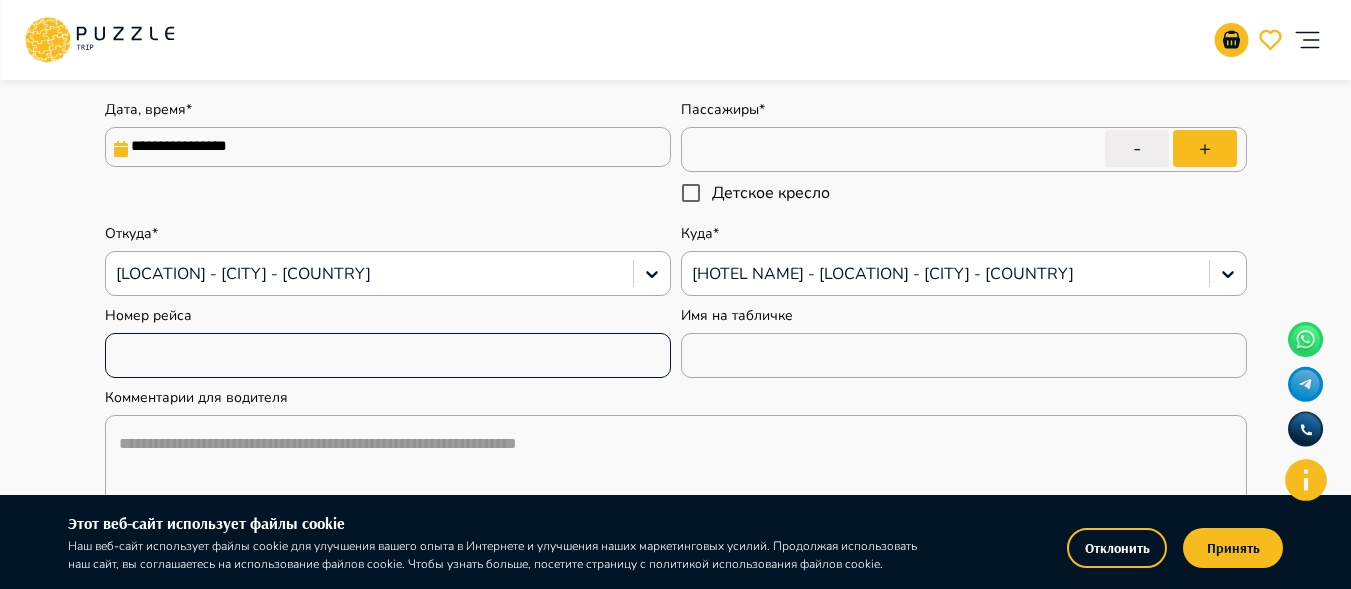 click at bounding box center [388, 356] 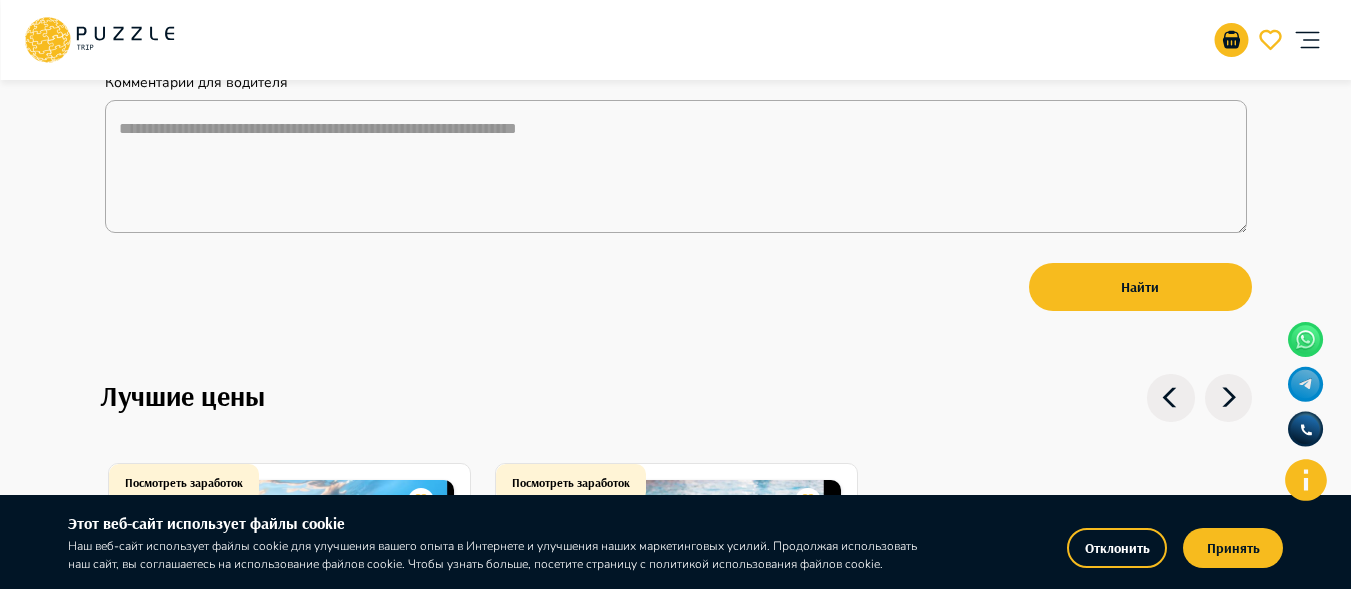 scroll, scrollTop: 768, scrollLeft: 0, axis: vertical 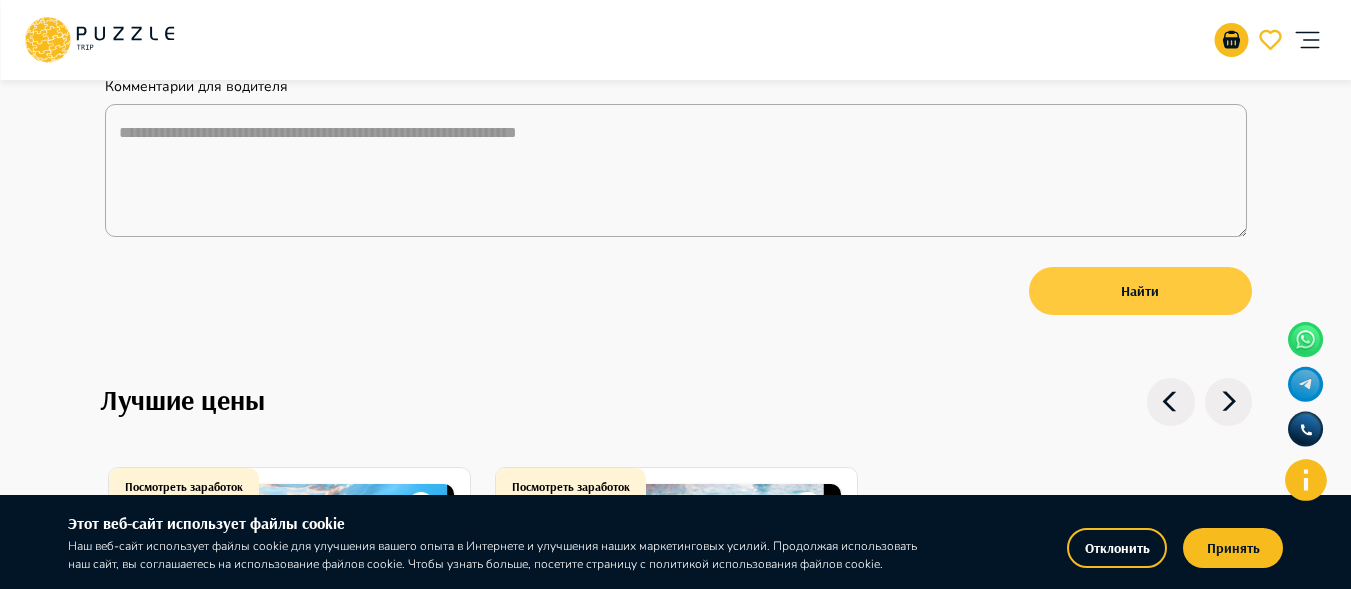 click on "Найти" at bounding box center (1140, 291) 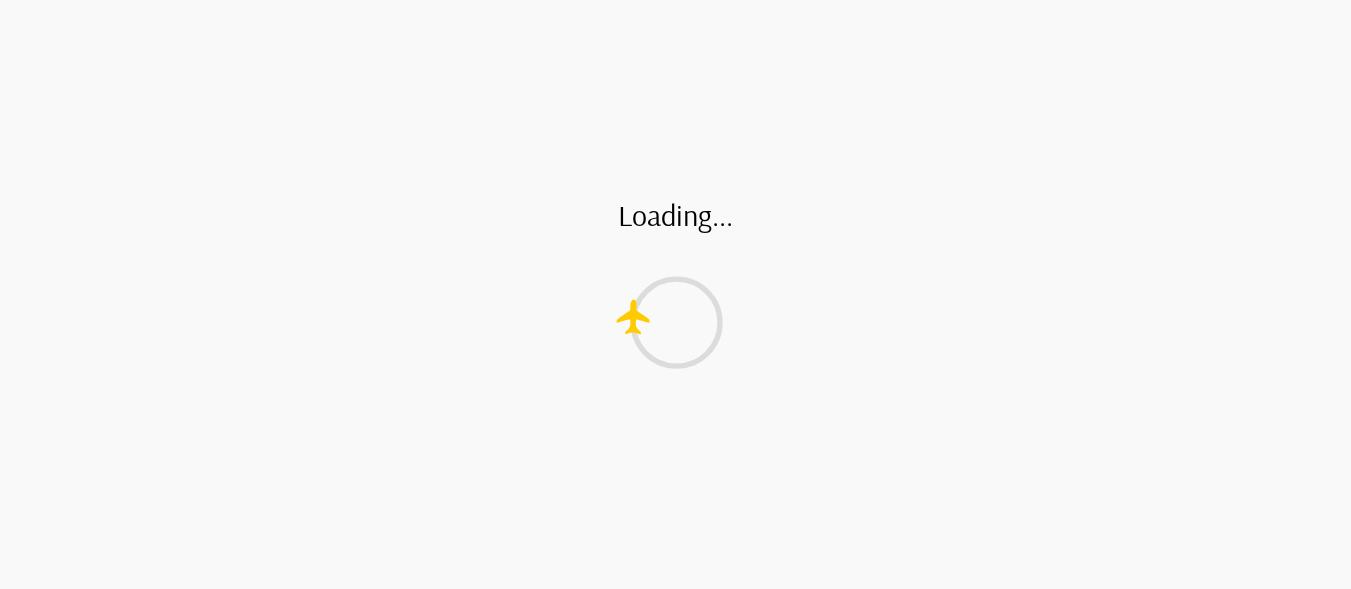 scroll, scrollTop: 0, scrollLeft: 0, axis: both 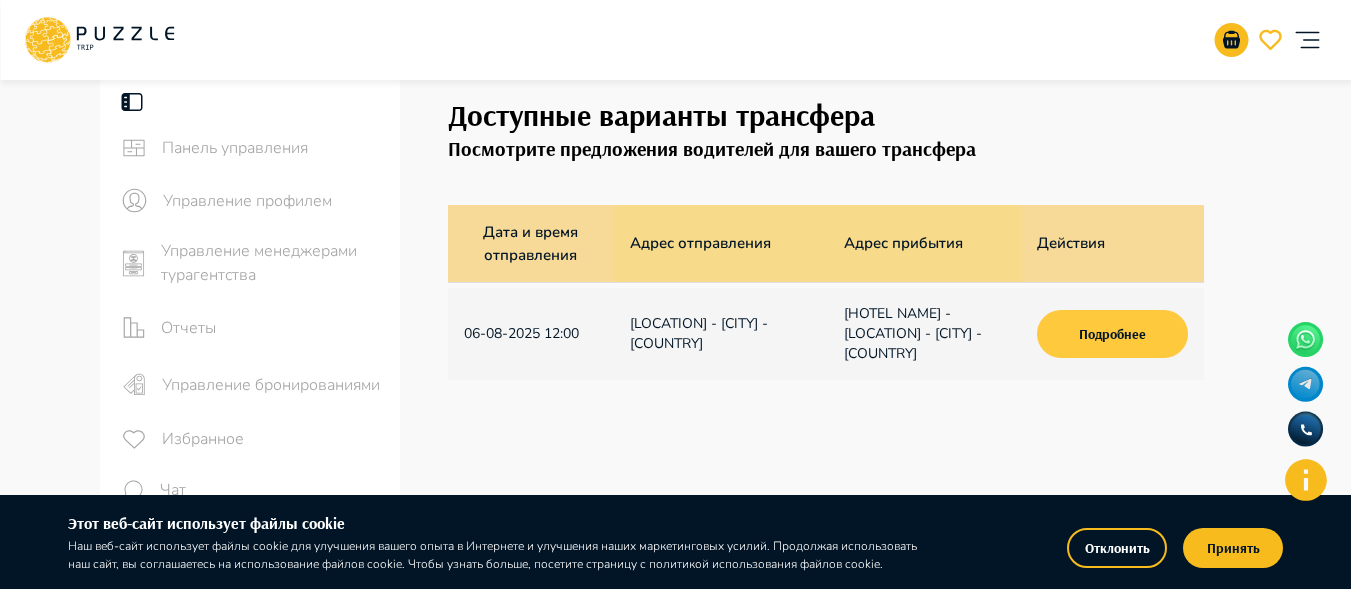 click on "Подробнее" at bounding box center (1112, 334) 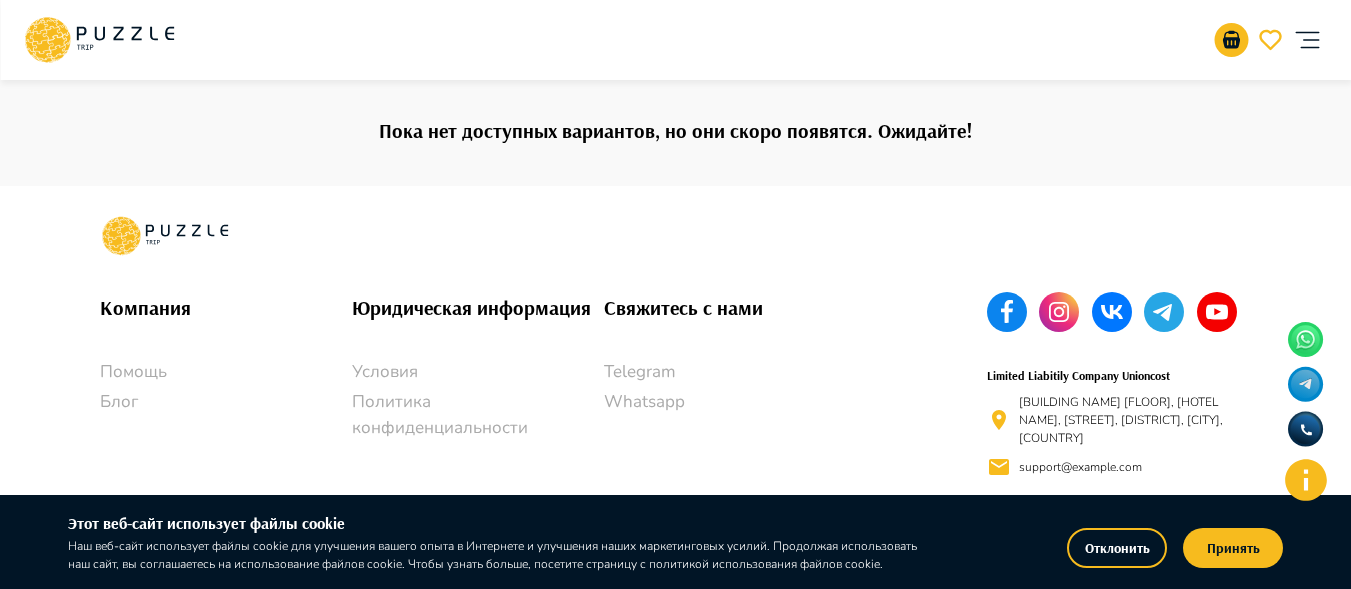 scroll, scrollTop: 213, scrollLeft: 0, axis: vertical 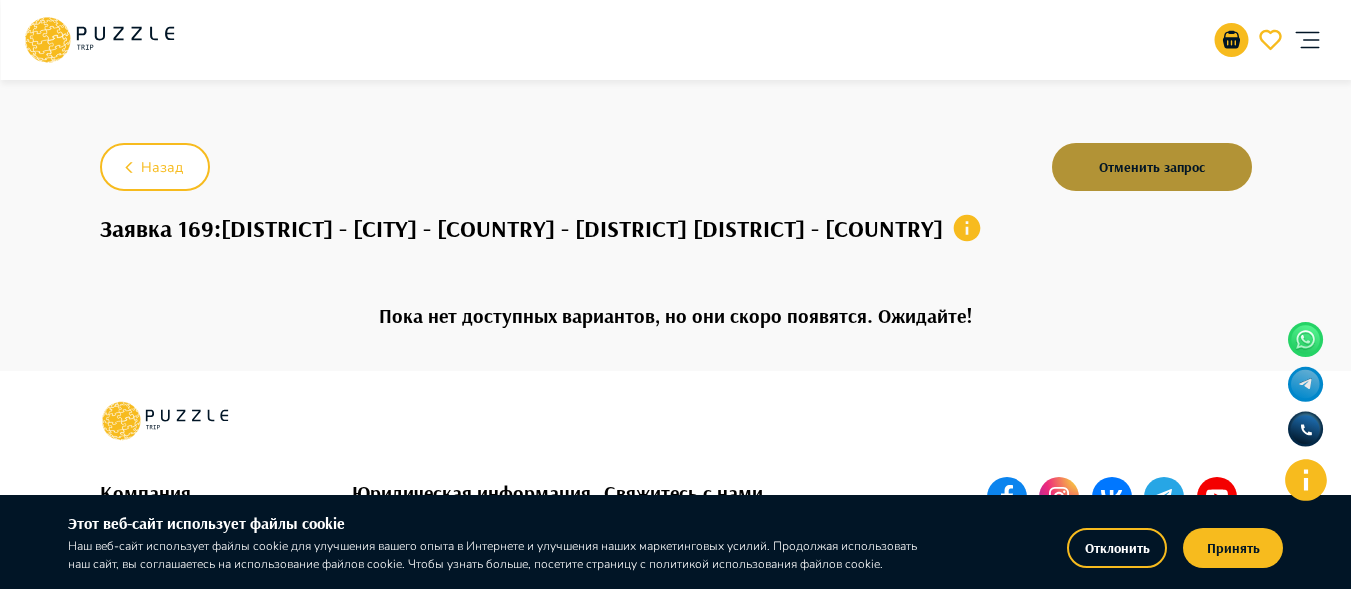 click on "Отменить запрос" at bounding box center (1152, 167) 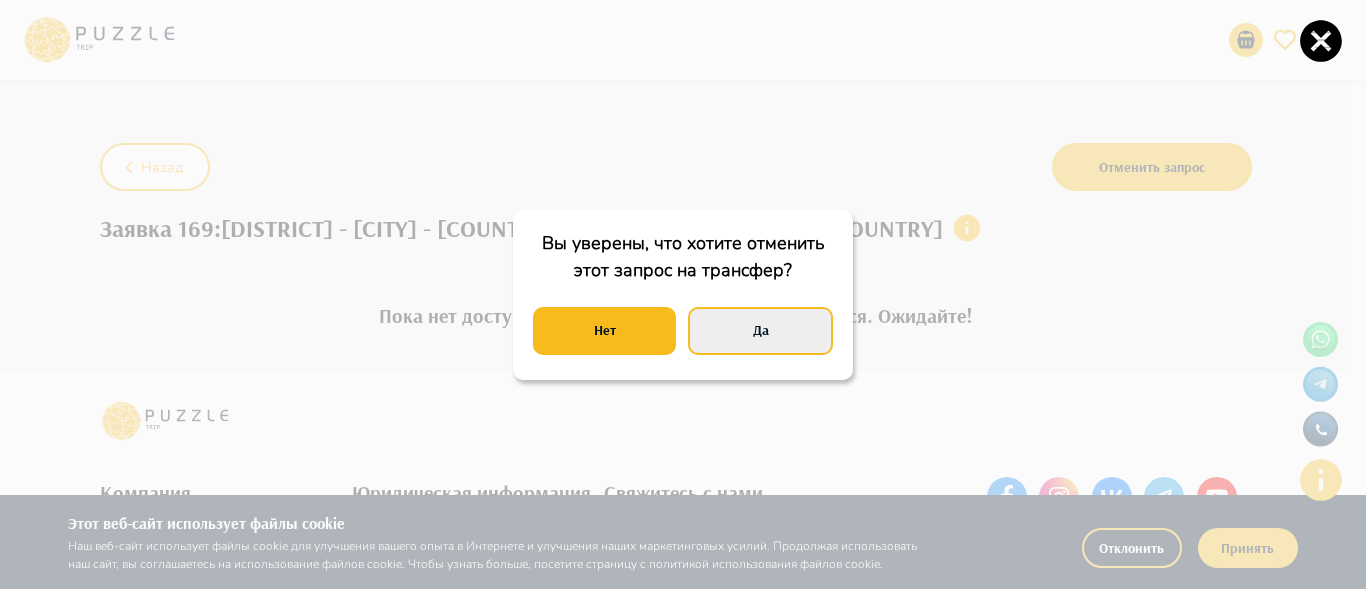 click on "Да" at bounding box center (760, 331) 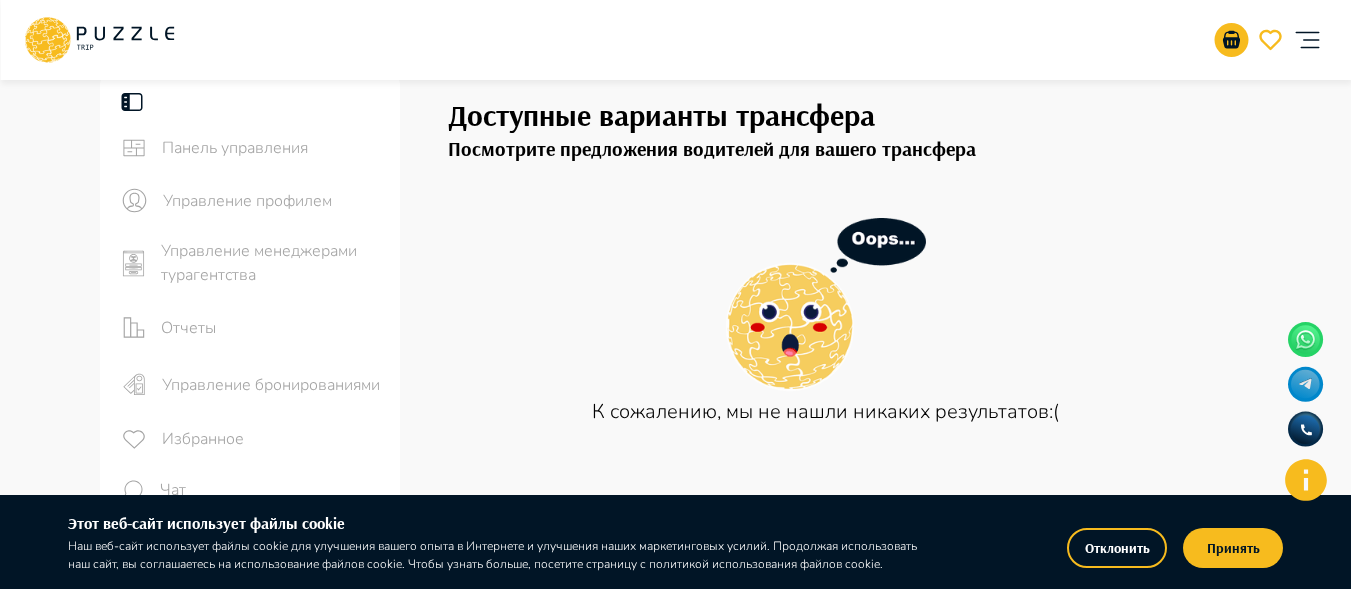 scroll, scrollTop: 768, scrollLeft: 0, axis: vertical 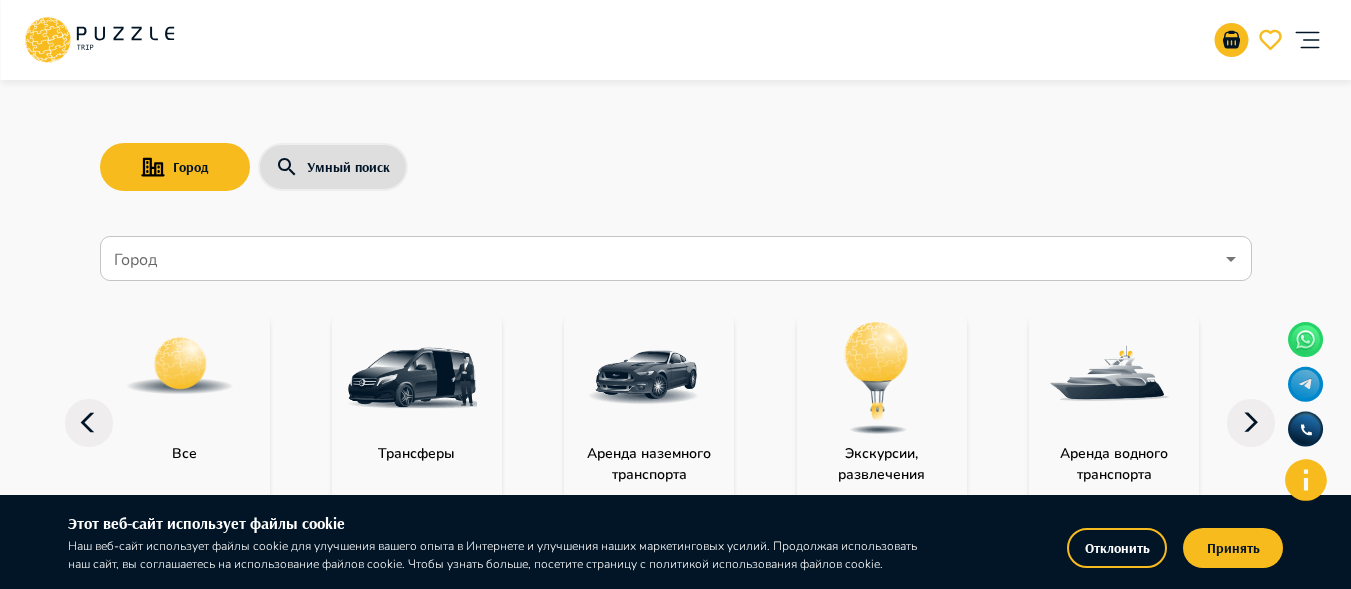 click at bounding box center (412, 378) 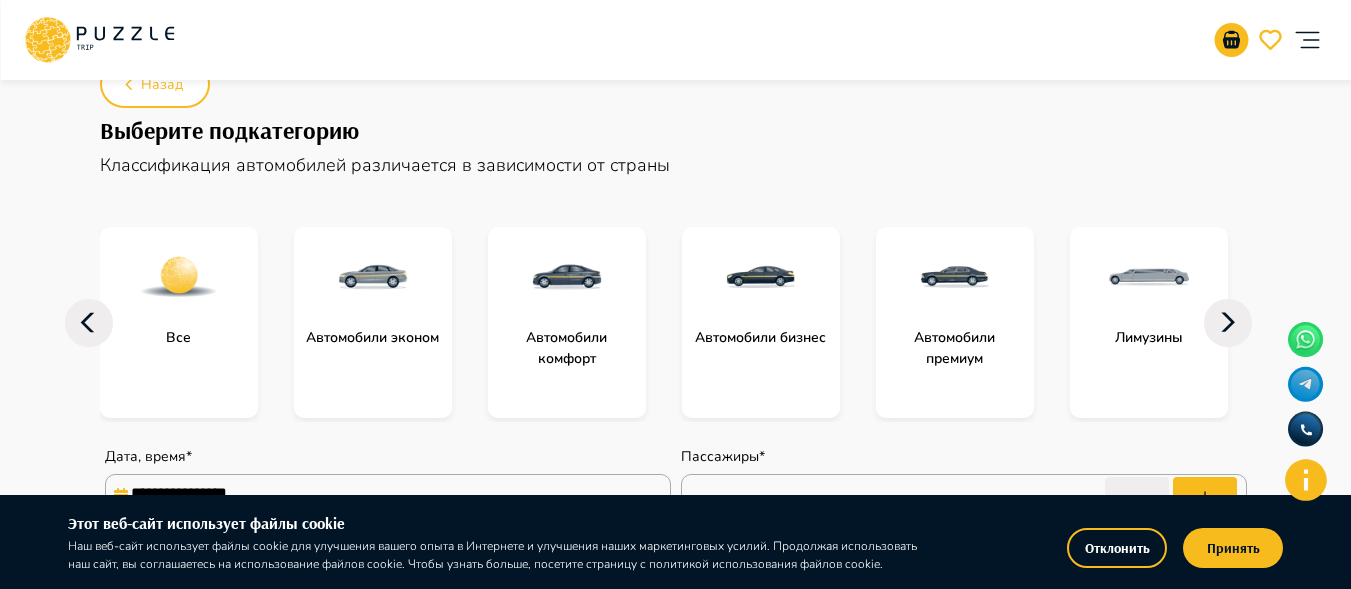 scroll, scrollTop: 189, scrollLeft: 0, axis: vertical 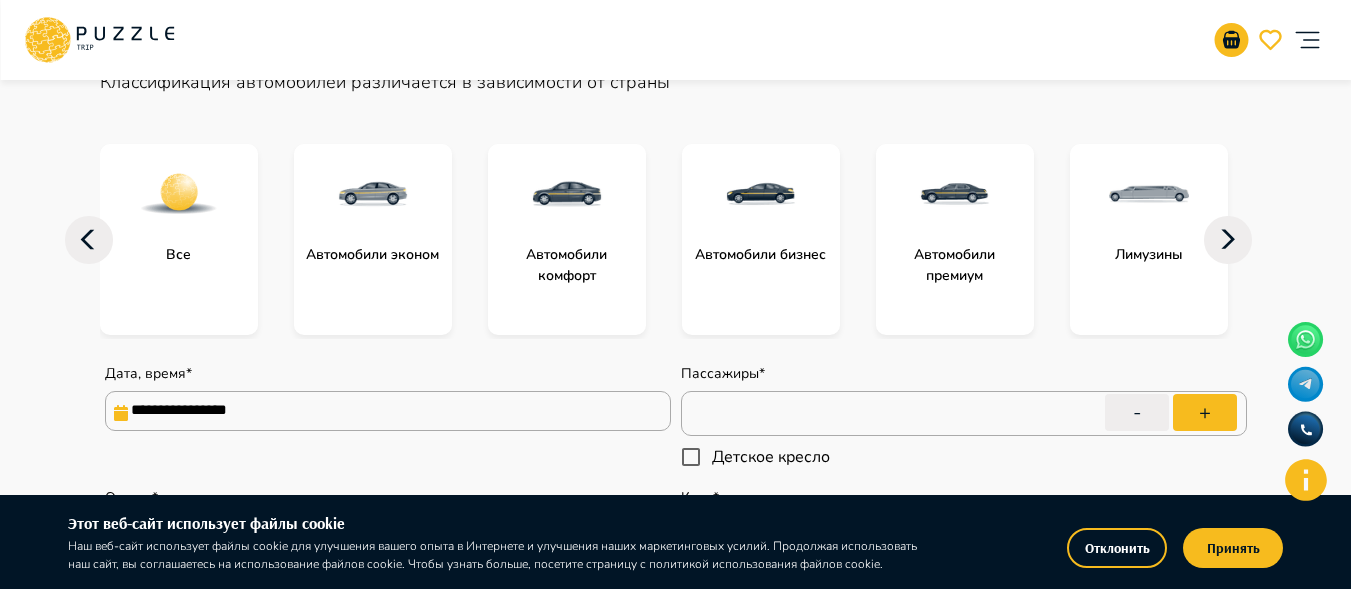 click 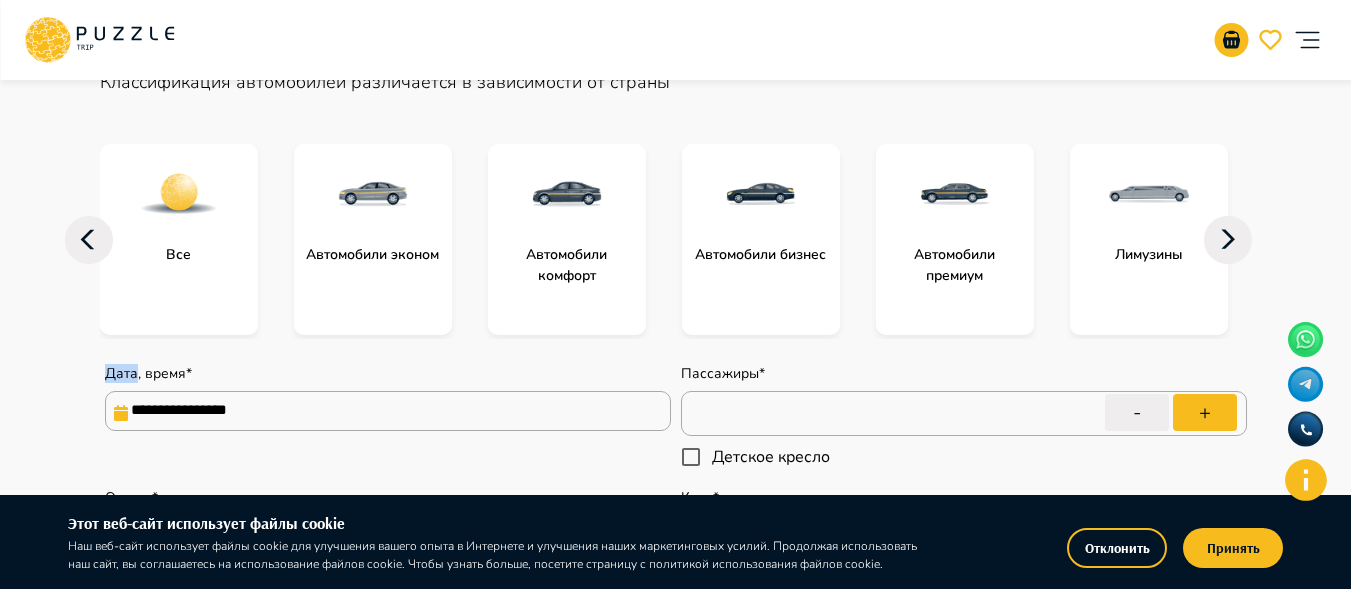 click 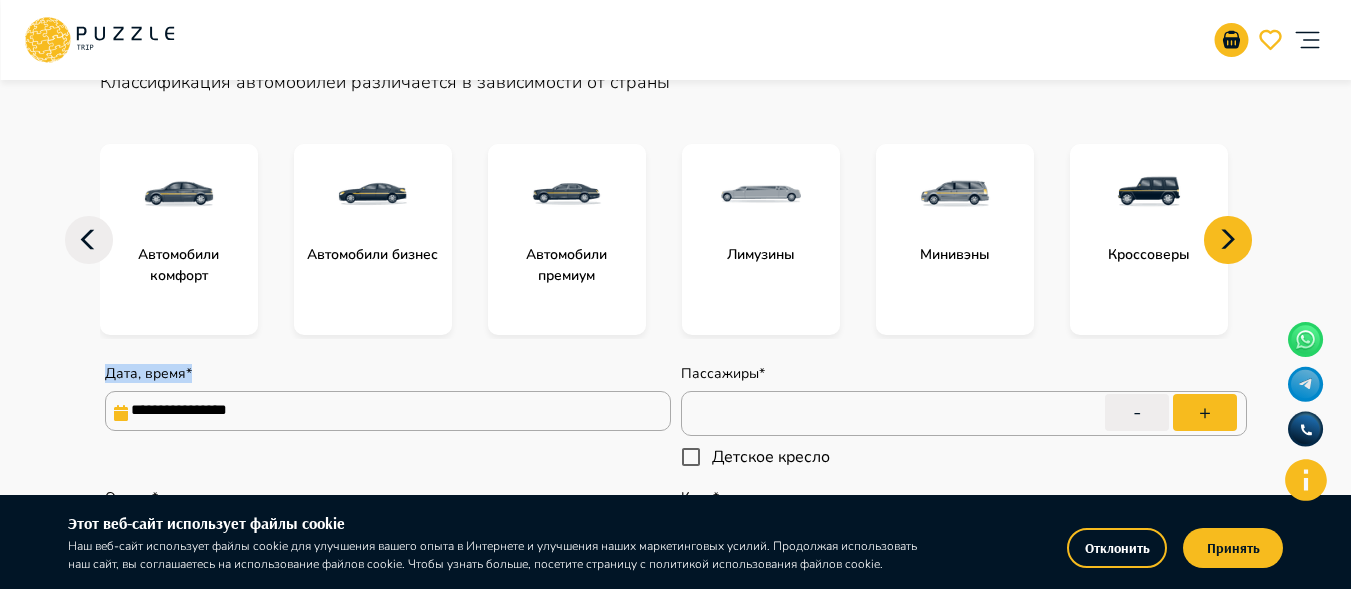 click 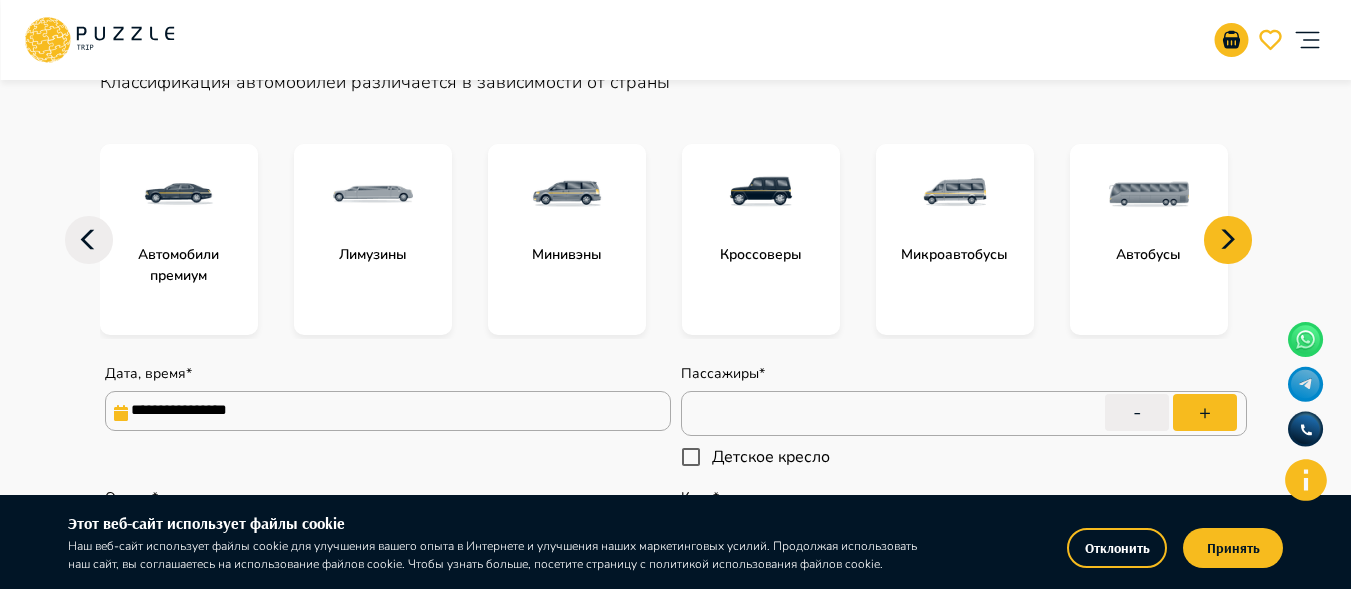 click 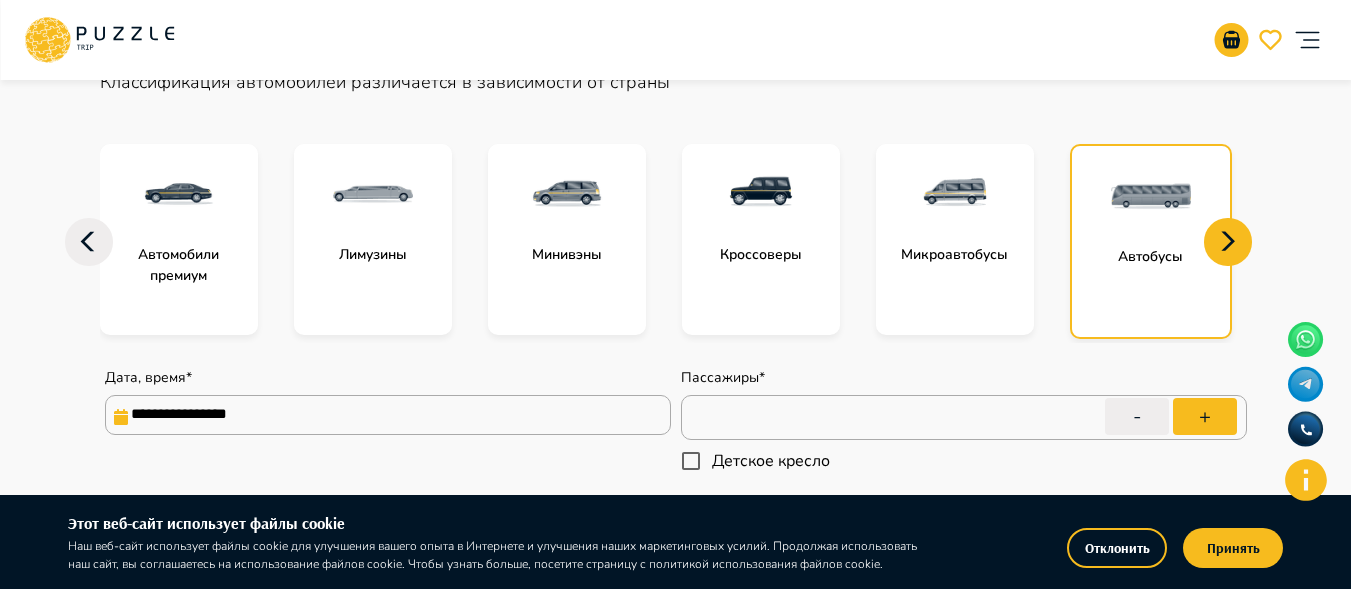 click at bounding box center [1151, 196] 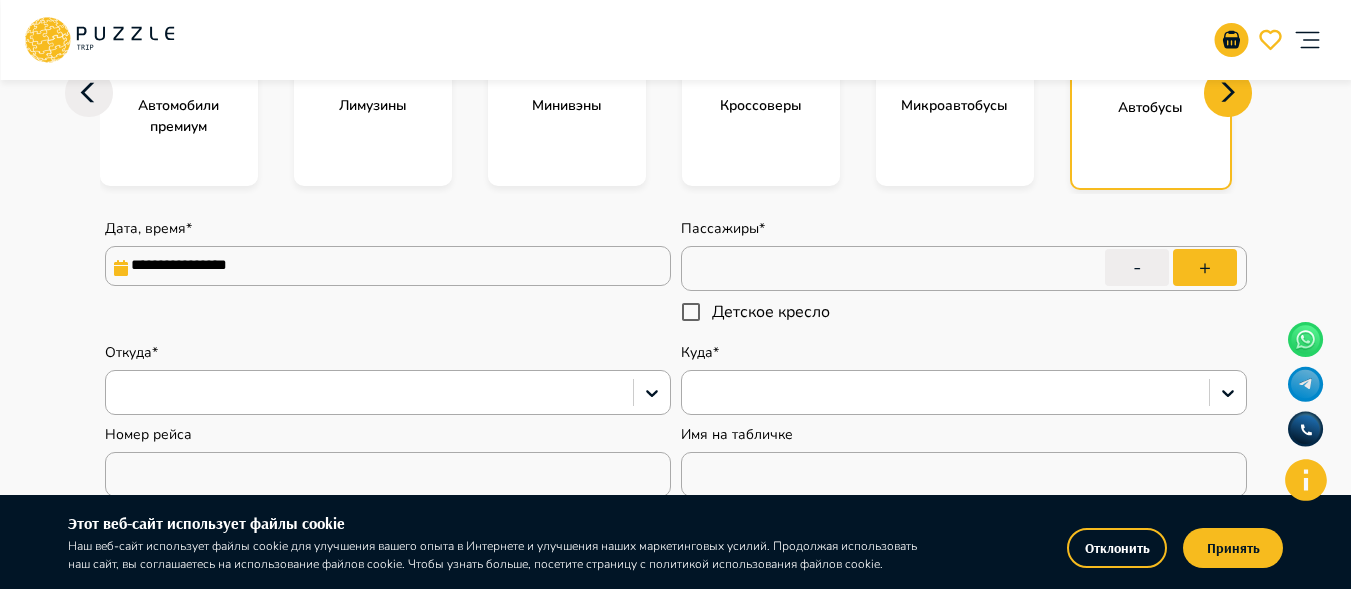 scroll, scrollTop: 386, scrollLeft: 0, axis: vertical 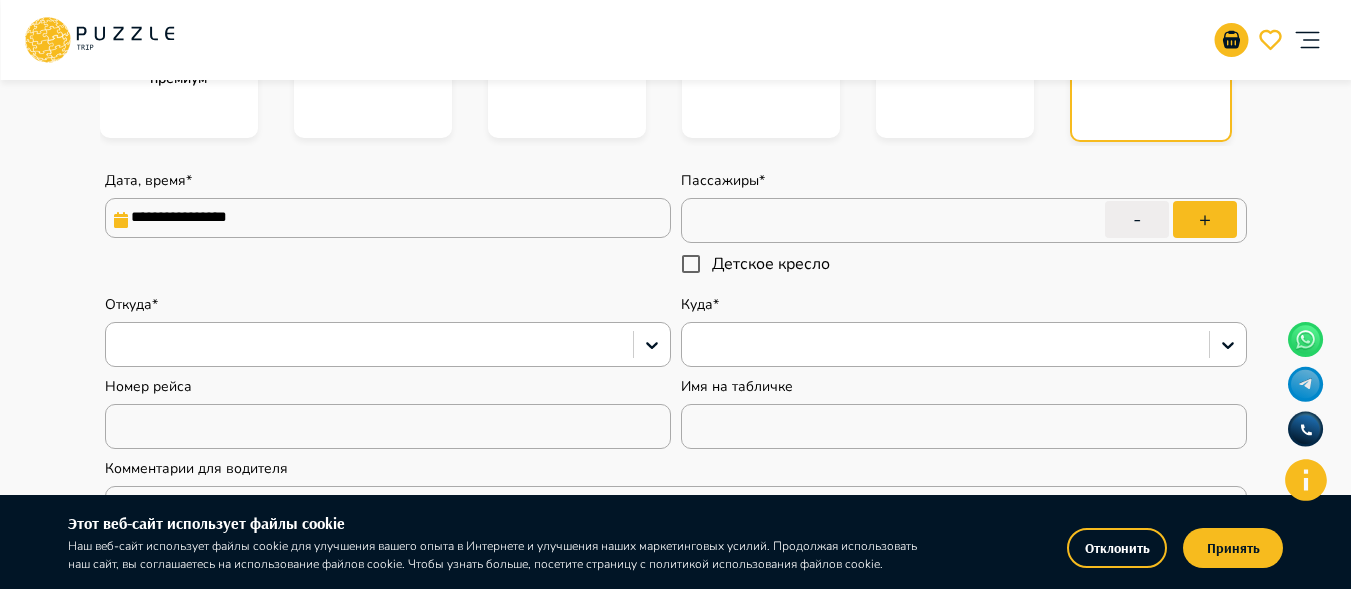 type on "*" 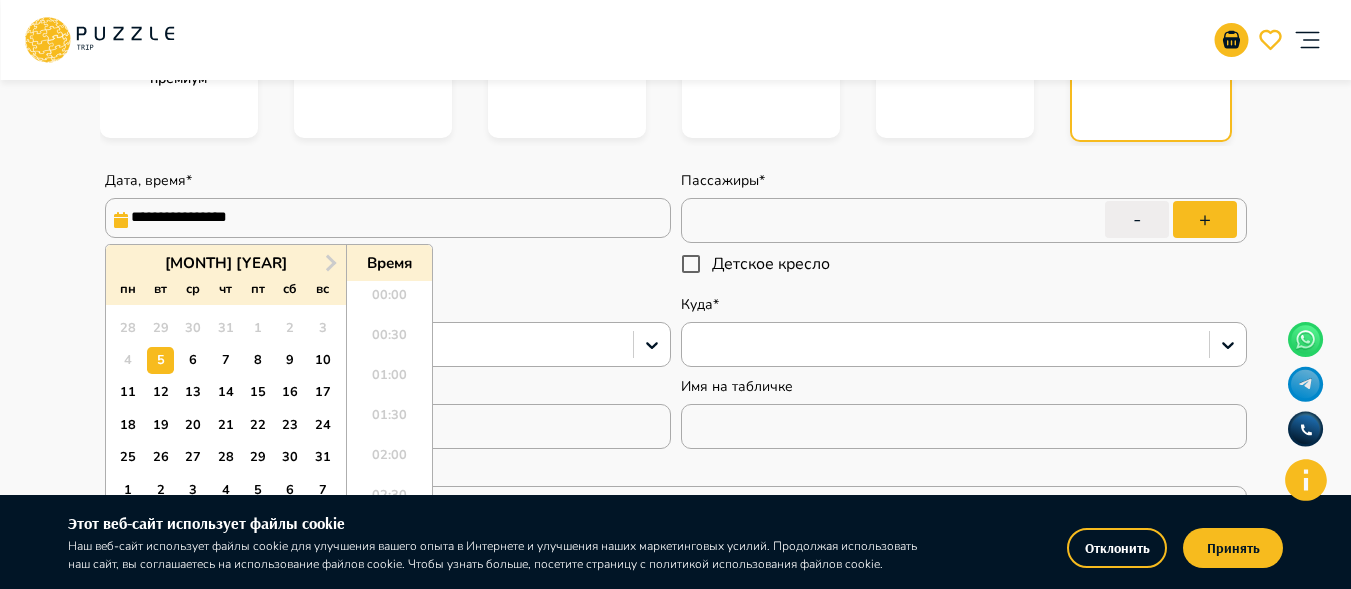 scroll, scrollTop: 1304, scrollLeft: 0, axis: vertical 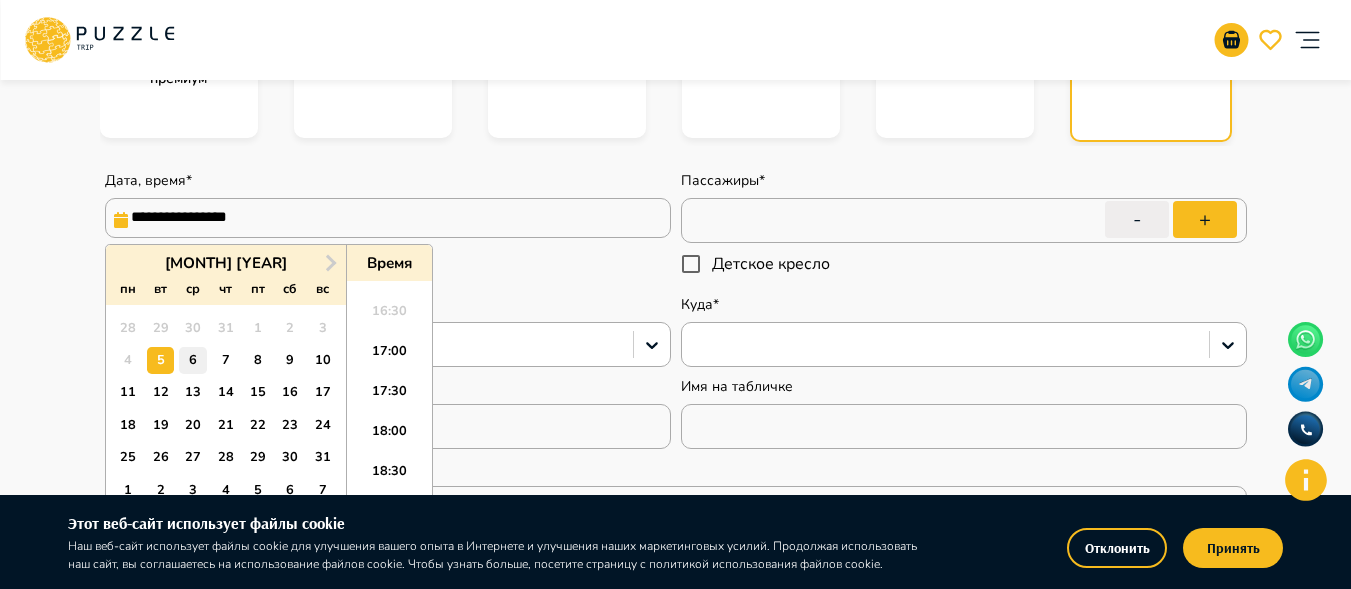 click on "6" at bounding box center [192, 360] 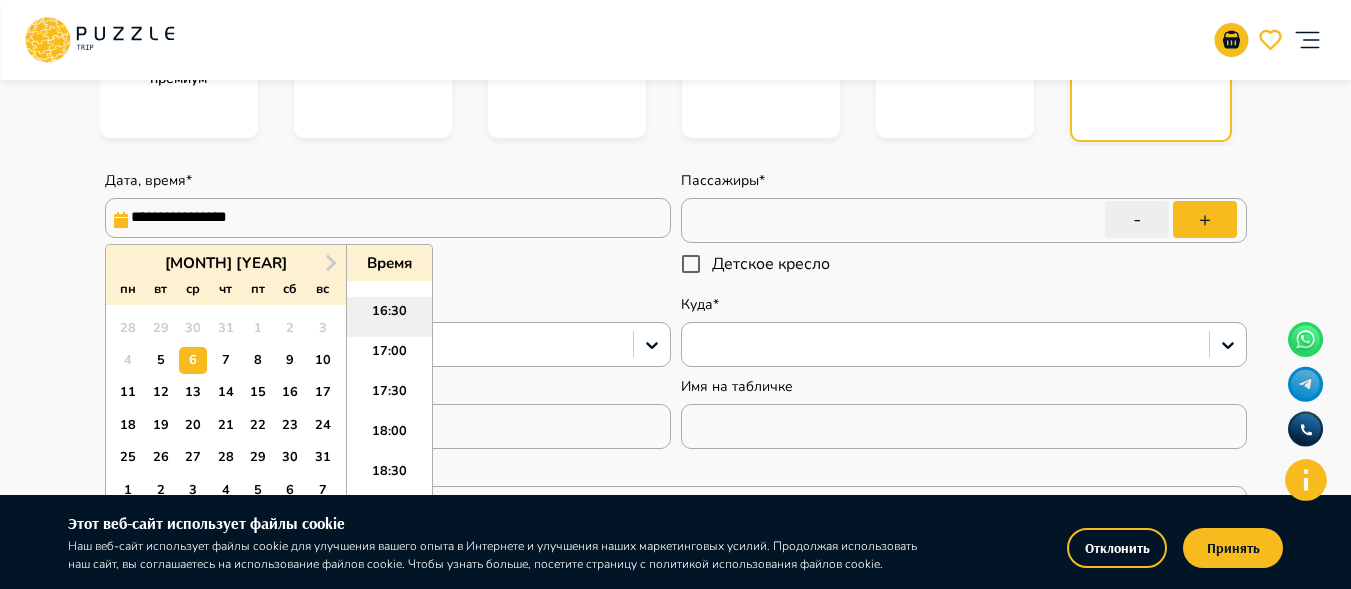 type on "*" 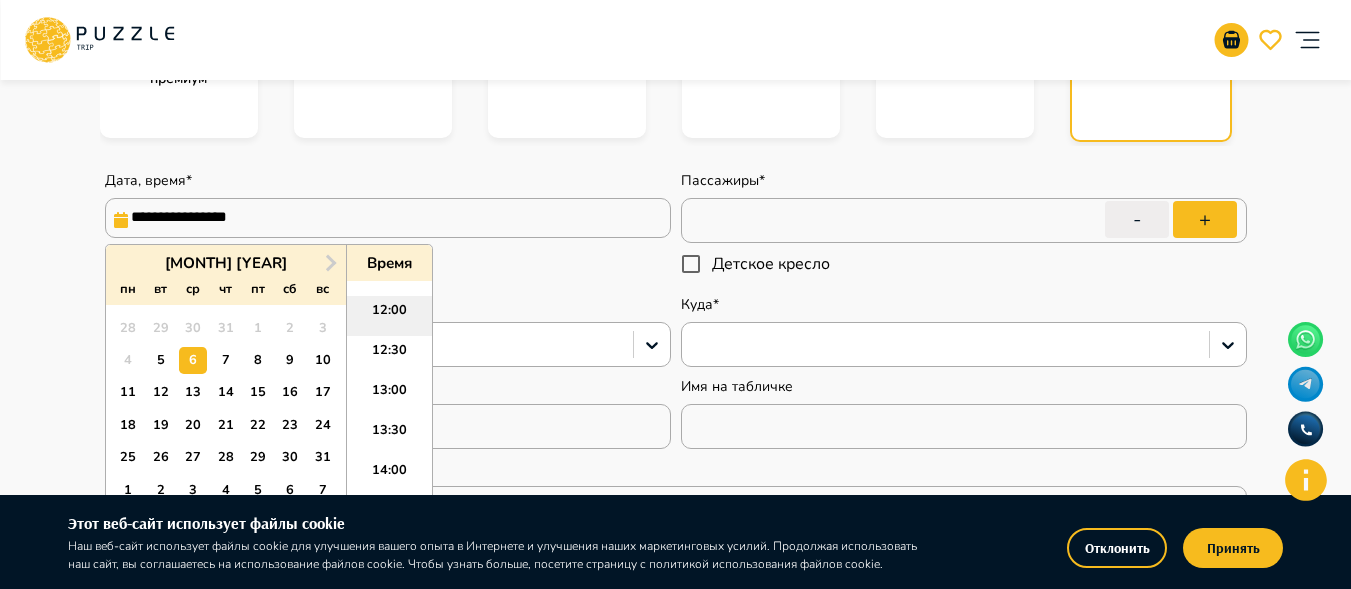 scroll, scrollTop: 944, scrollLeft: 0, axis: vertical 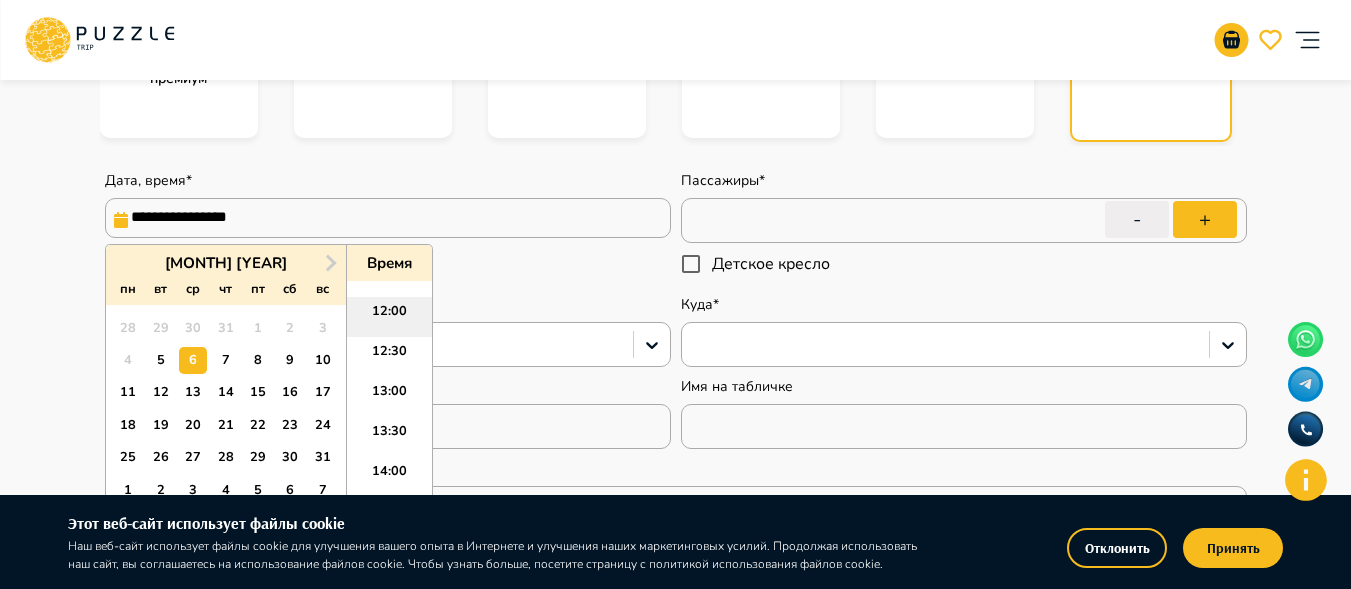 click on "12:00" at bounding box center (389, 317) 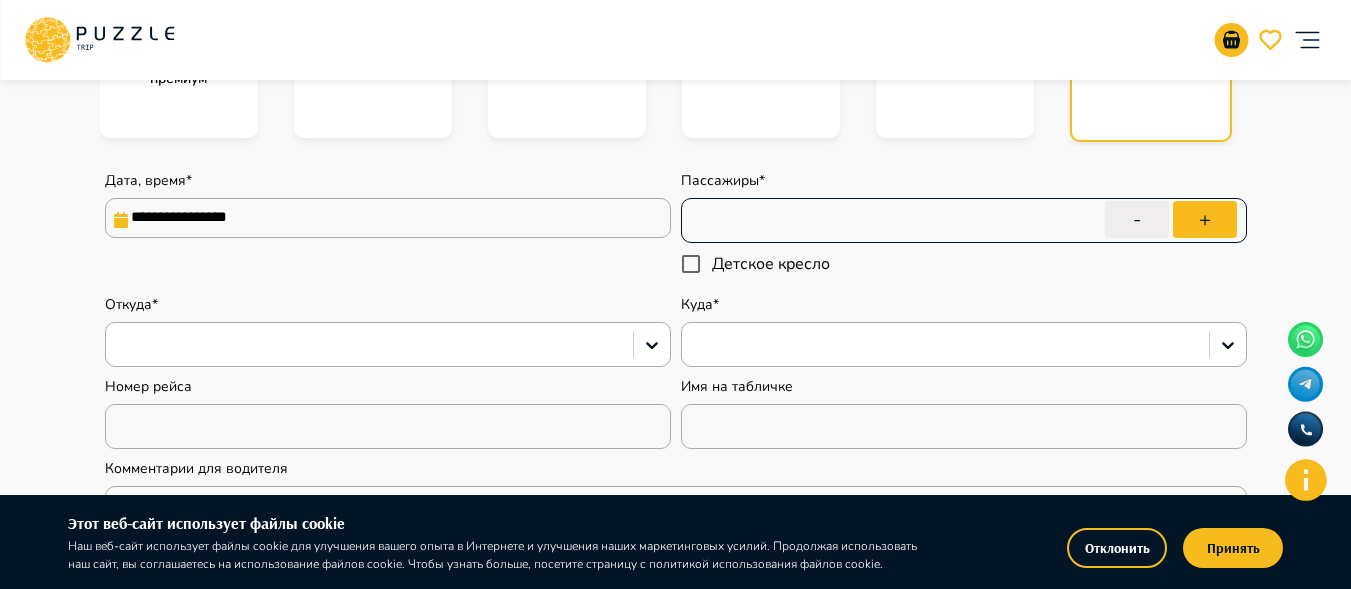 click on "*" at bounding box center [964, 221] 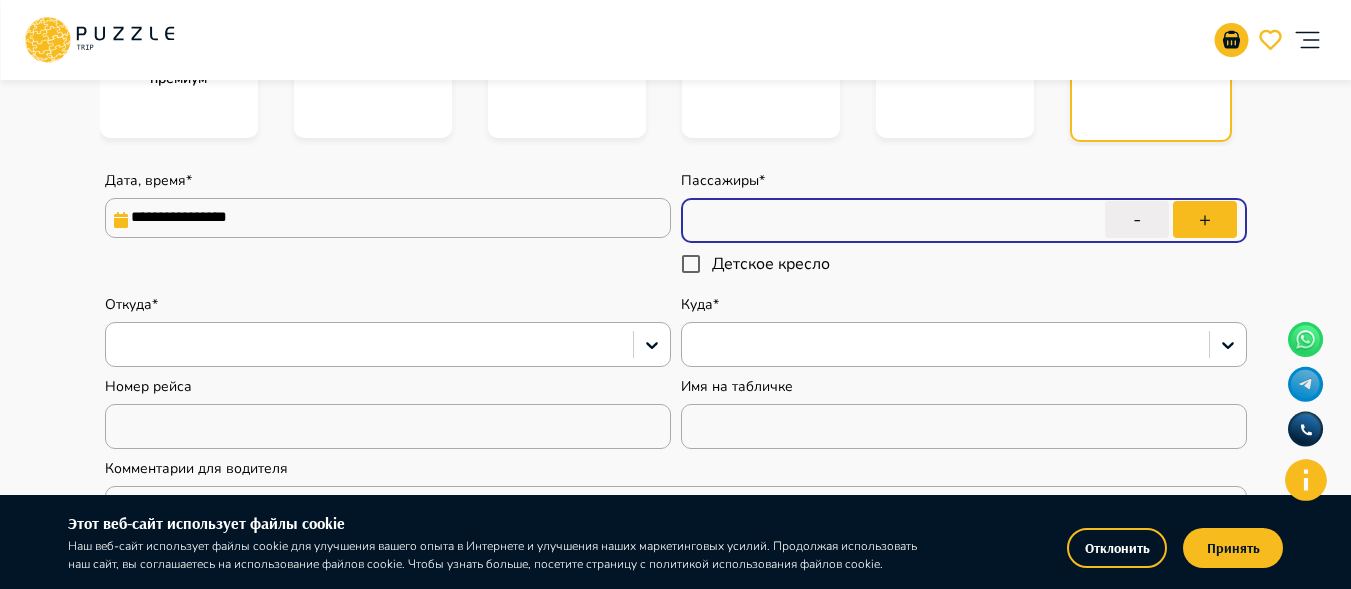 type on "*" 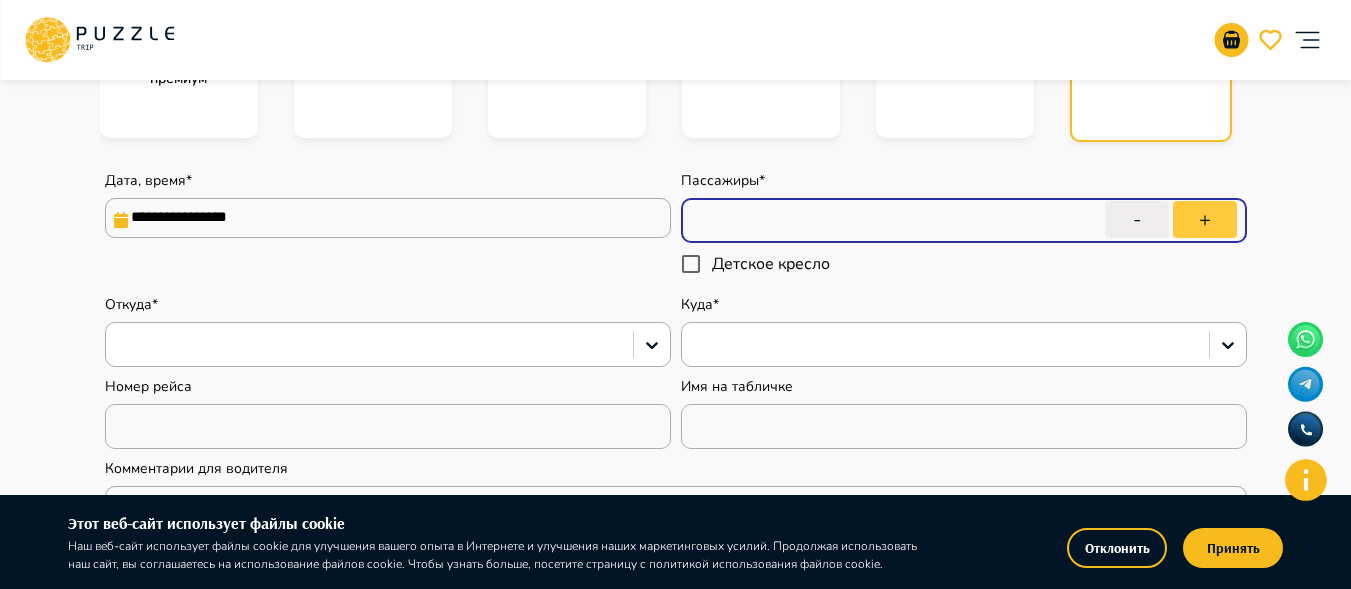 click on "+" at bounding box center (1205, 219) 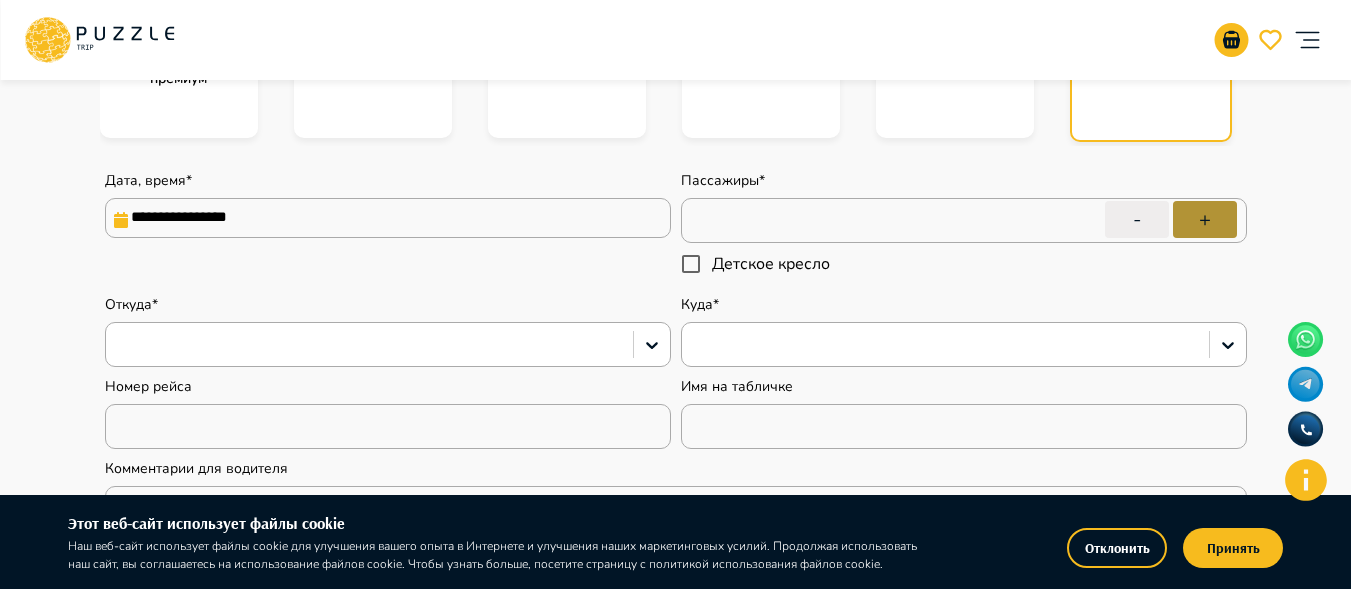 click on "+" at bounding box center (1205, 219) 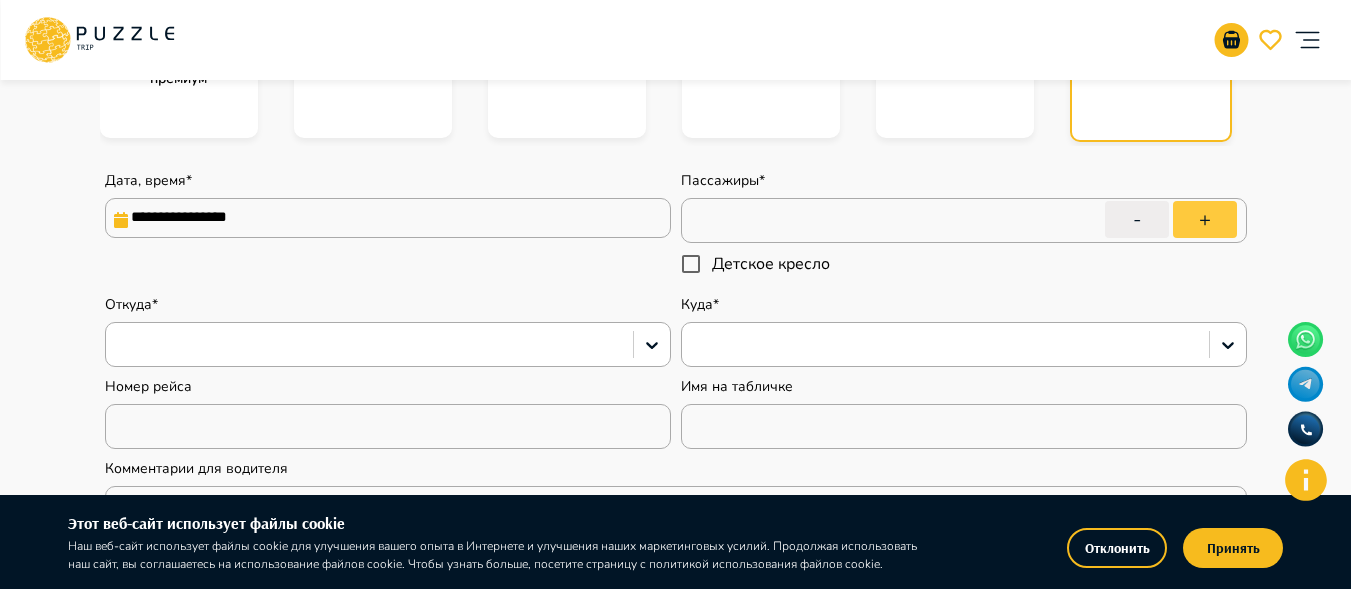 click on "+" at bounding box center (1205, 219) 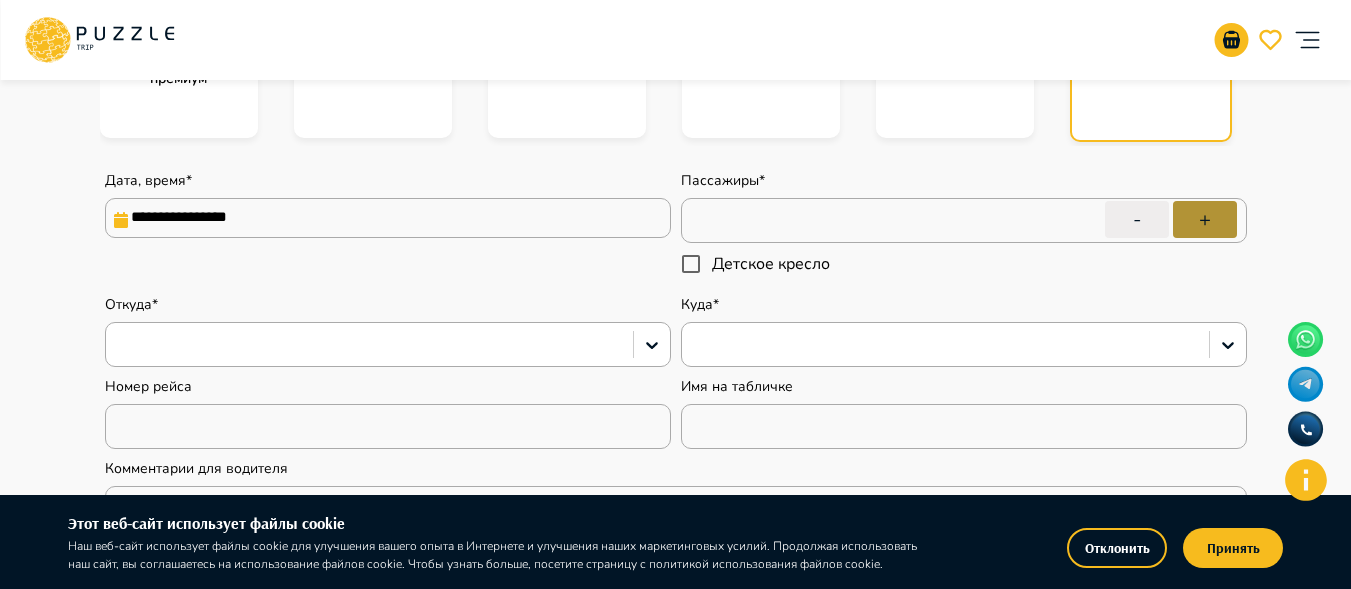 click on "+" at bounding box center (1205, 219) 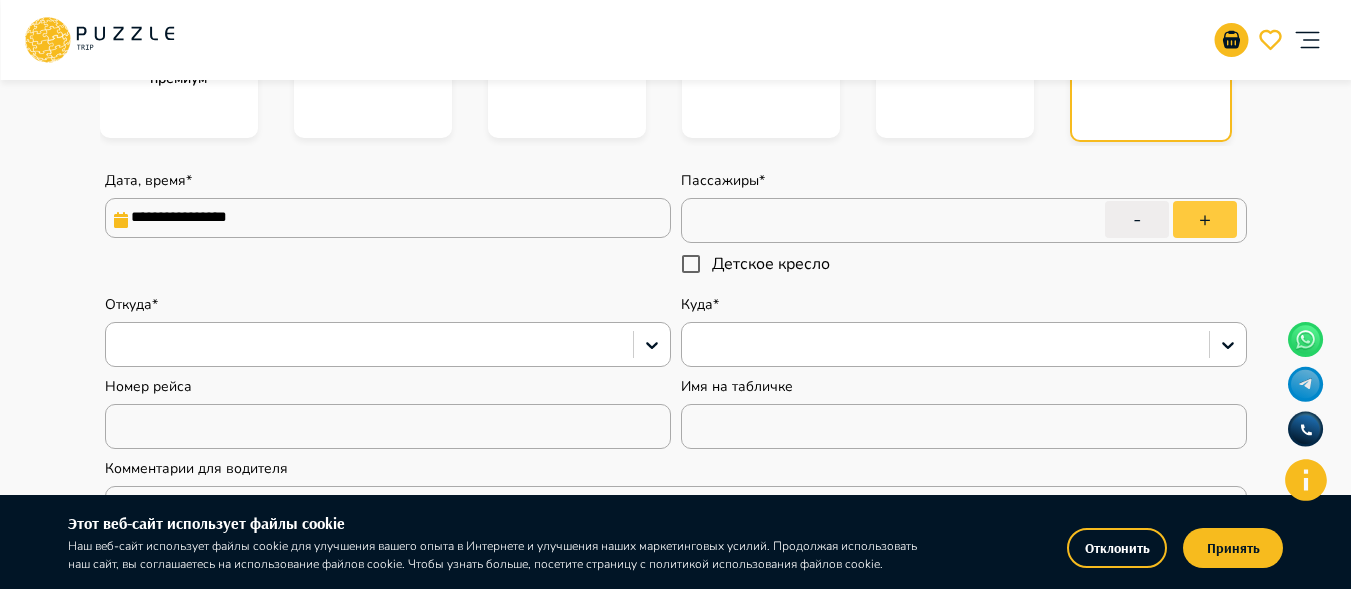 type on "*" 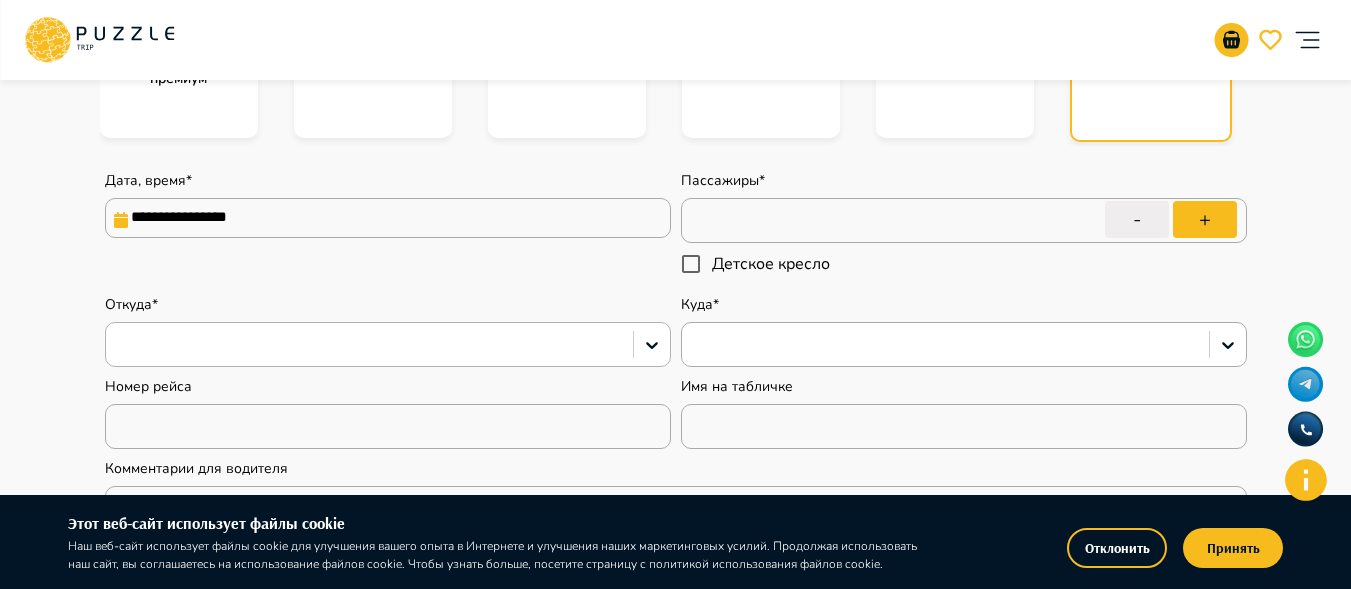 click at bounding box center [369, 345] 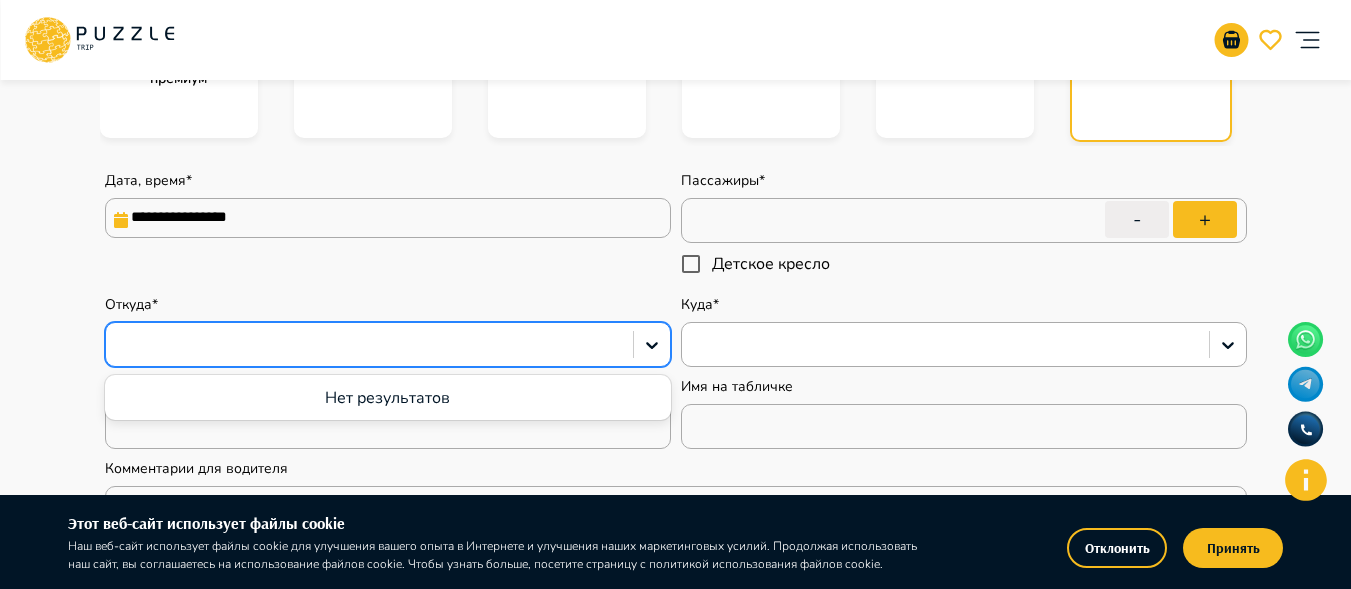 type on "*" 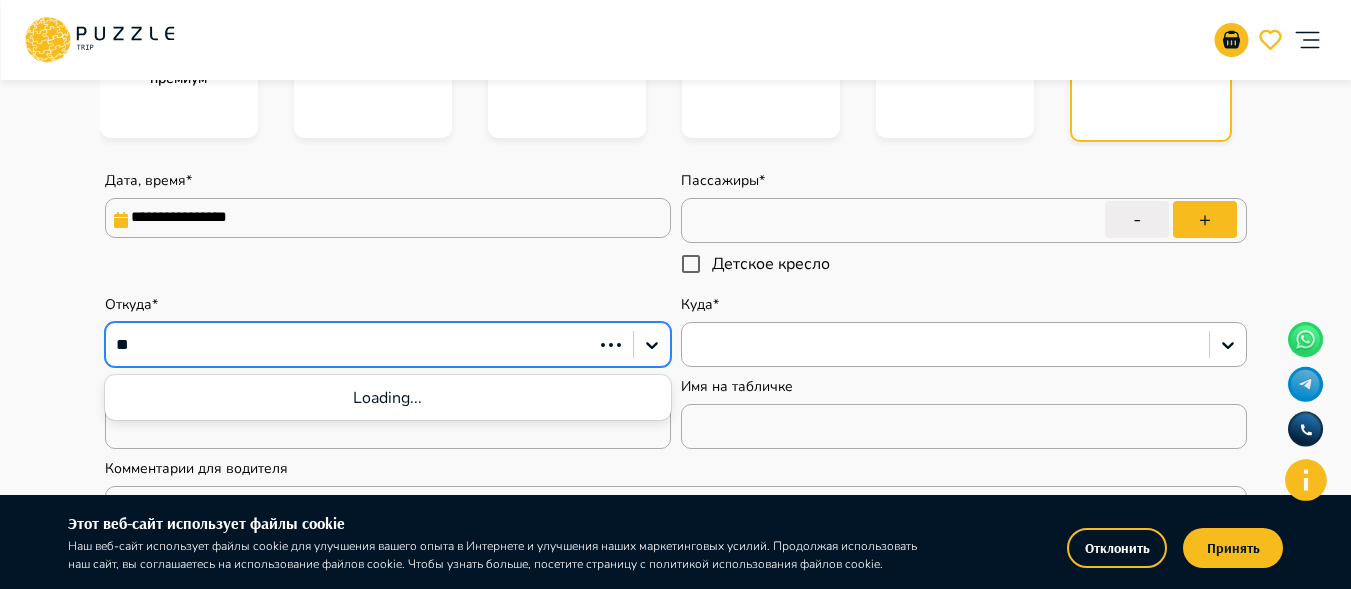 type on "***" 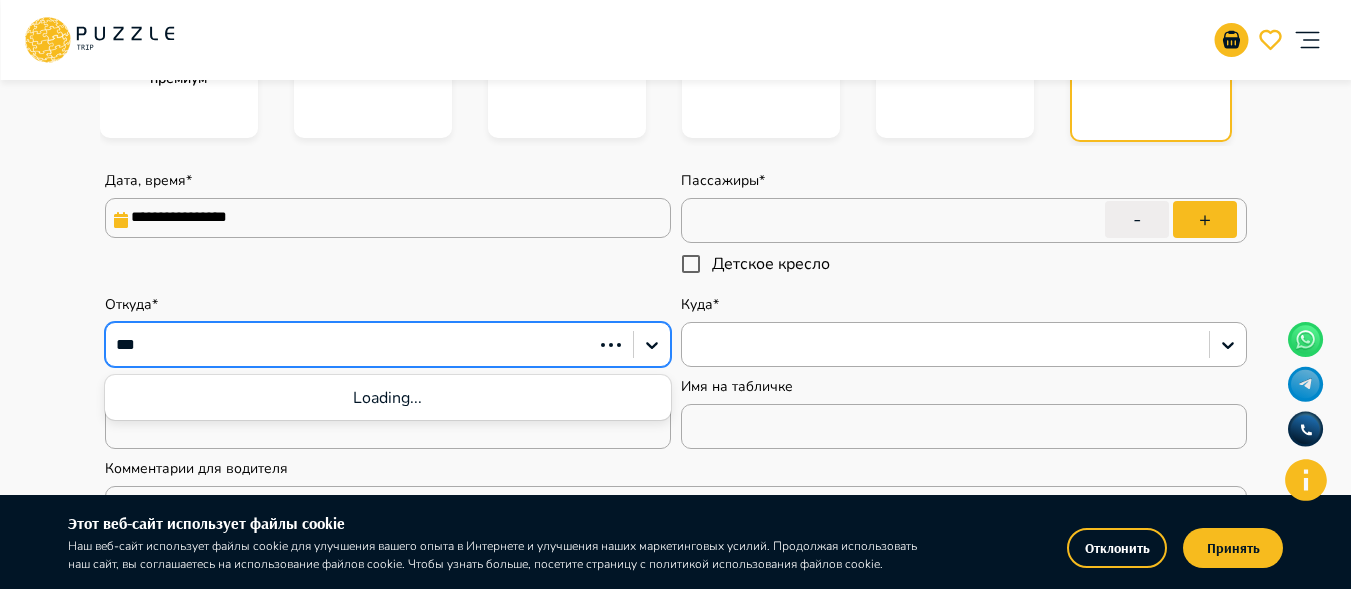 type on "*" 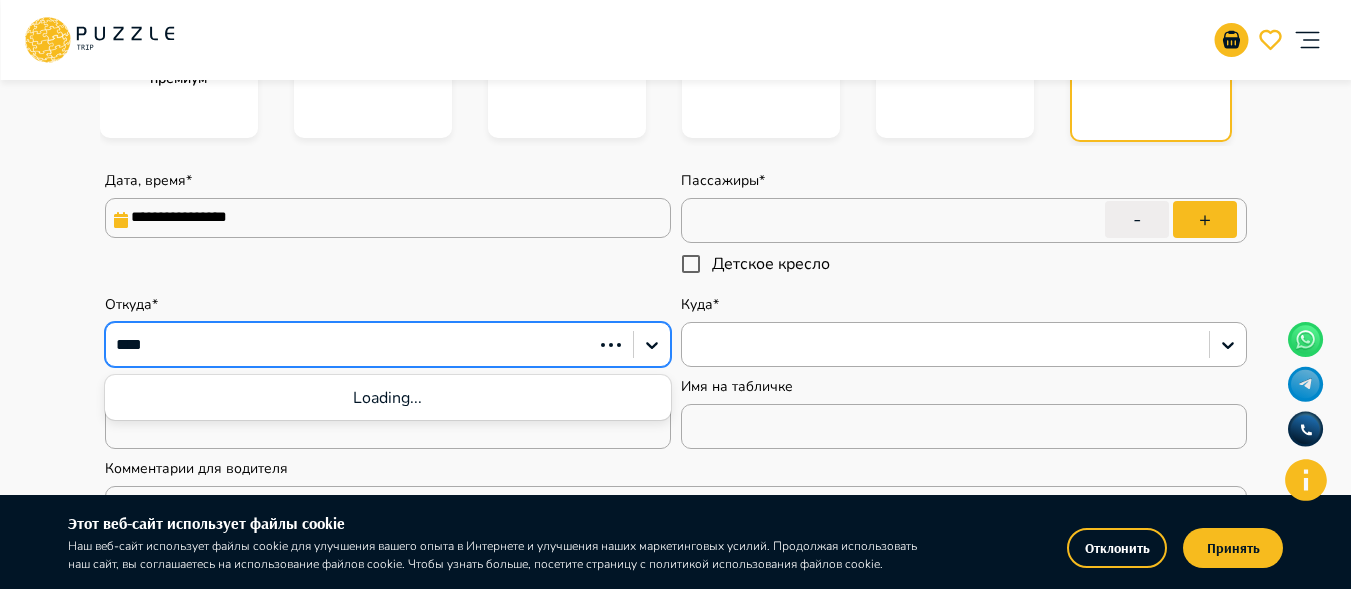type on "*" 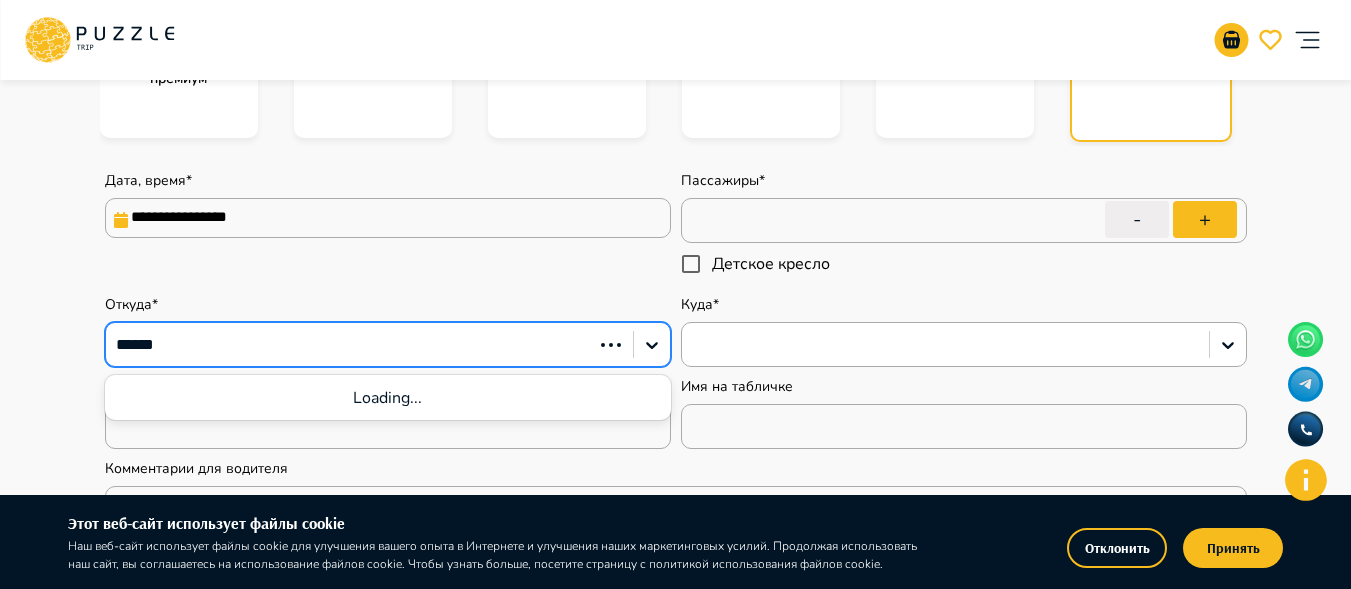 type on "******" 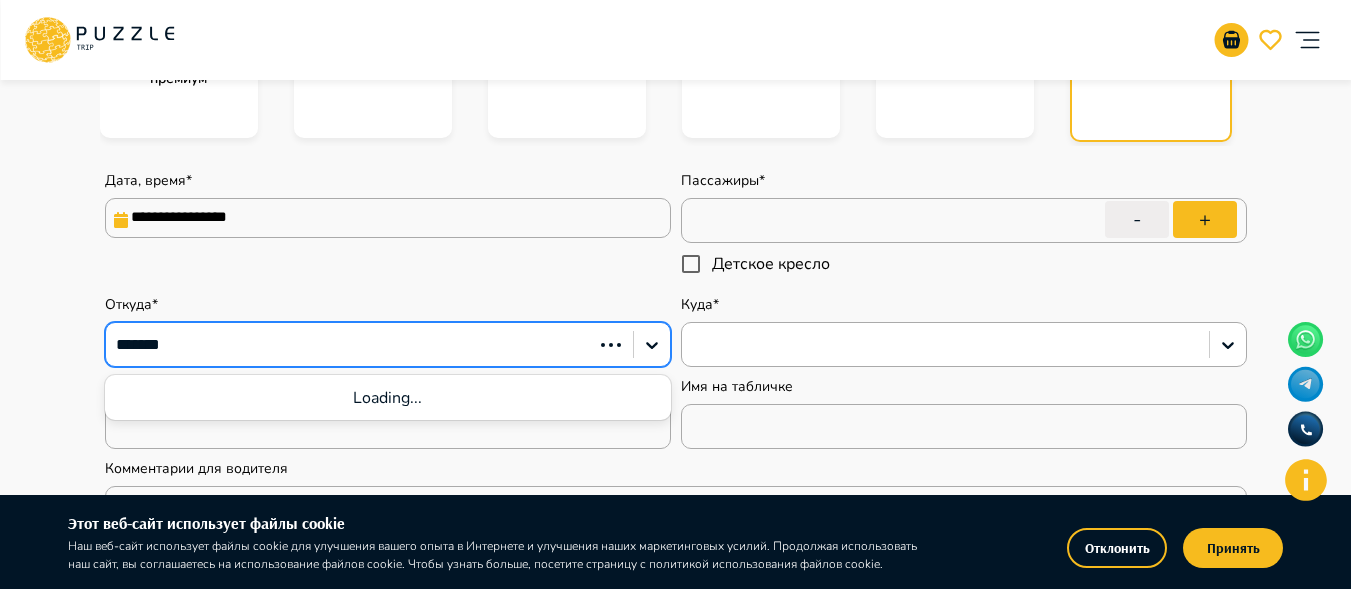 type on "*" 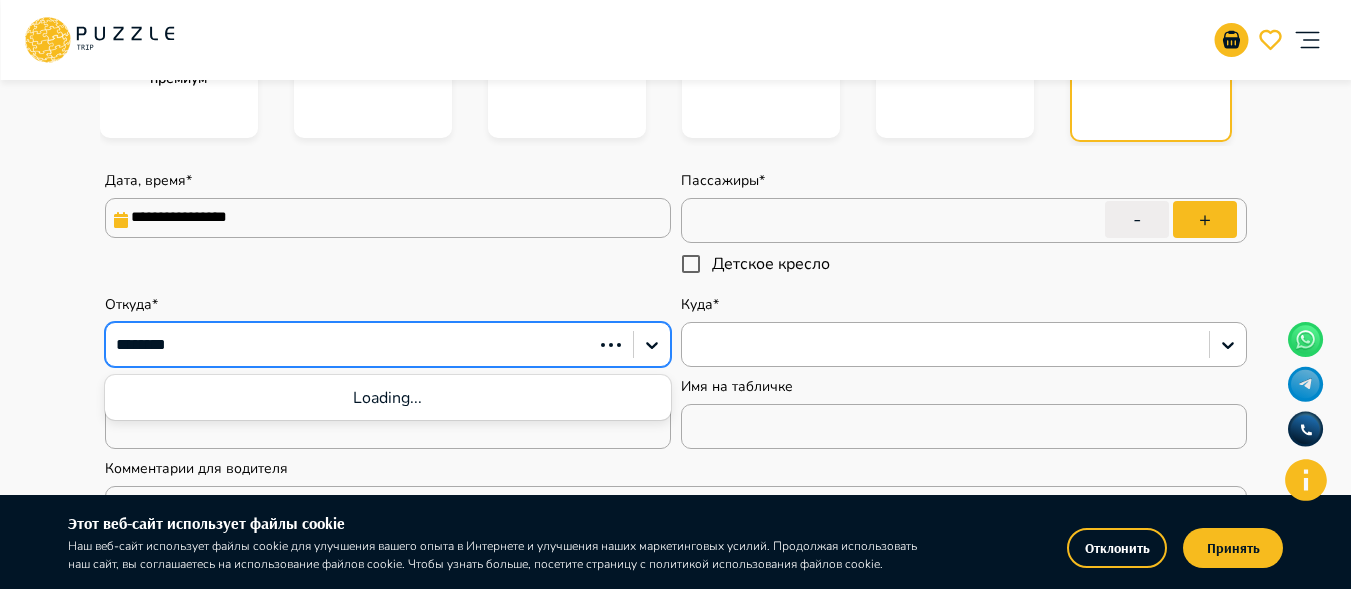 type on "*********" 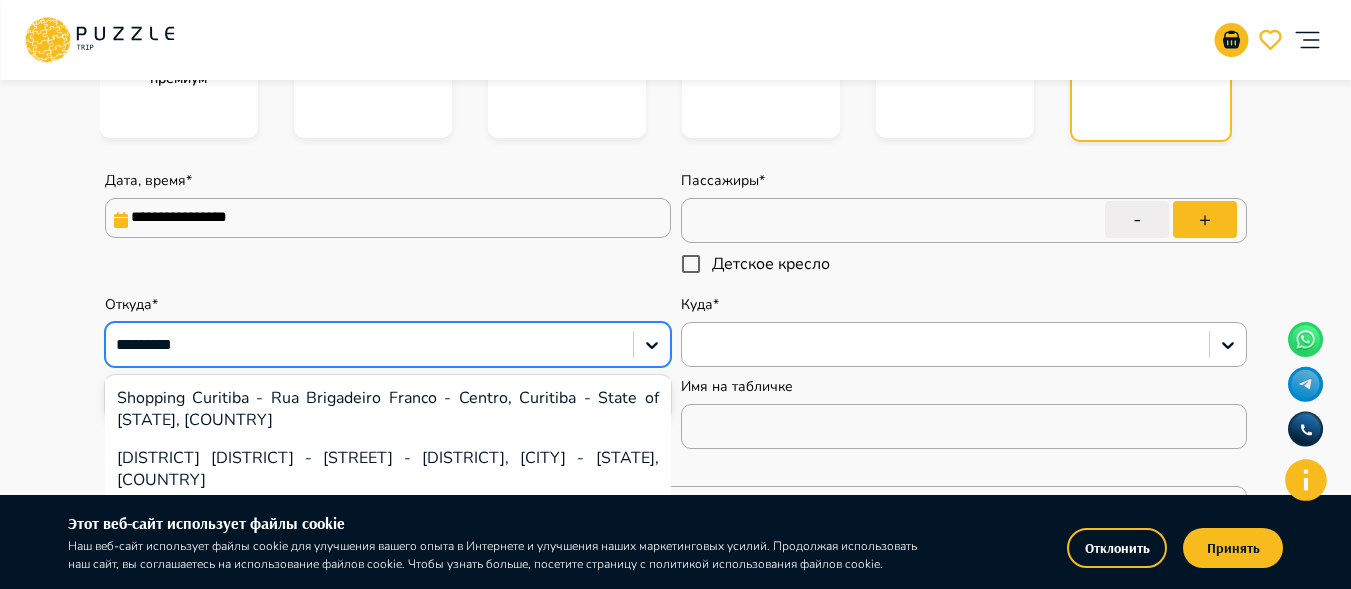 type on "*" 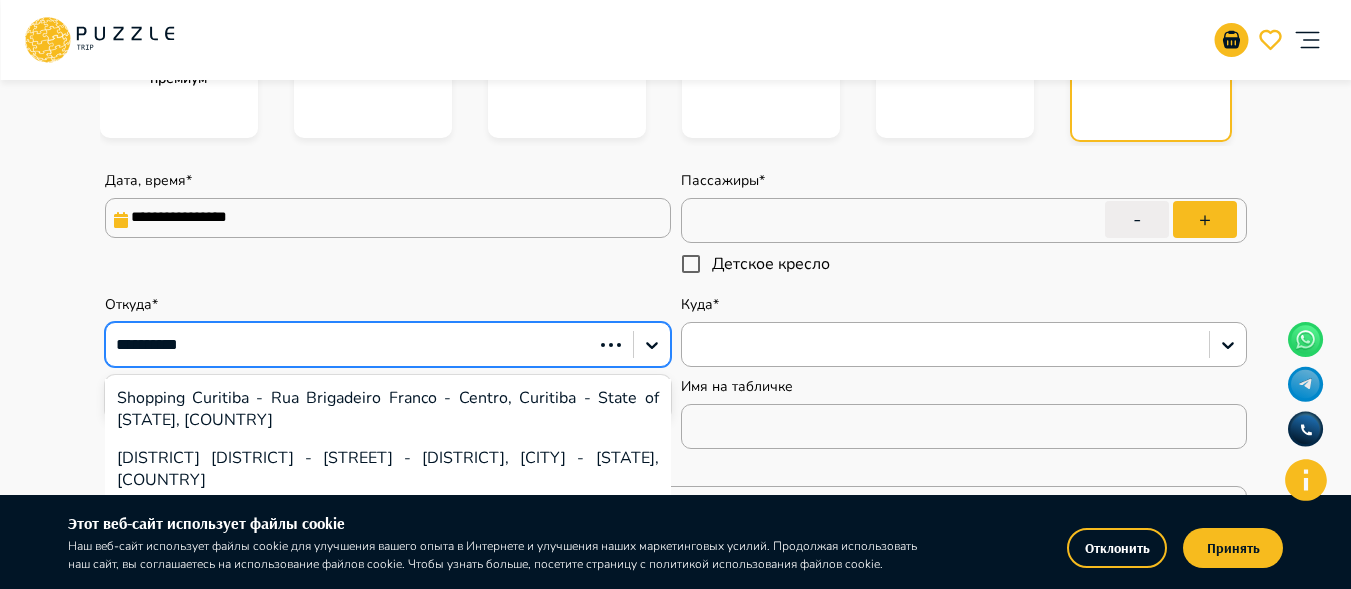 type on "*" 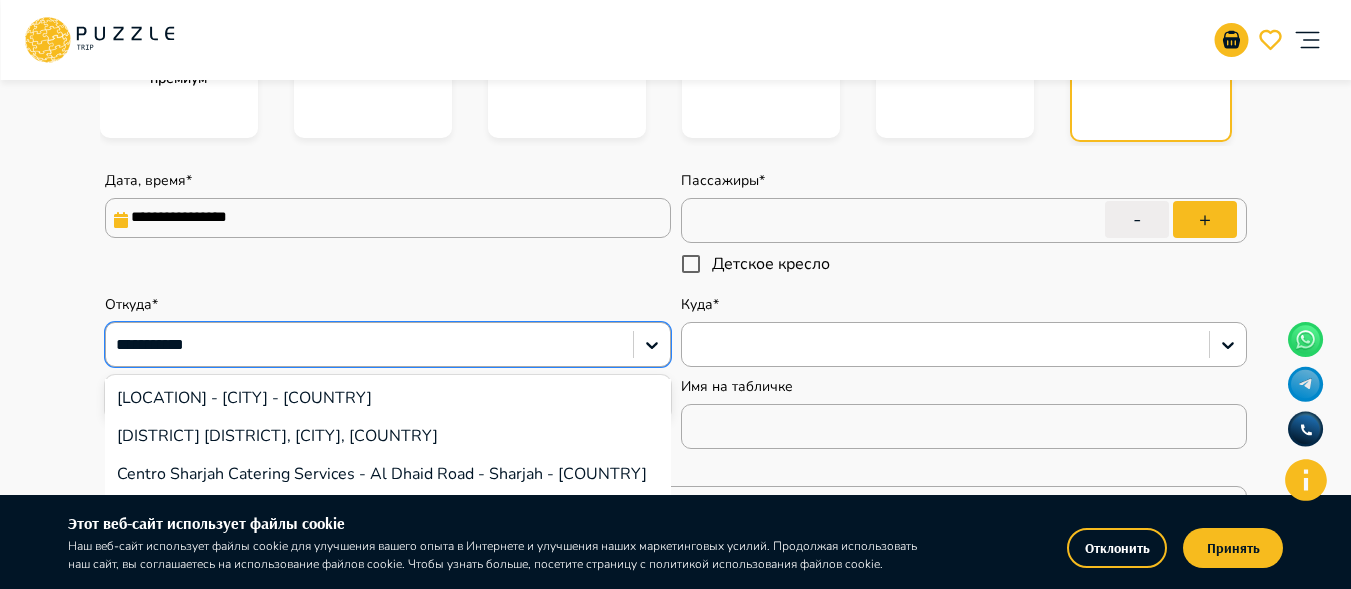 type on "*" 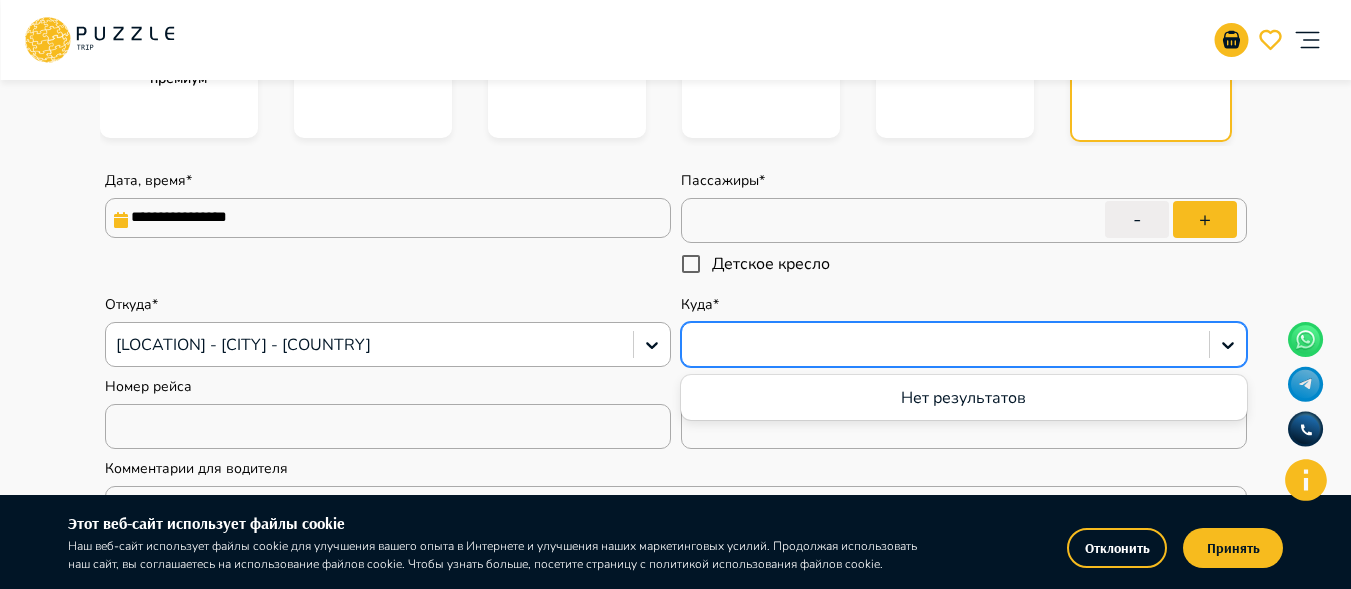 click at bounding box center [945, 345] 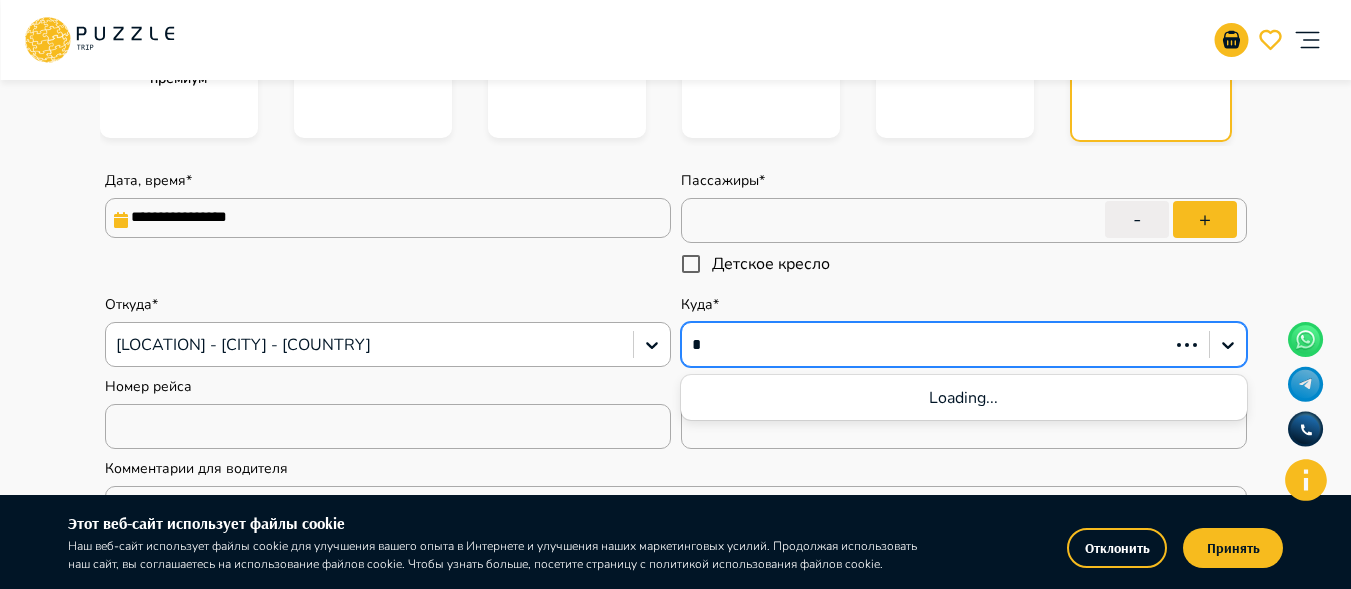type on "*" 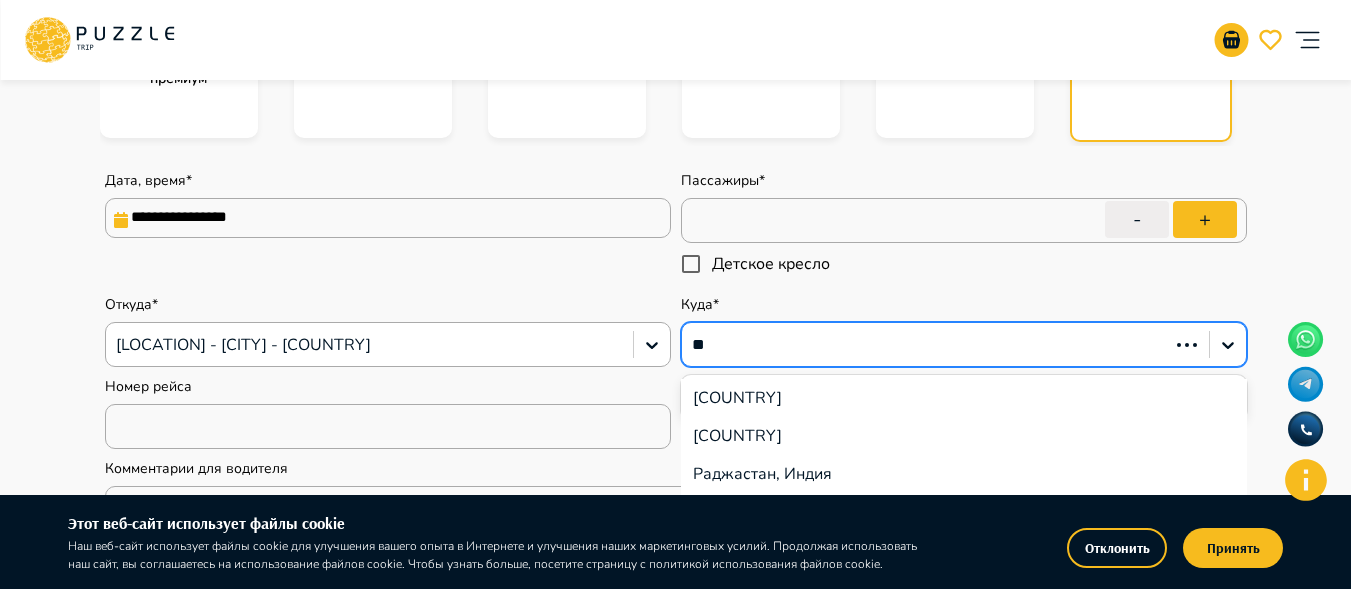 type on "***" 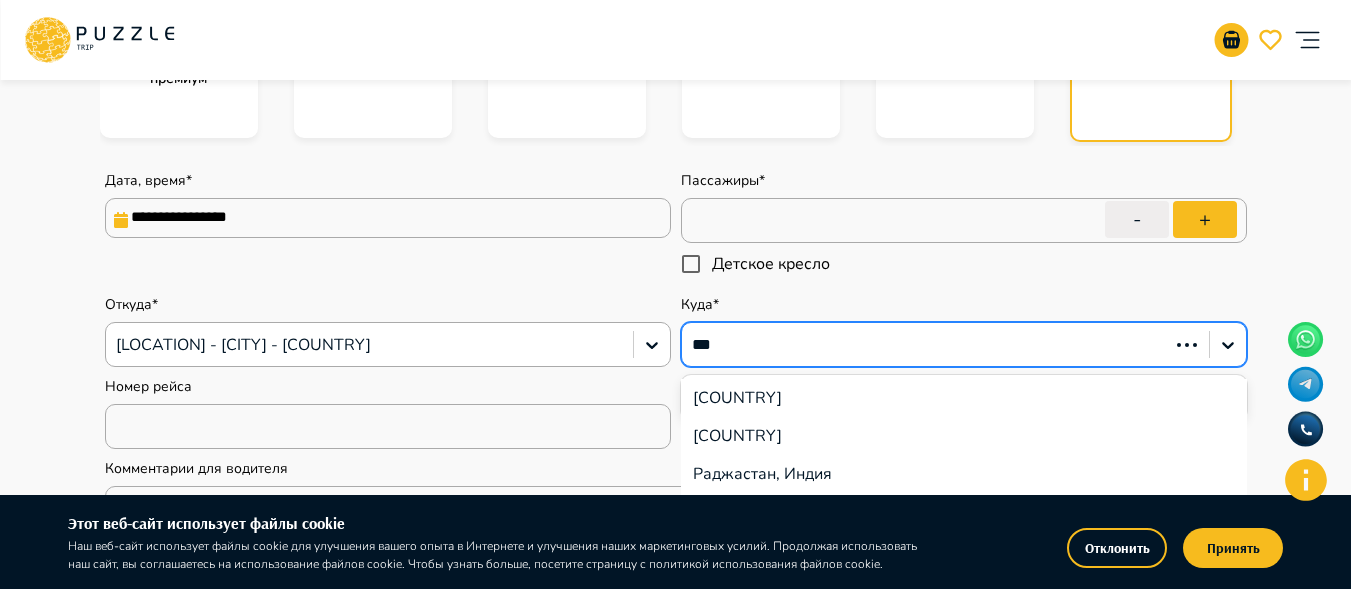type on "*" 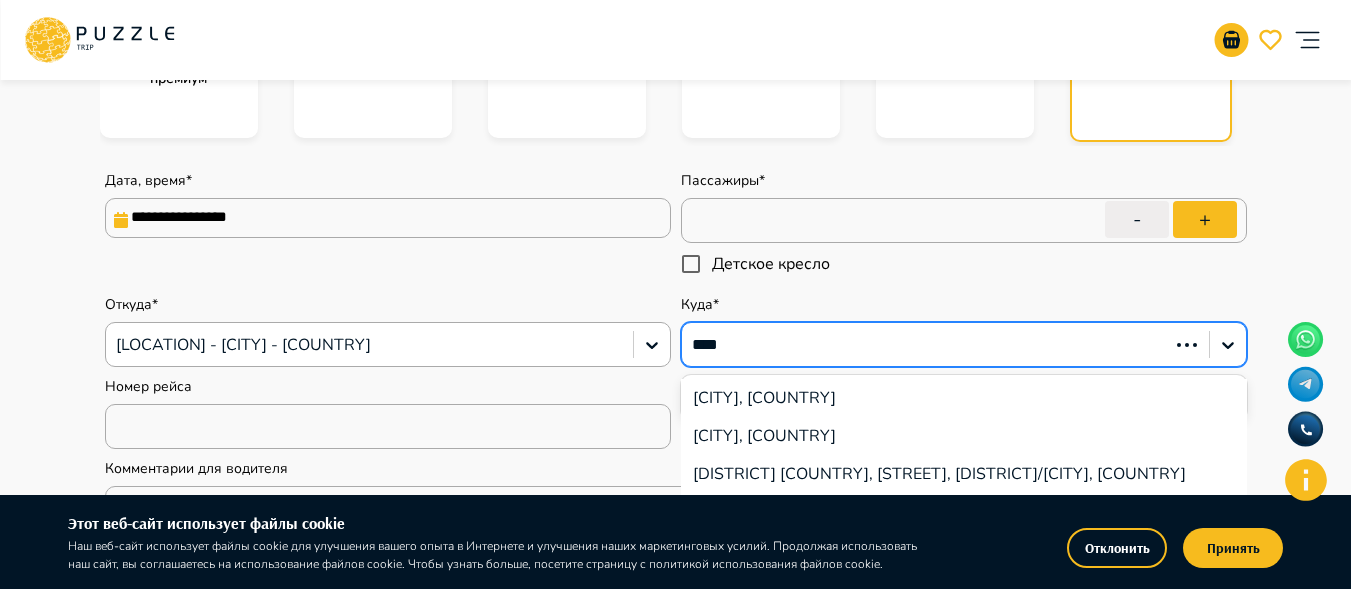 type on "*****" 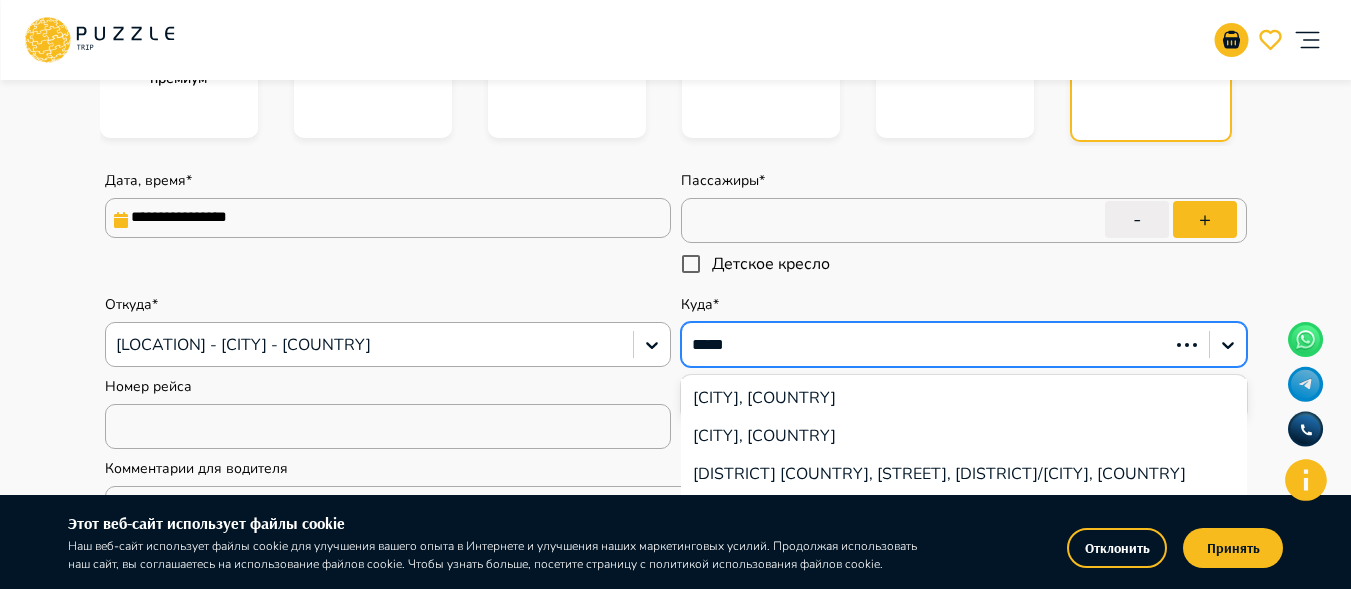 type on "*" 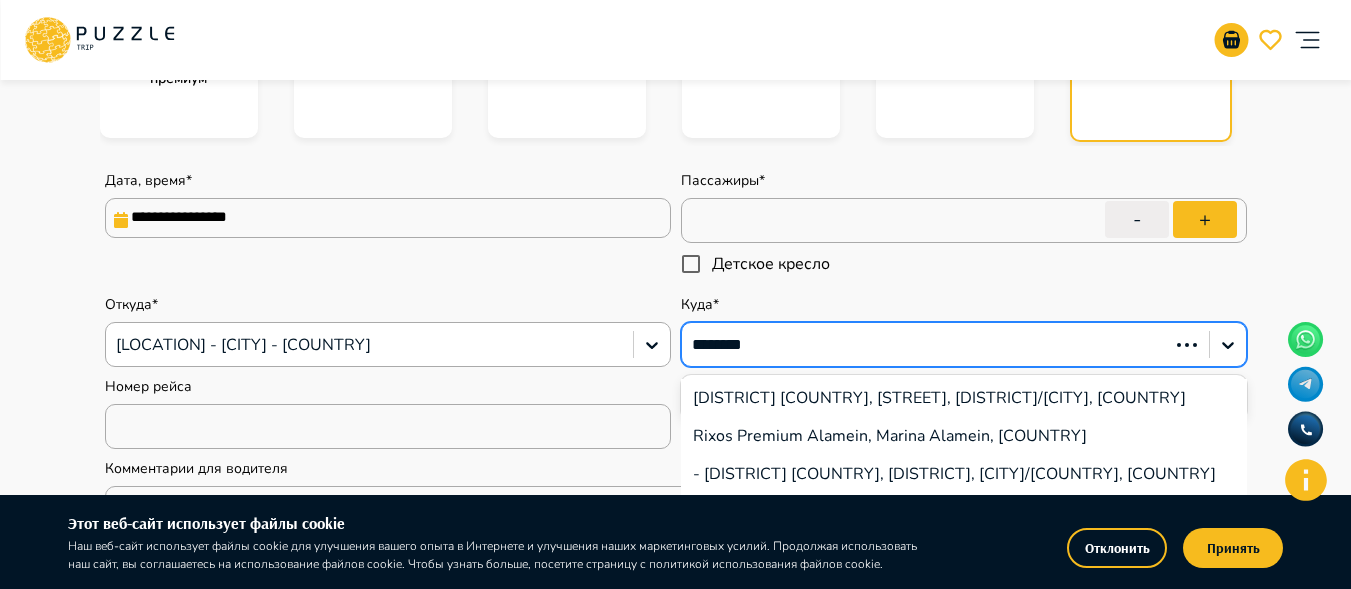 type on "*********" 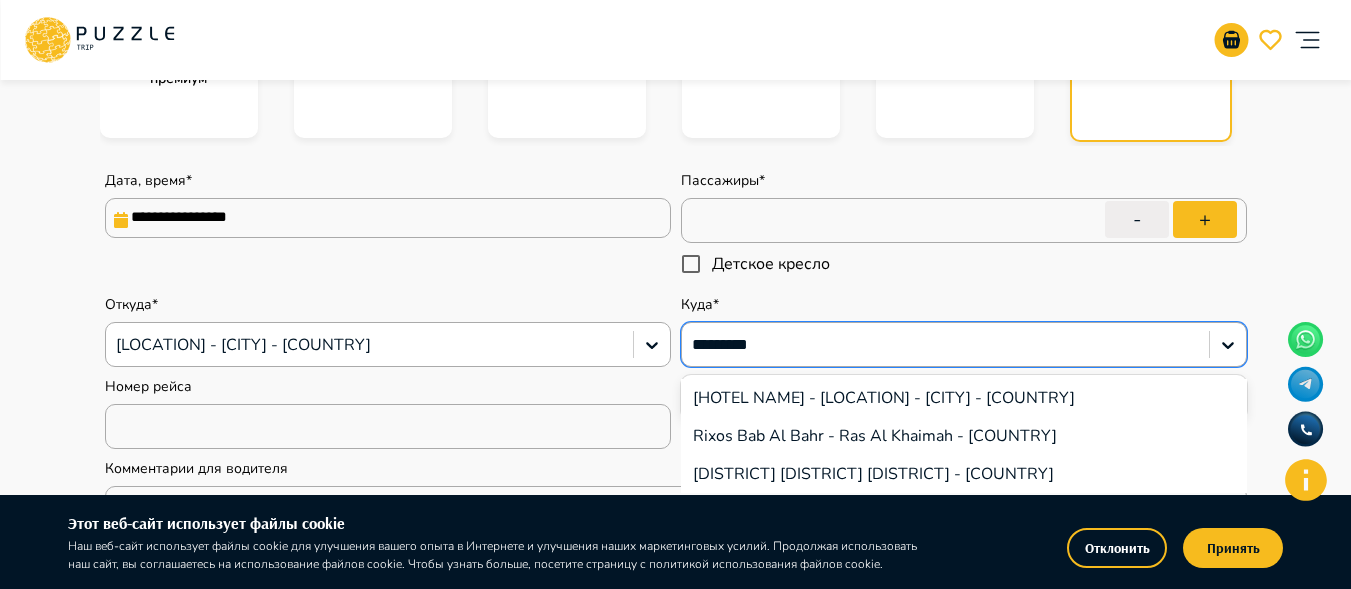 click on "[HOTEL NAME] - [LOCATION] - [CITY] - [COUNTRY]" at bounding box center (964, 398) 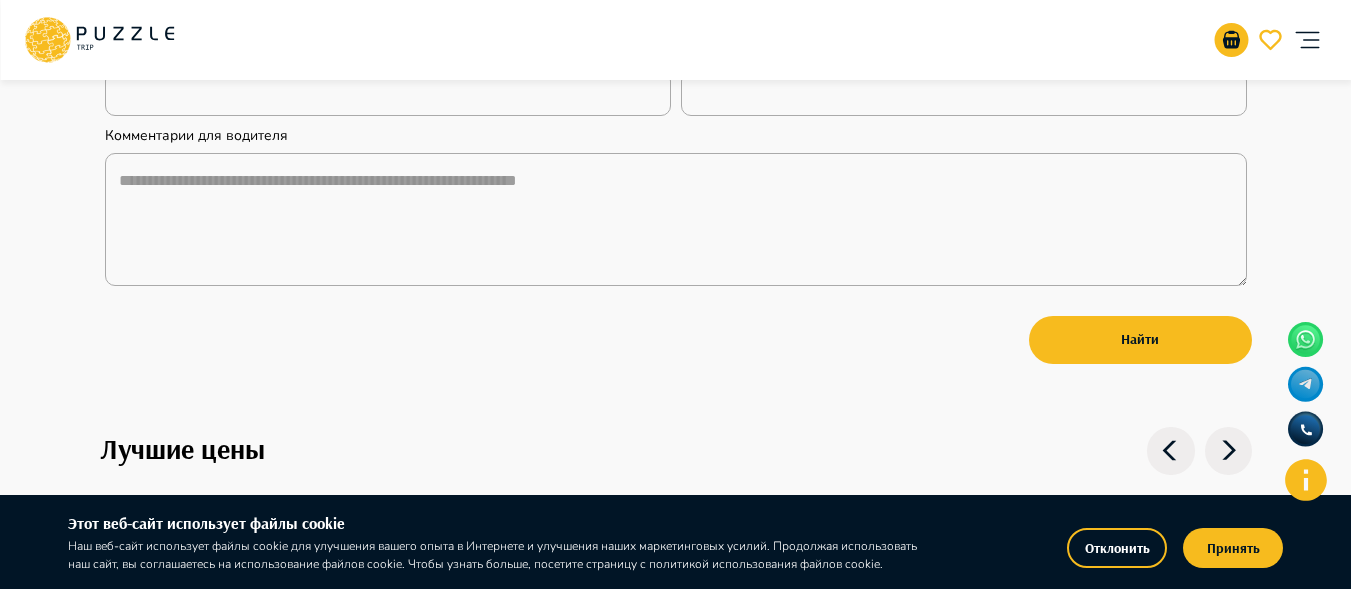 scroll, scrollTop: 828, scrollLeft: 0, axis: vertical 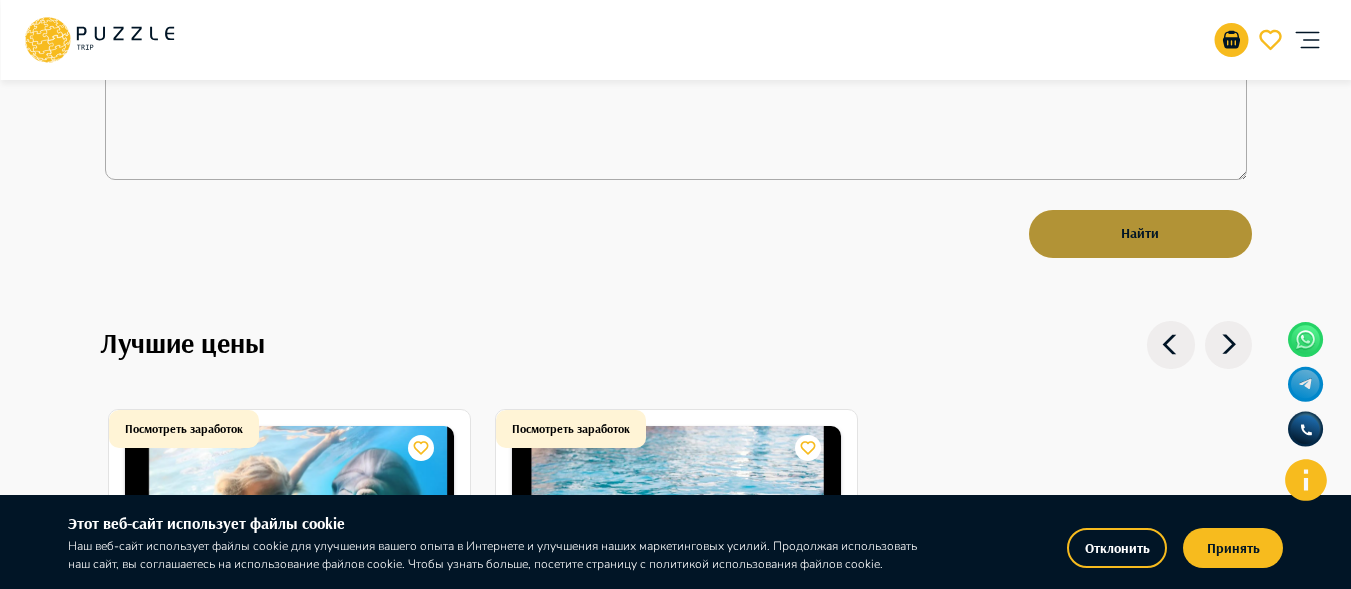 click on "Найти" at bounding box center (1140, 234) 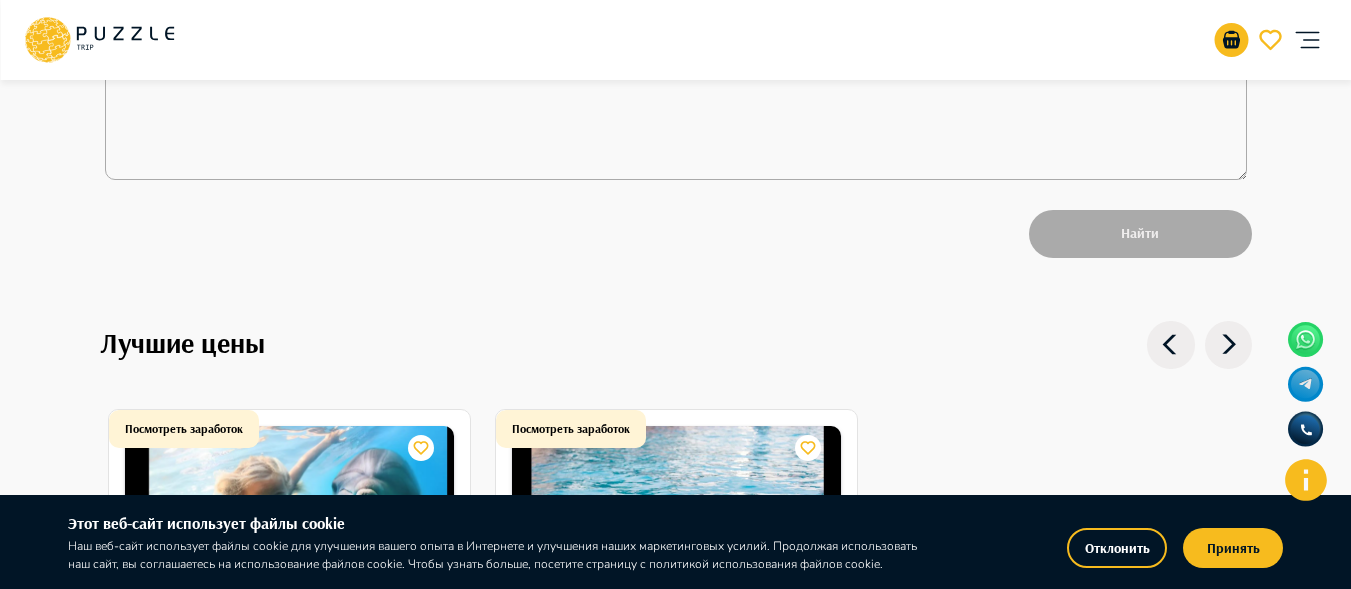 type 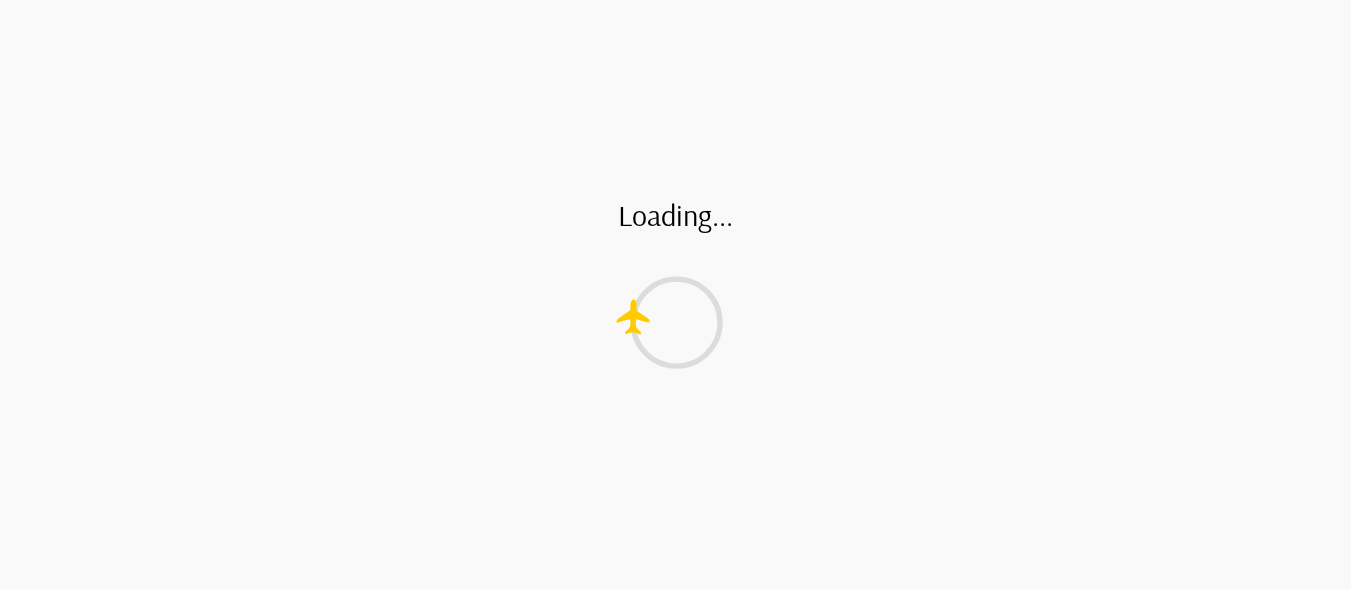 scroll, scrollTop: 0, scrollLeft: 0, axis: both 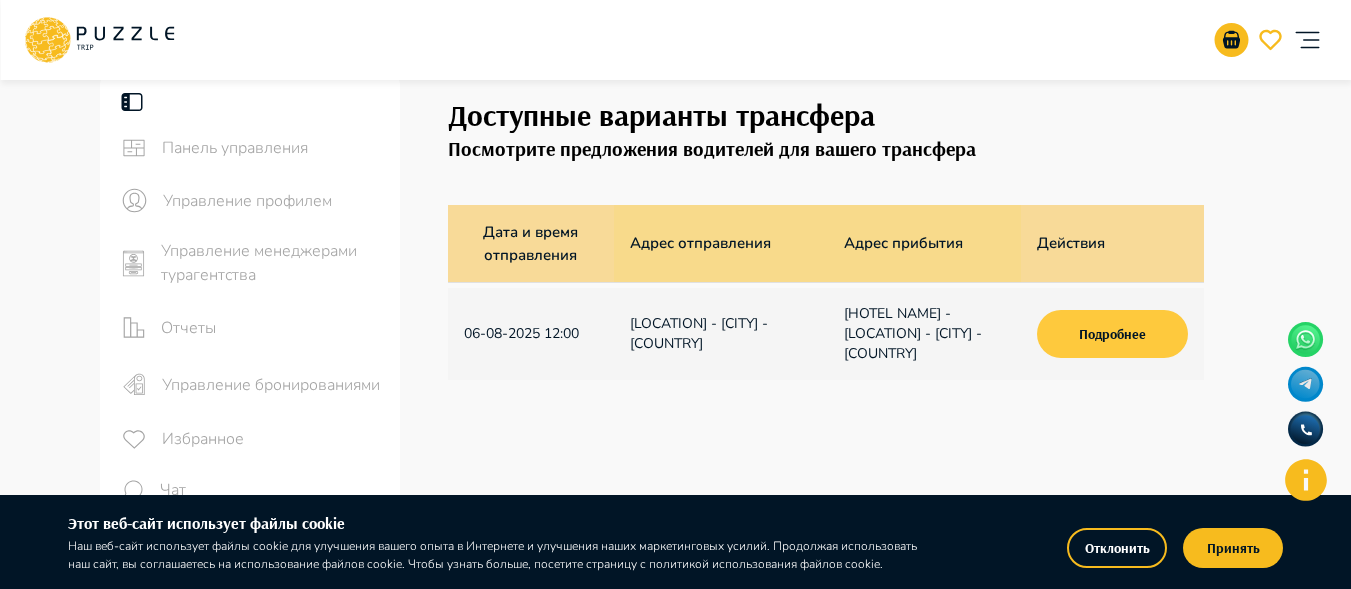 click on "Подробнее" at bounding box center [1112, 334] 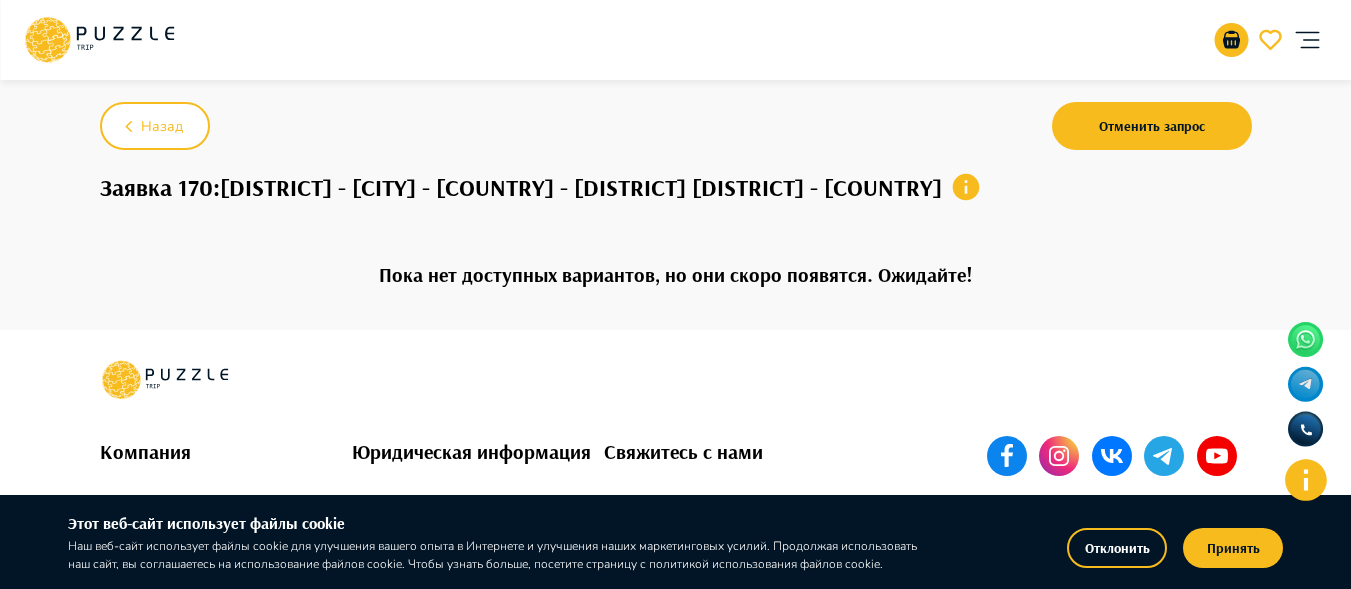 scroll, scrollTop: 0, scrollLeft: 0, axis: both 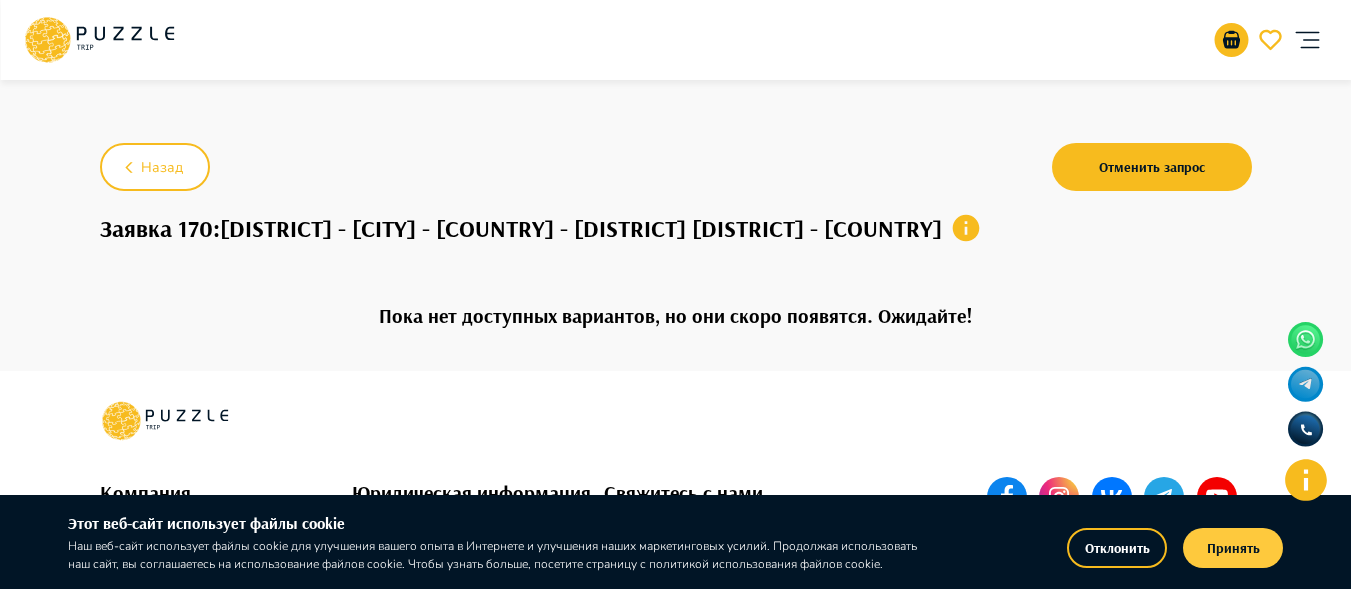click on "Принять" at bounding box center [1233, 548] 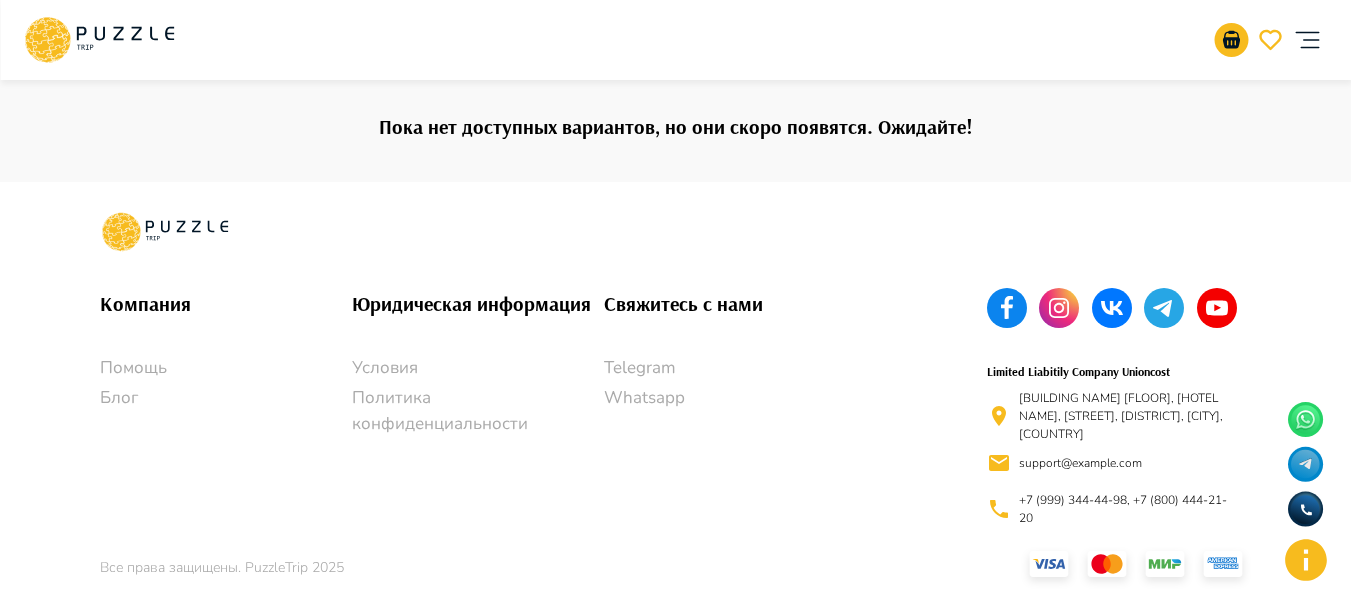 scroll, scrollTop: 0, scrollLeft: 0, axis: both 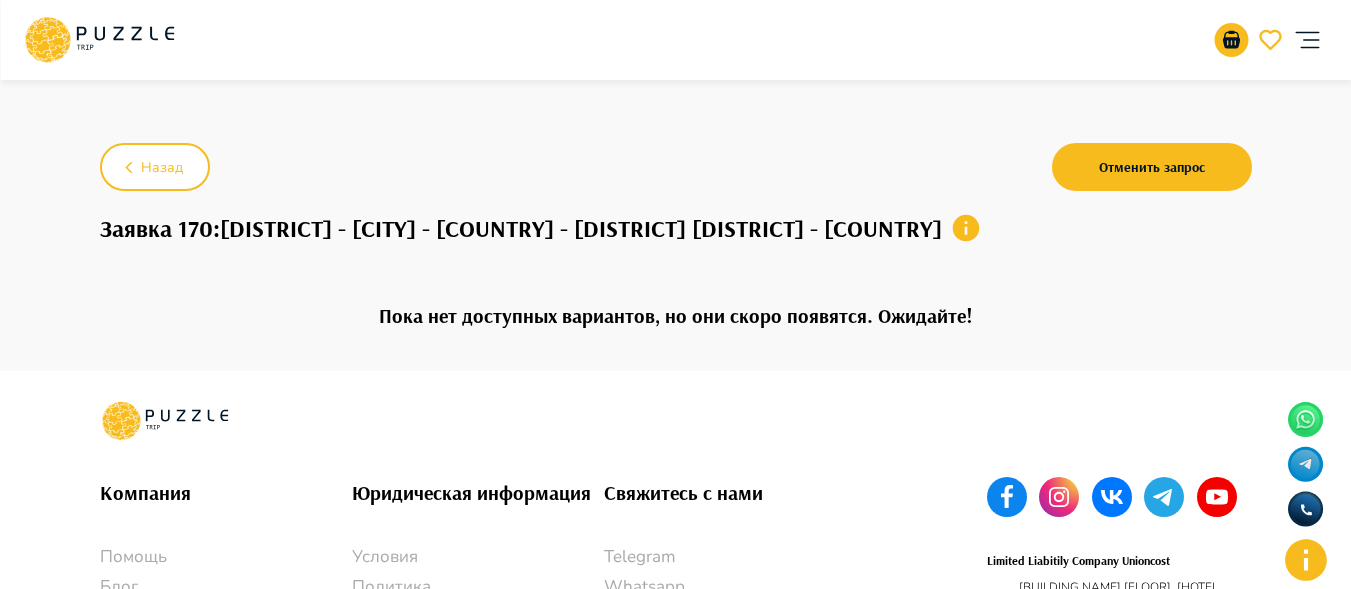 click 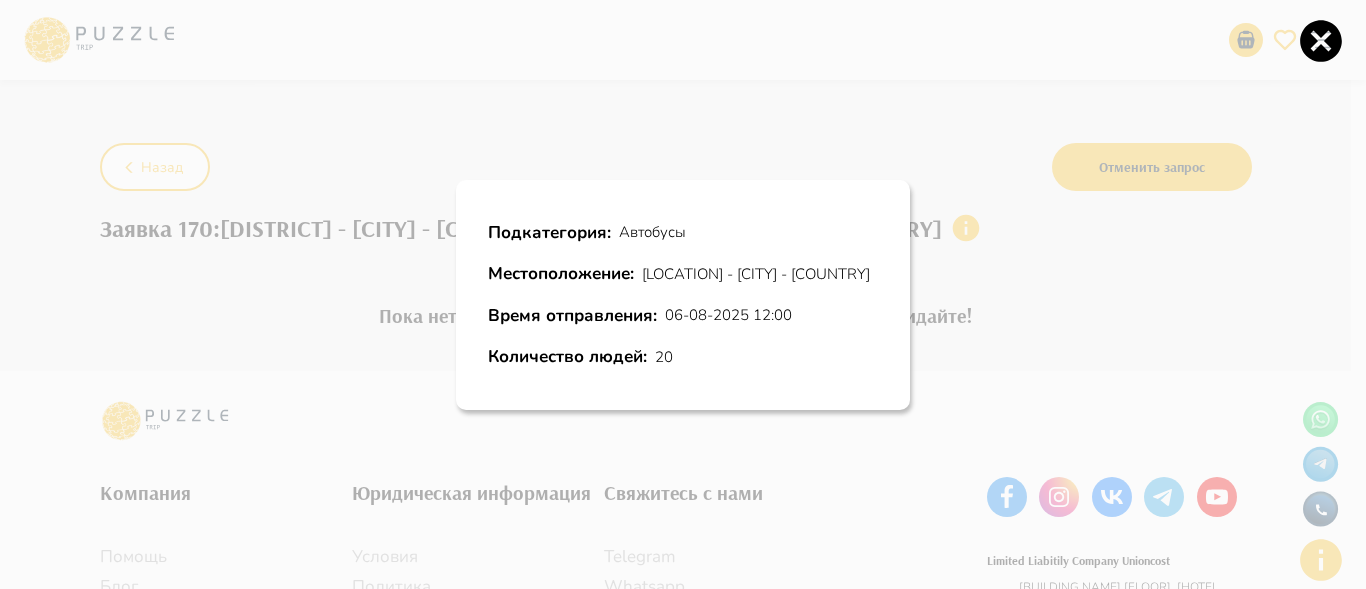 click on "Подкатегория : Автобусы Местоположение : [DISTRICT] - [CITY] - [COUNTRY] Время отправления : 06-08-2025 12:00 Количество людей : 20" at bounding box center (683, 294) 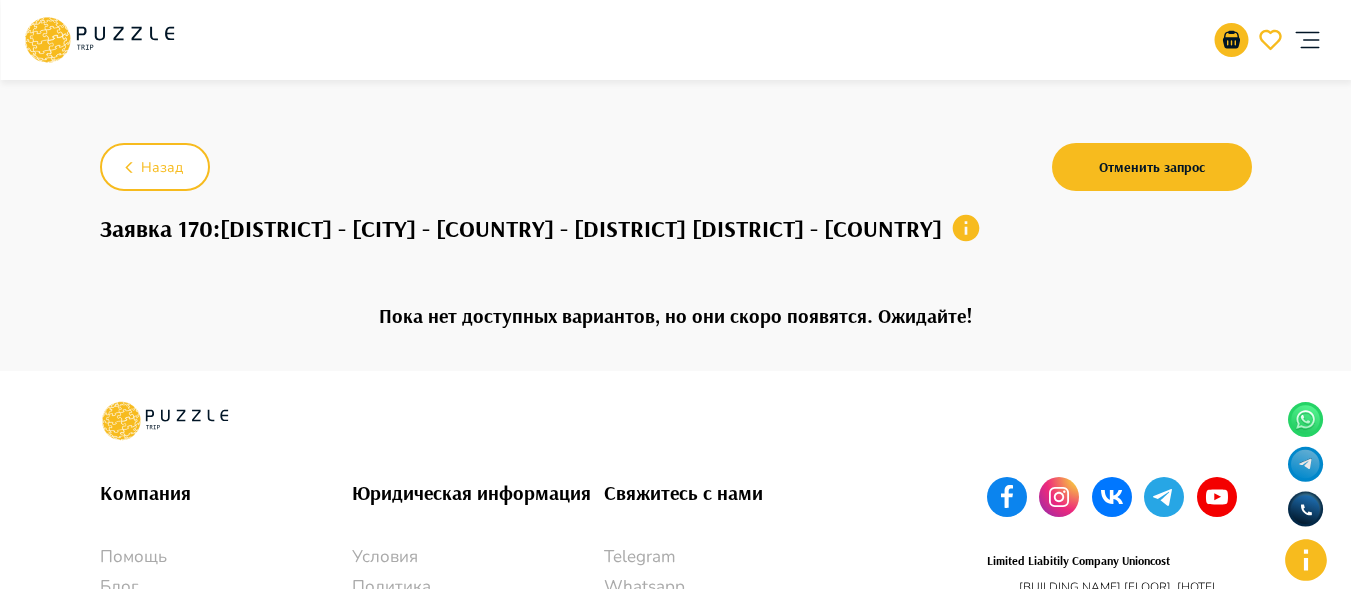 scroll, scrollTop: 10, scrollLeft: 0, axis: vertical 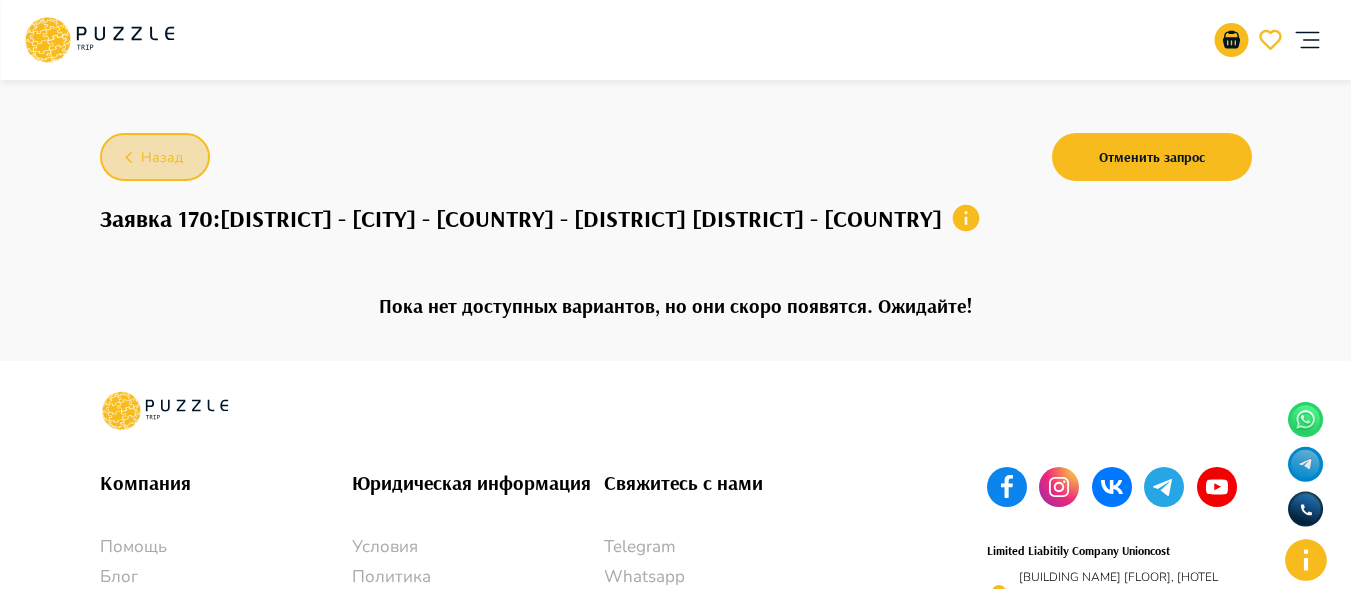 click on "Назад" at bounding box center (162, 158) 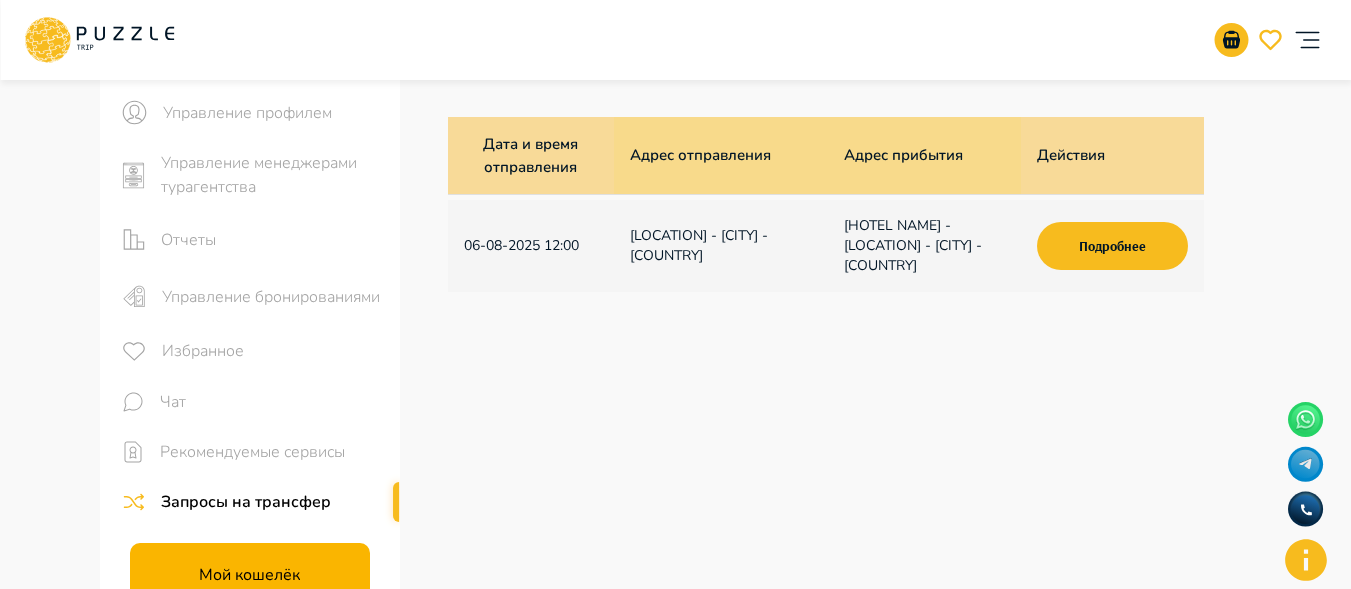 scroll, scrollTop: 0, scrollLeft: 0, axis: both 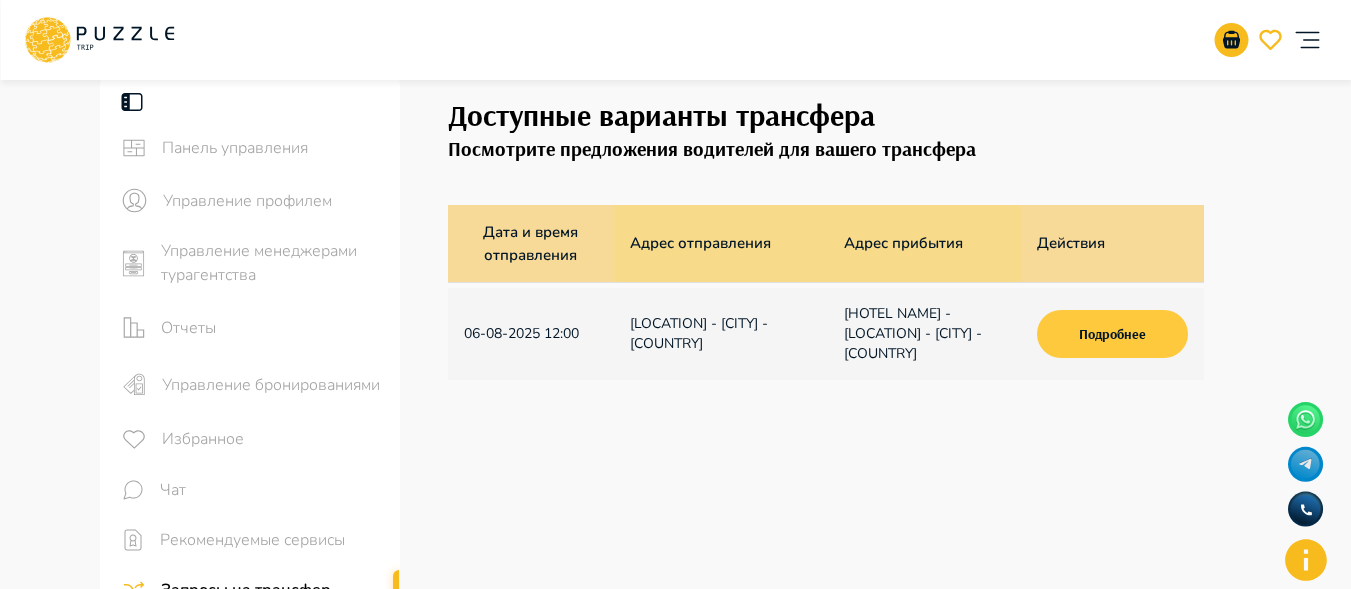 click on "Подробнее" at bounding box center (1112, 334) 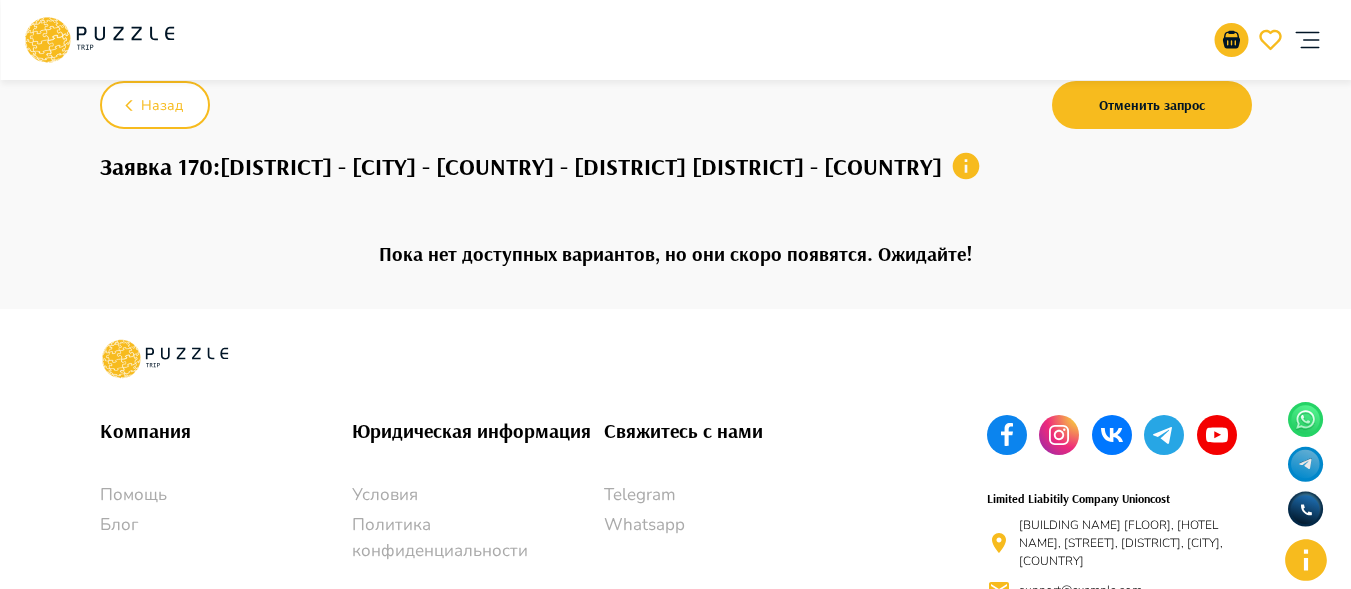scroll, scrollTop: 0, scrollLeft: 0, axis: both 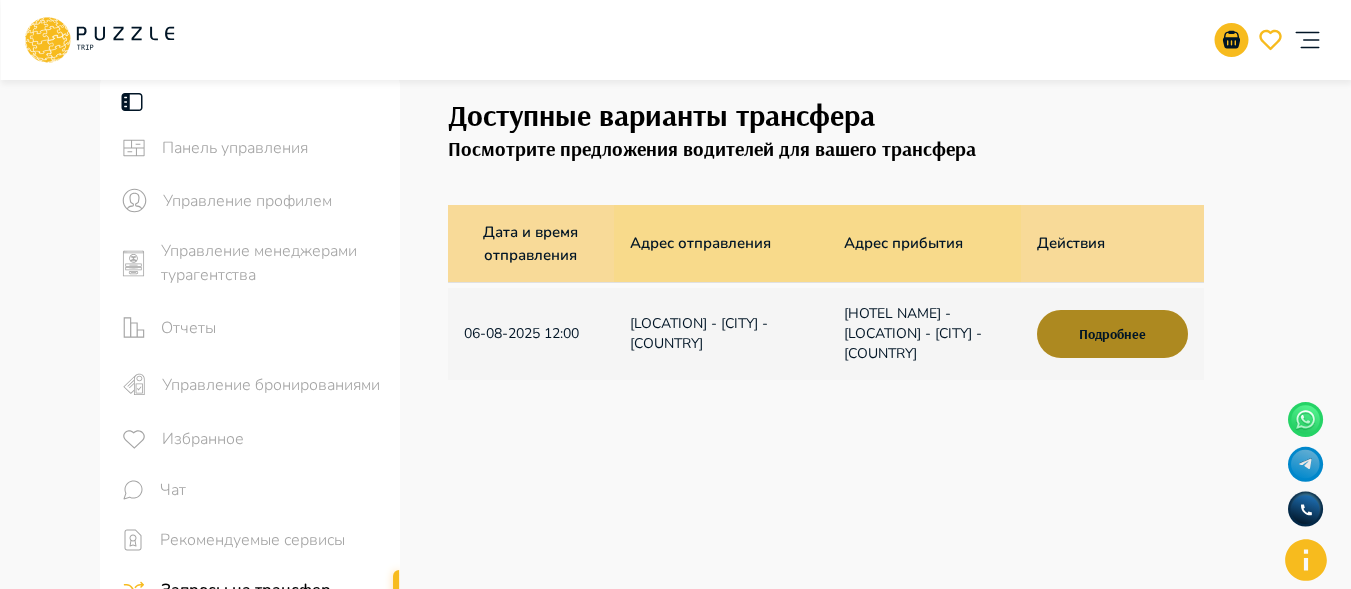 click on "Подробнее" at bounding box center (1112, 334) 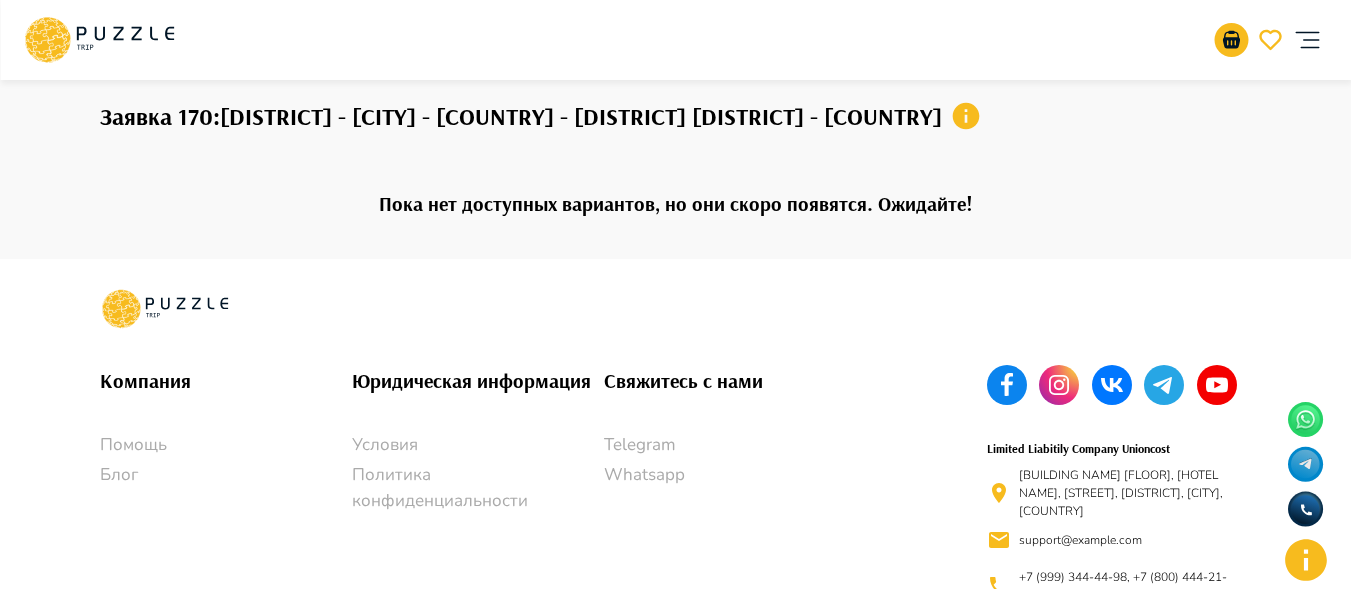 scroll, scrollTop: 213, scrollLeft: 0, axis: vertical 